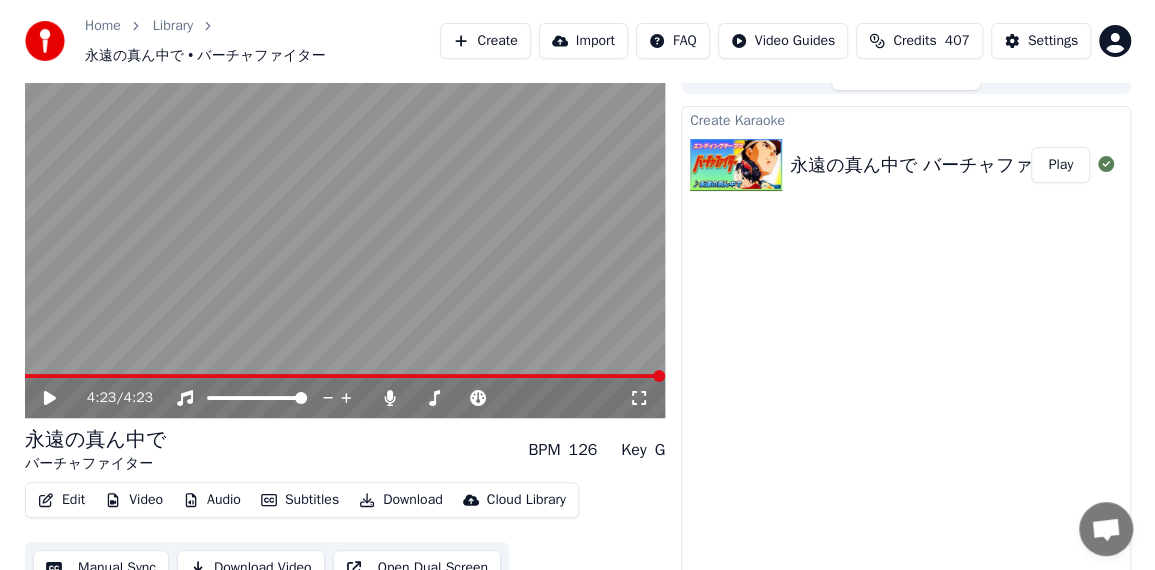 scroll, scrollTop: 37, scrollLeft: 0, axis: vertical 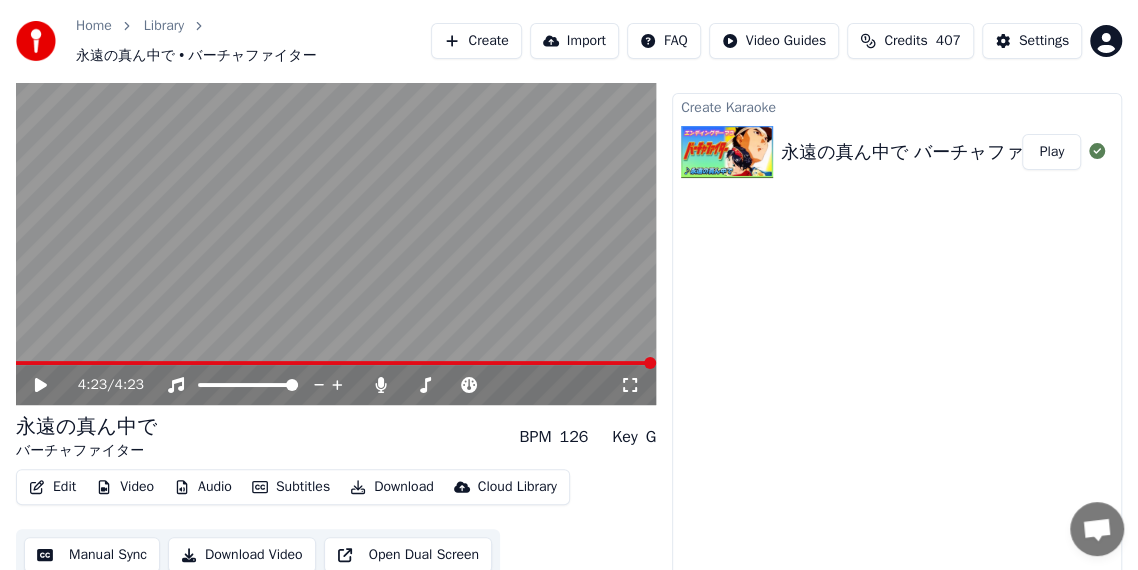 click on "Create Karaoke 永遠の真ん中で バーチャファイター Play" at bounding box center [897, 335] 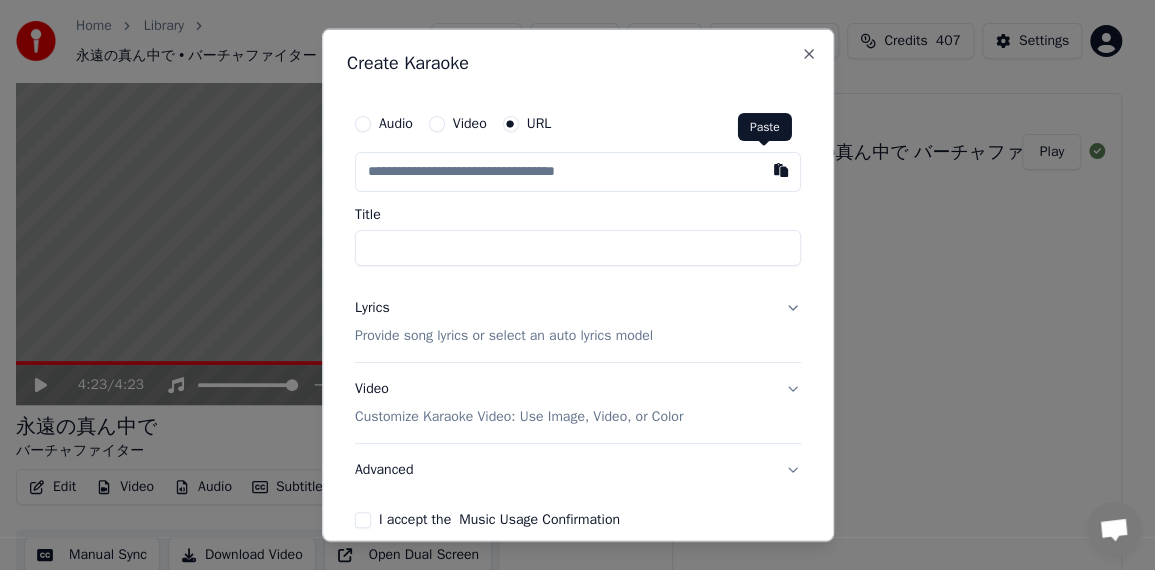 click at bounding box center (781, 170) 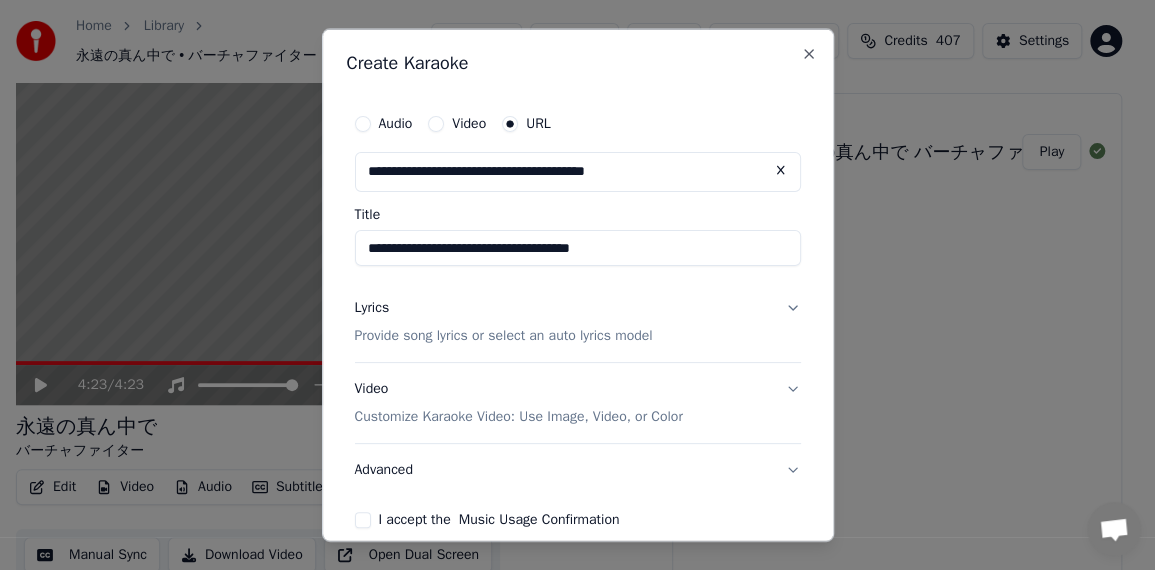 drag, startPoint x: 508, startPoint y: 251, endPoint x: 716, endPoint y: 251, distance: 208 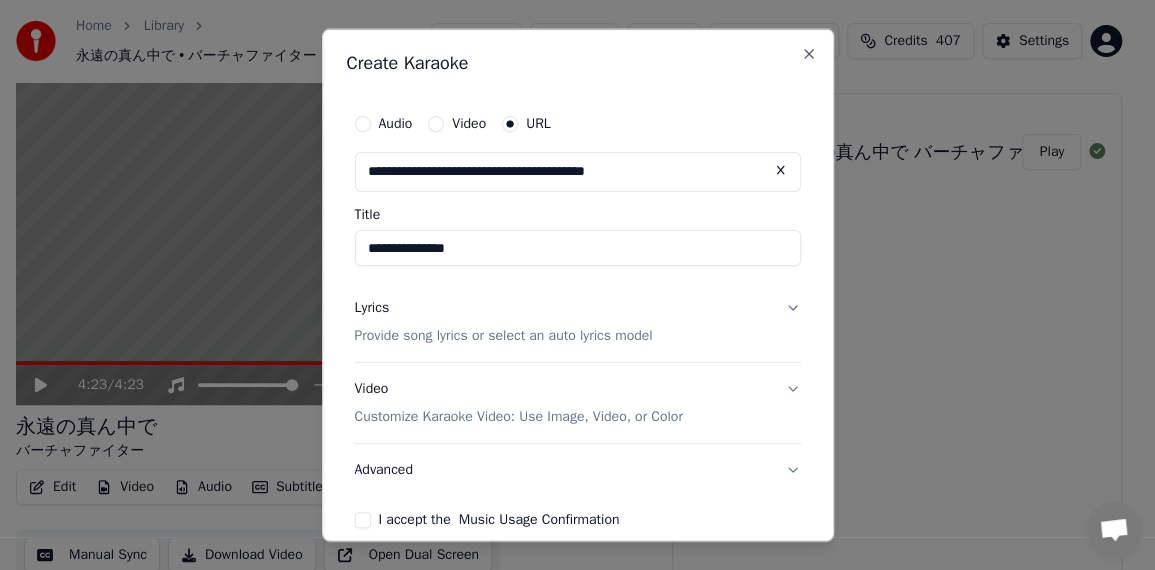 click on "**********" at bounding box center [578, 248] 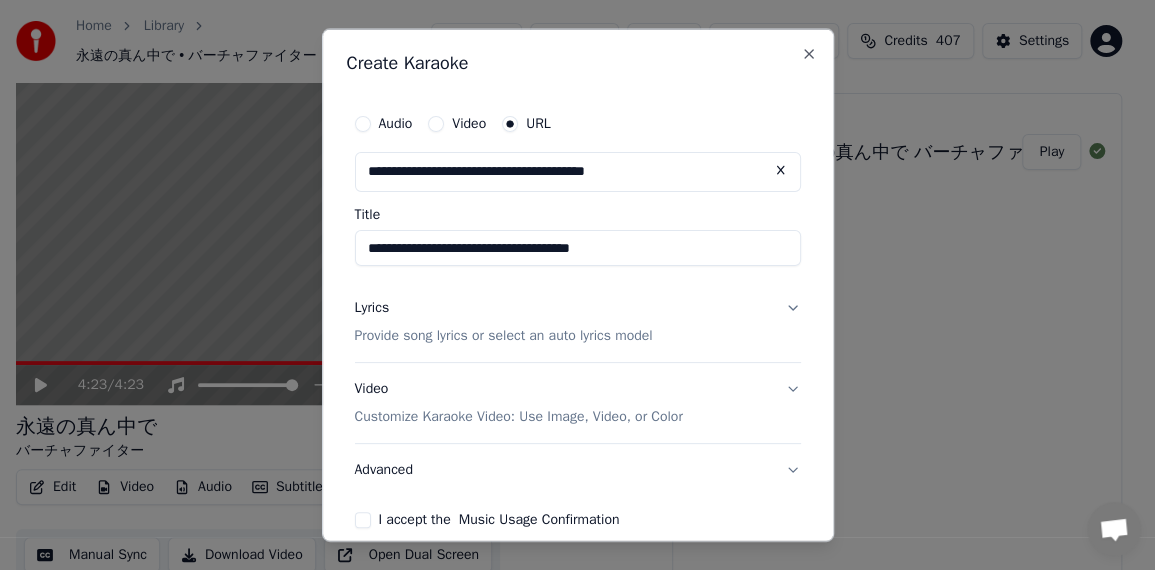 click on "**********" at bounding box center (578, 248) 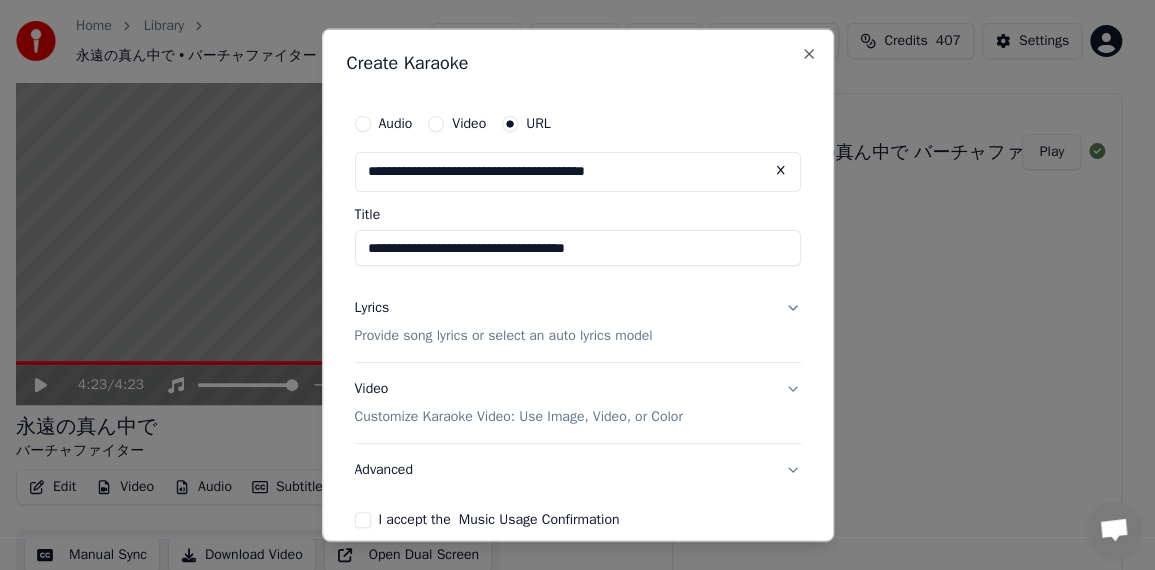 click on "**********" at bounding box center [578, 248] 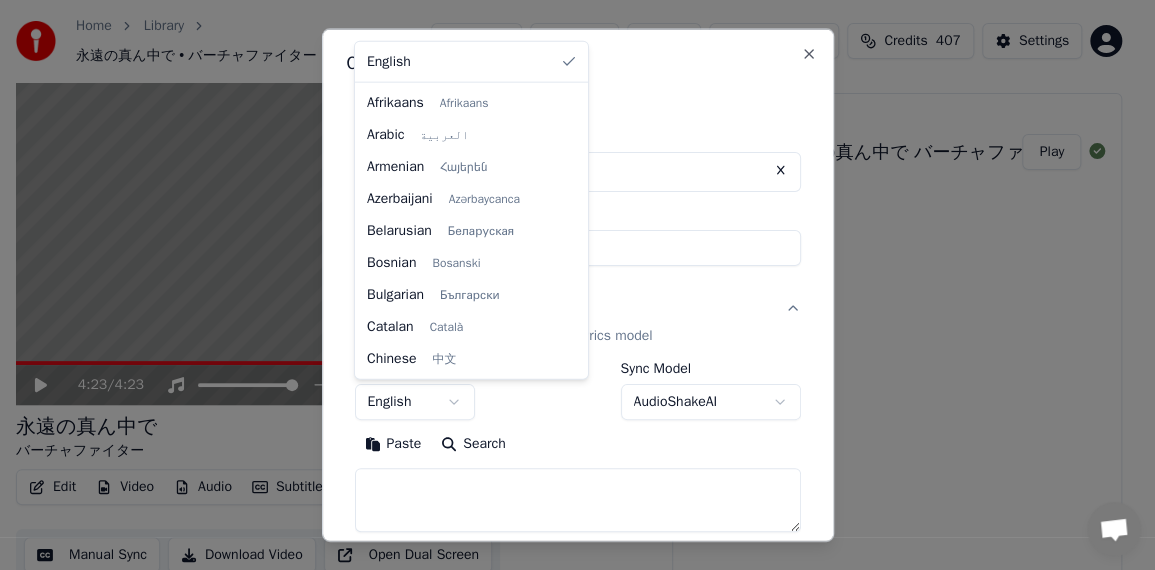 click on "**********" at bounding box center (569, 248) 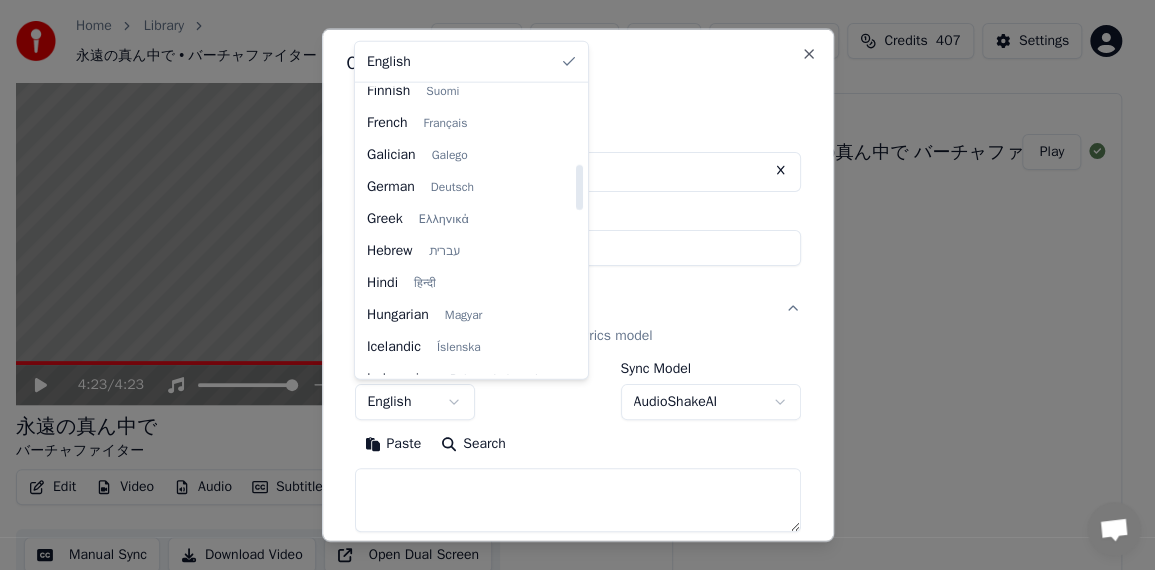 scroll, scrollTop: 600, scrollLeft: 0, axis: vertical 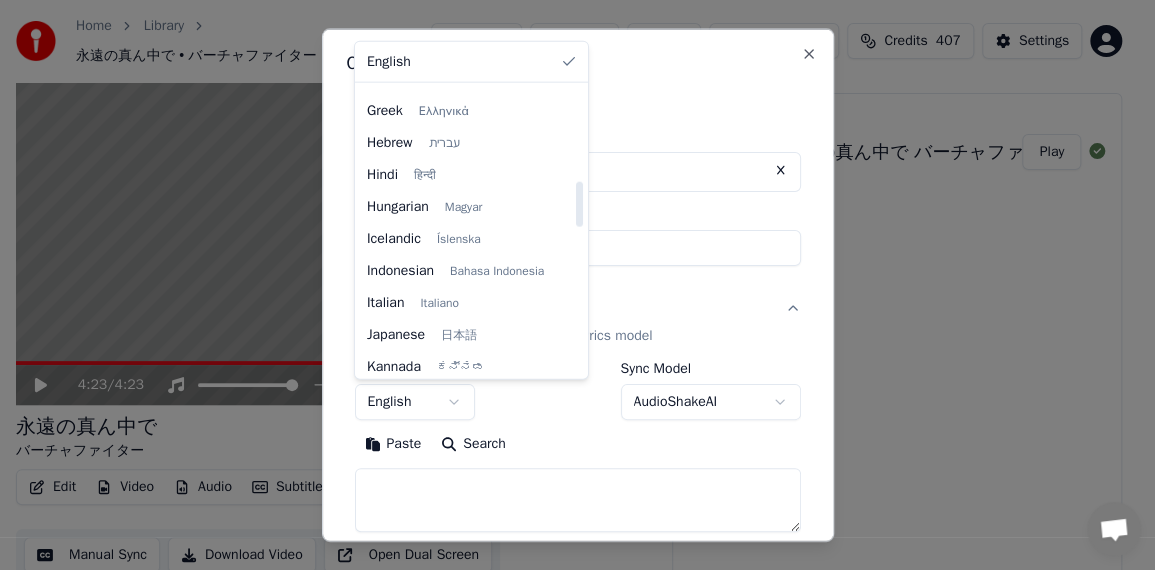 select on "**" 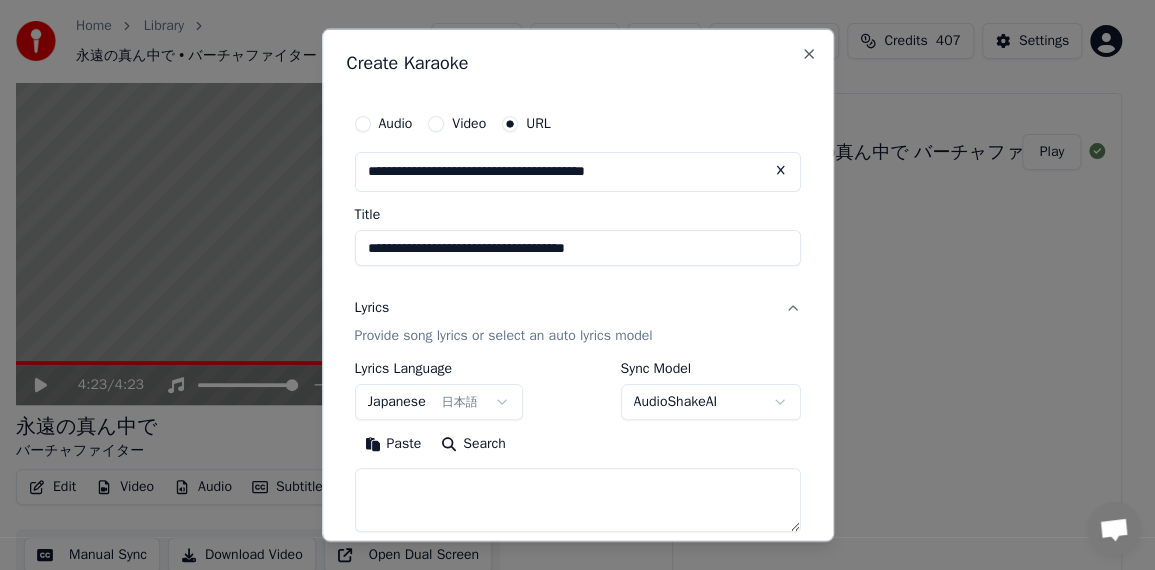 click on "Paste" at bounding box center [393, 443] 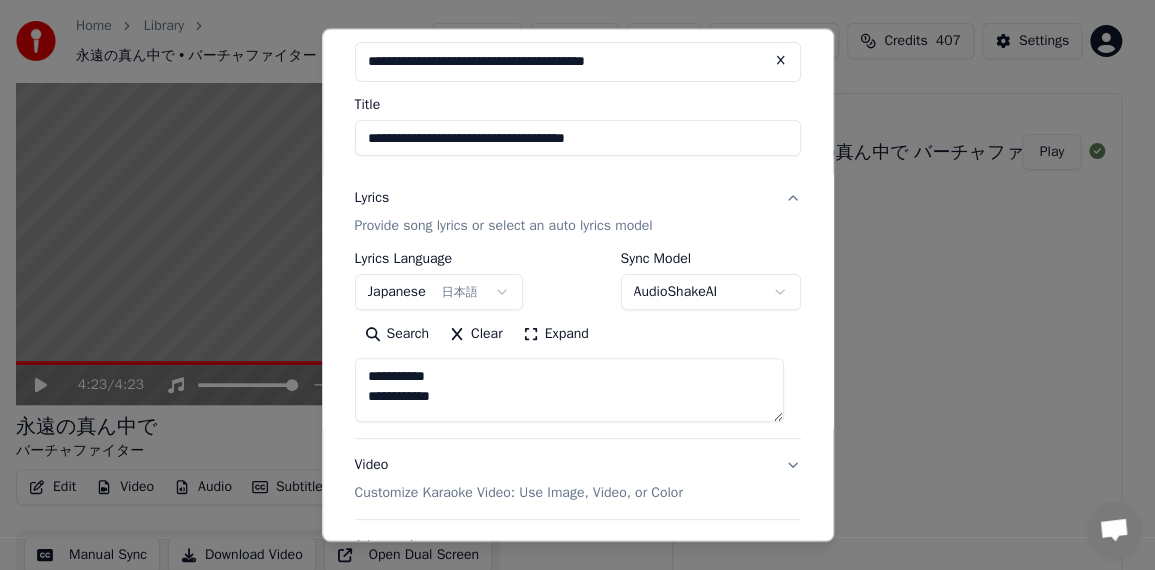 scroll, scrollTop: 280, scrollLeft: 0, axis: vertical 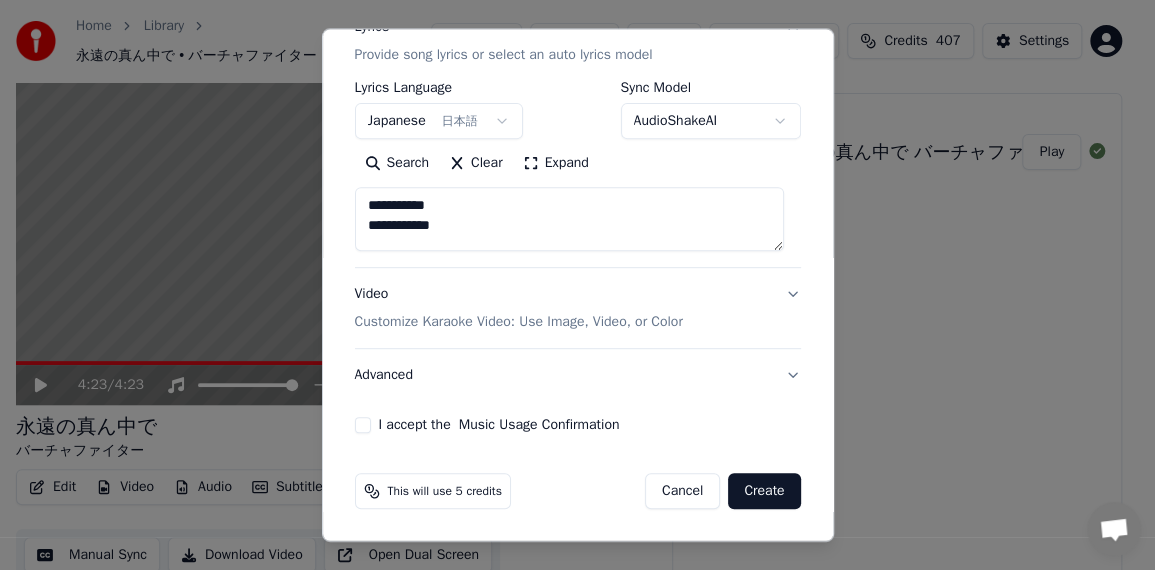 click on "Advanced" at bounding box center [578, 375] 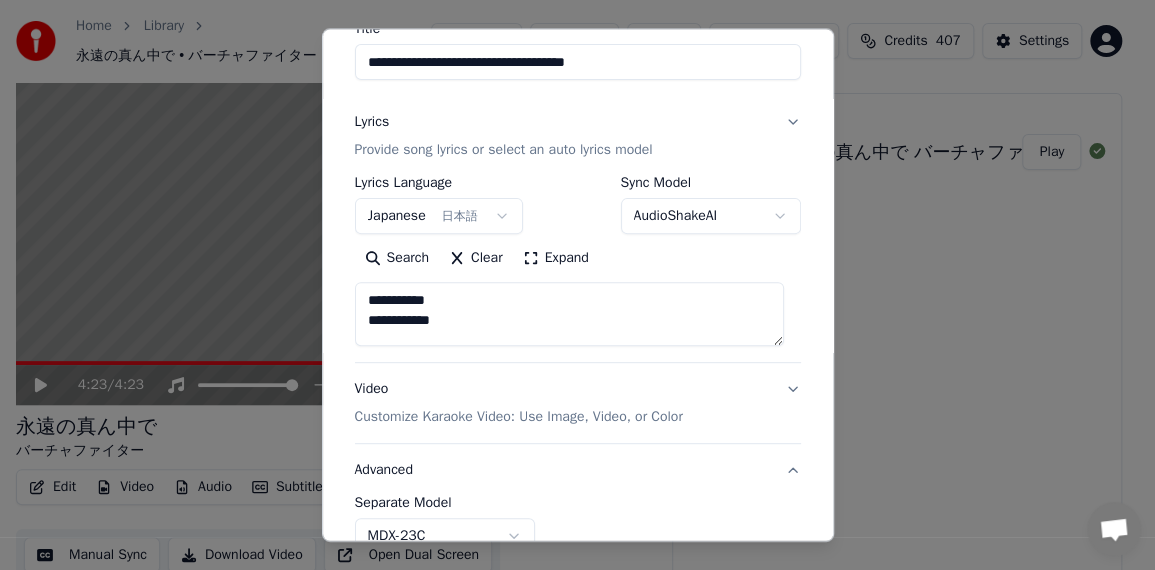 scroll, scrollTop: 167, scrollLeft: 0, axis: vertical 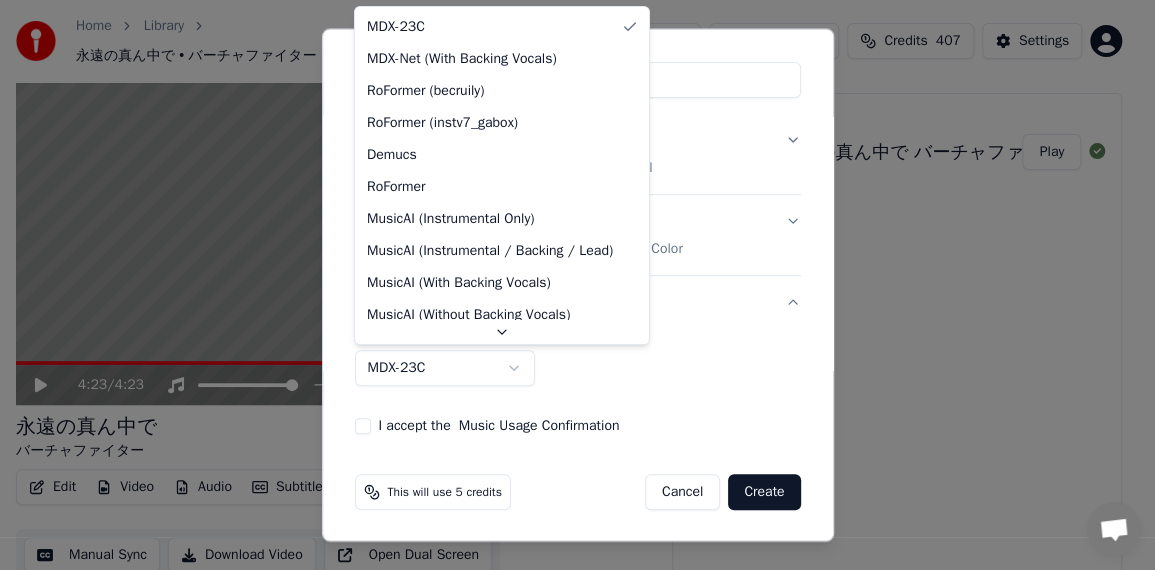 click on "**********" at bounding box center (569, 248) 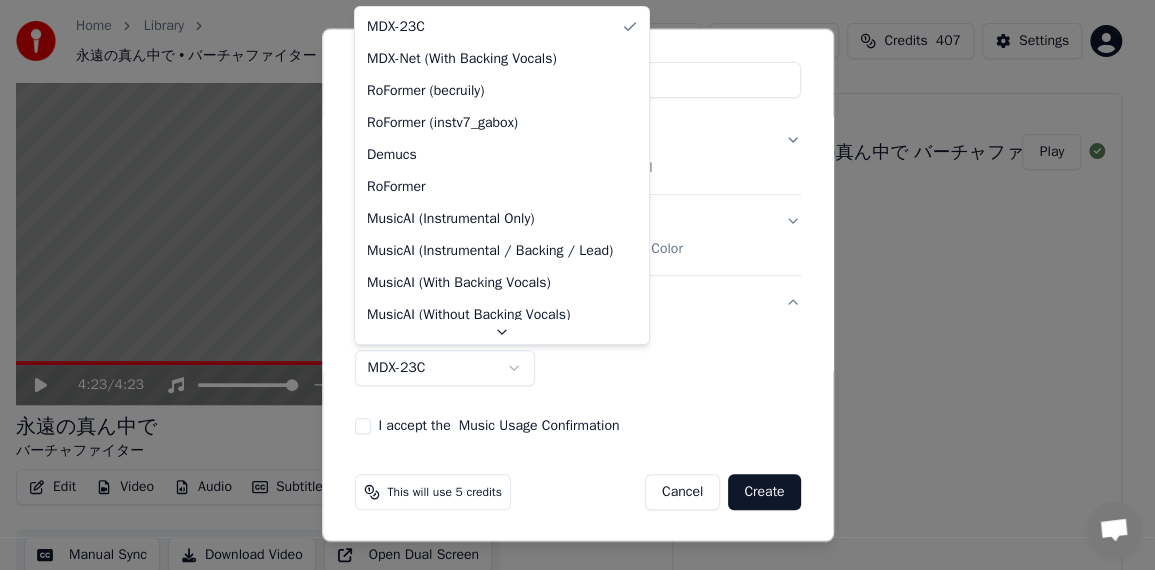 scroll, scrollTop: 63, scrollLeft: 0, axis: vertical 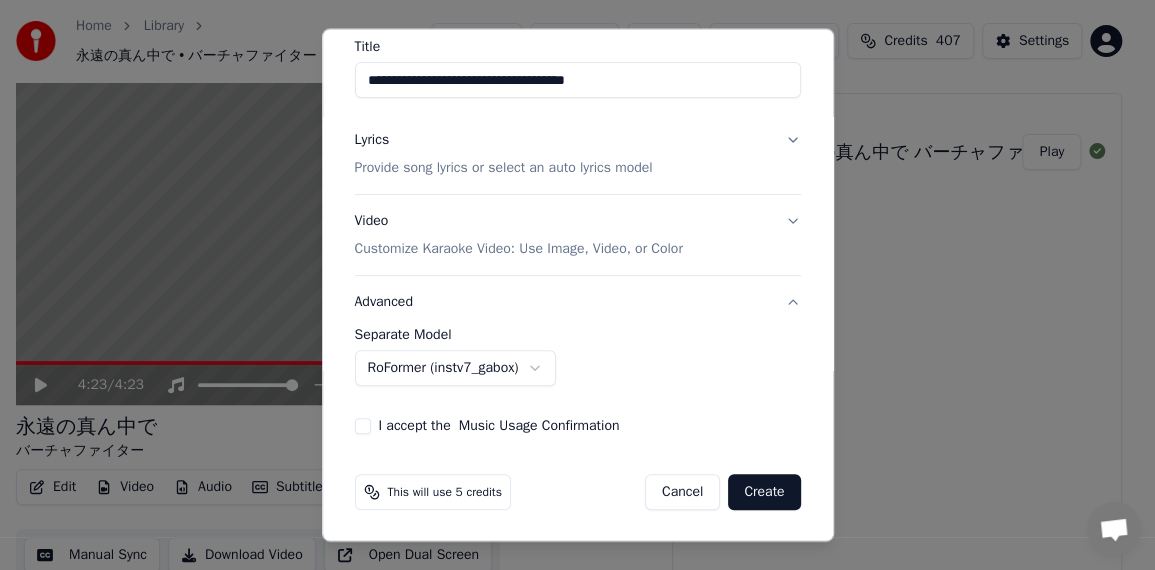 click on "I accept the   Music Usage Confirmation" at bounding box center [363, 426] 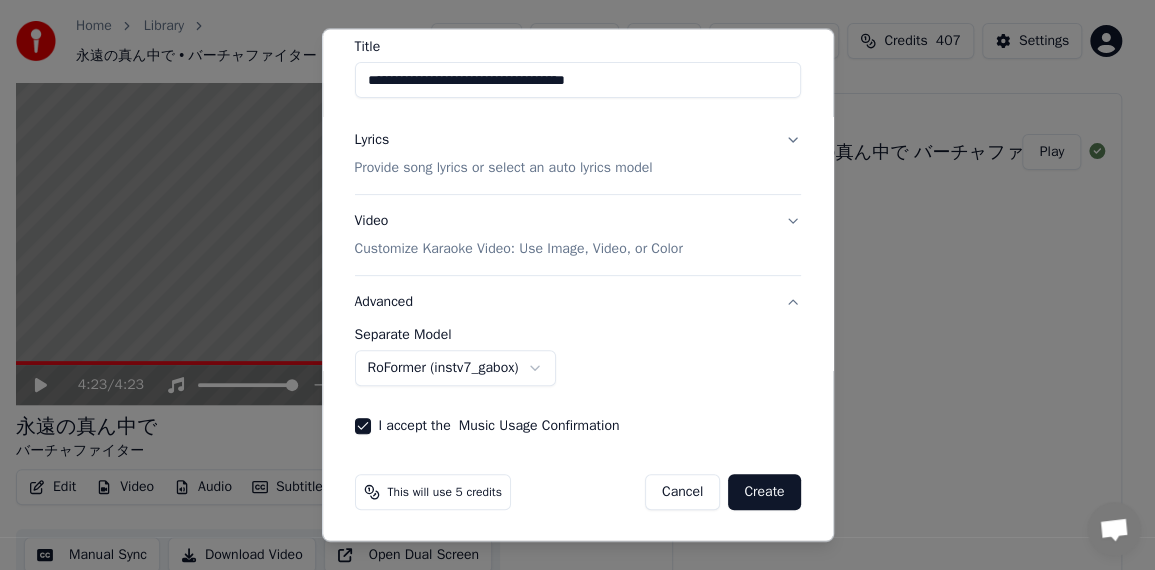 click on "Create" at bounding box center [764, 492] 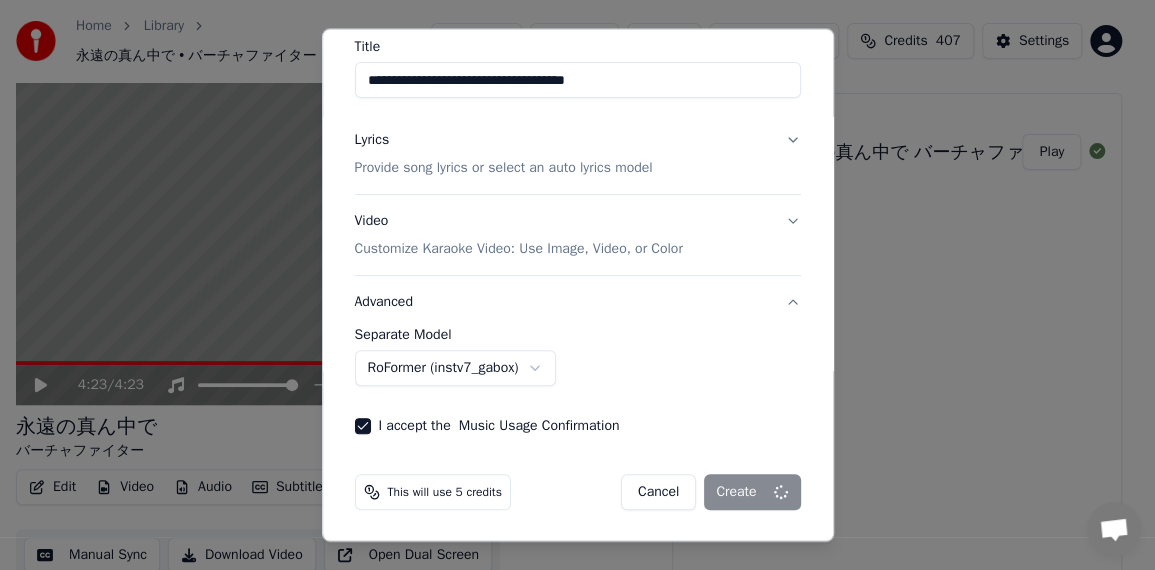 scroll, scrollTop: 166, scrollLeft: 0, axis: vertical 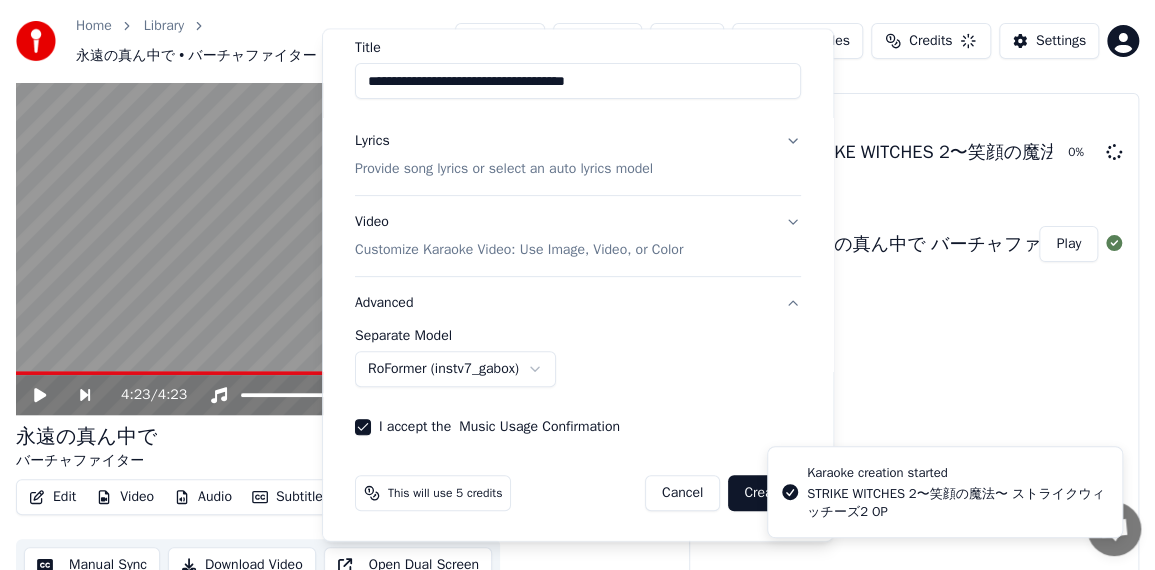 select on "******" 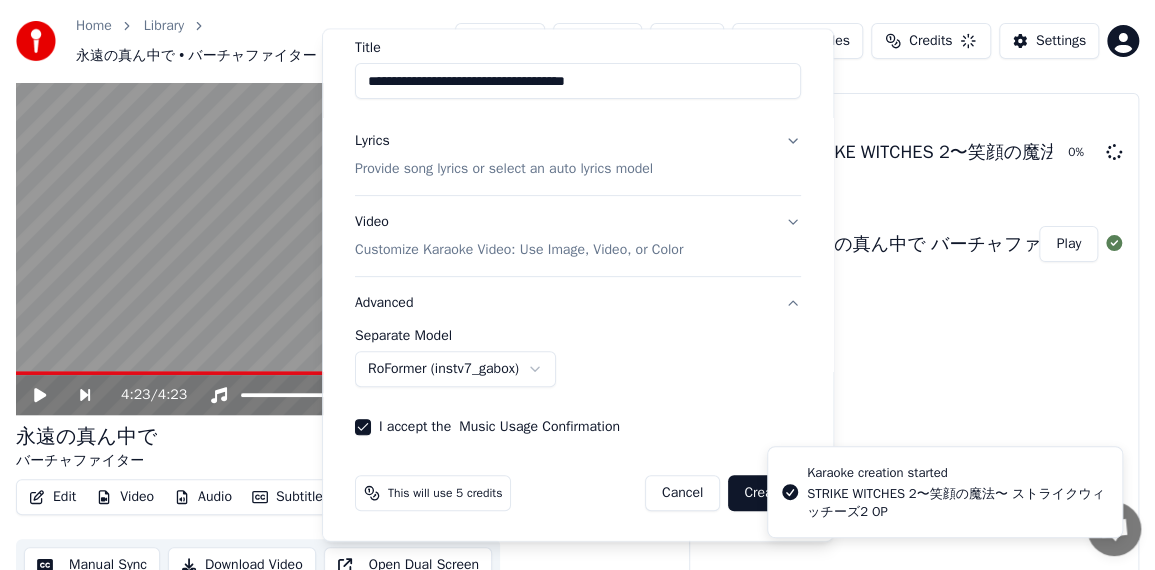 type 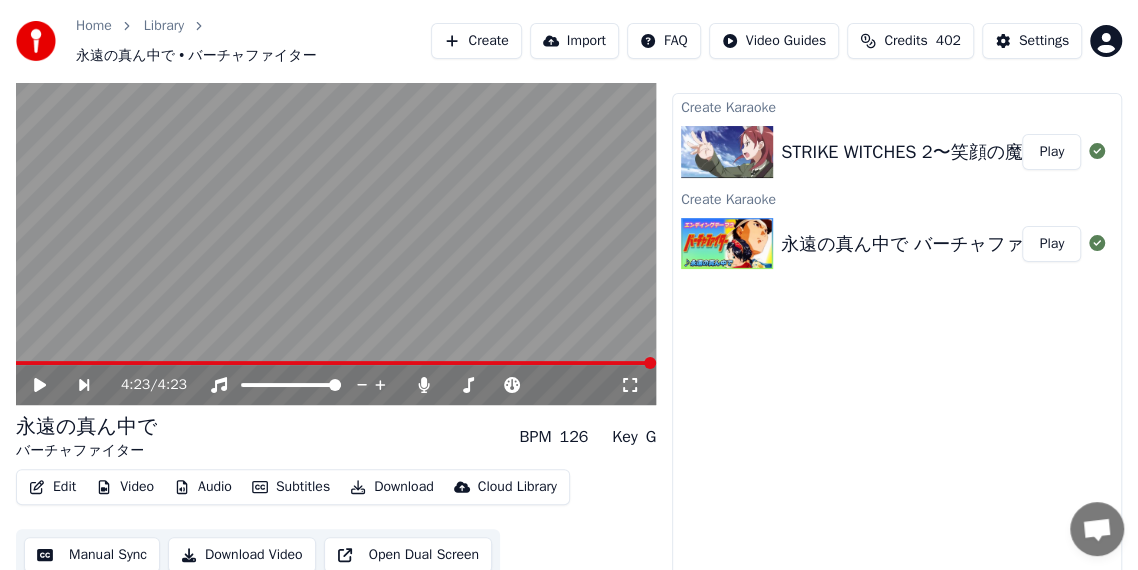 click on "STRIKE WITCHES 2〜笑顔の魔法〜 ストライクウィッチーズ2 OP" at bounding box center (1043, 152) 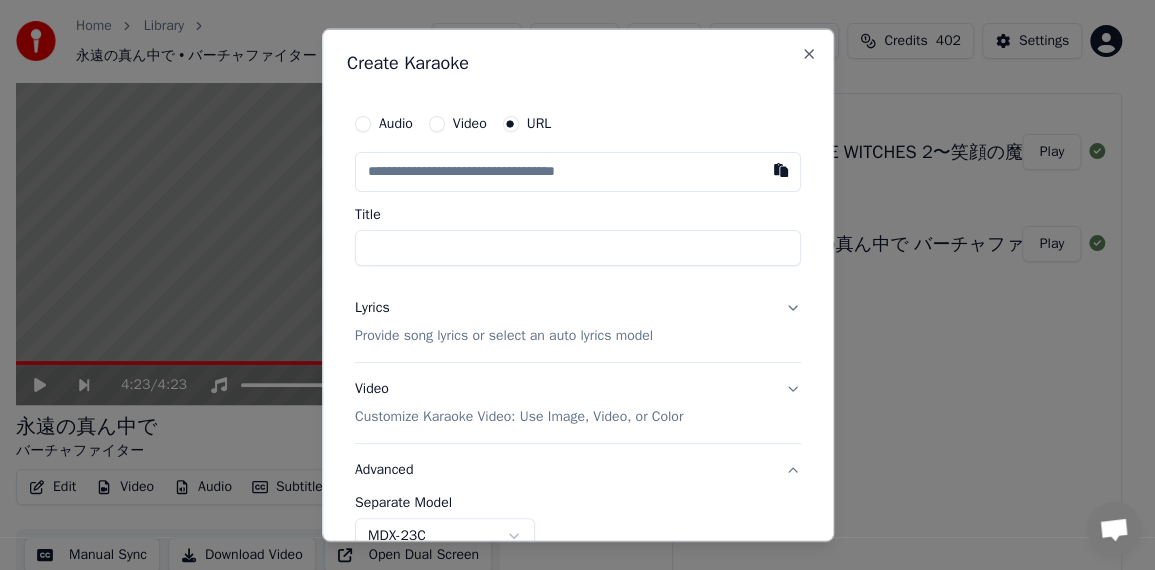 click at bounding box center [578, 172] 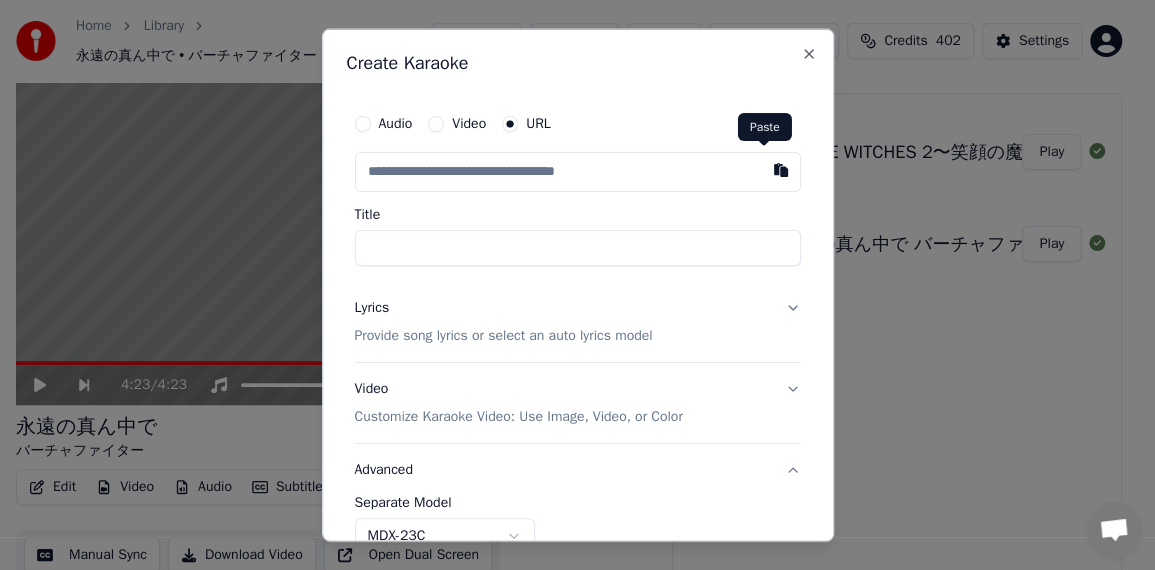 click at bounding box center [781, 170] 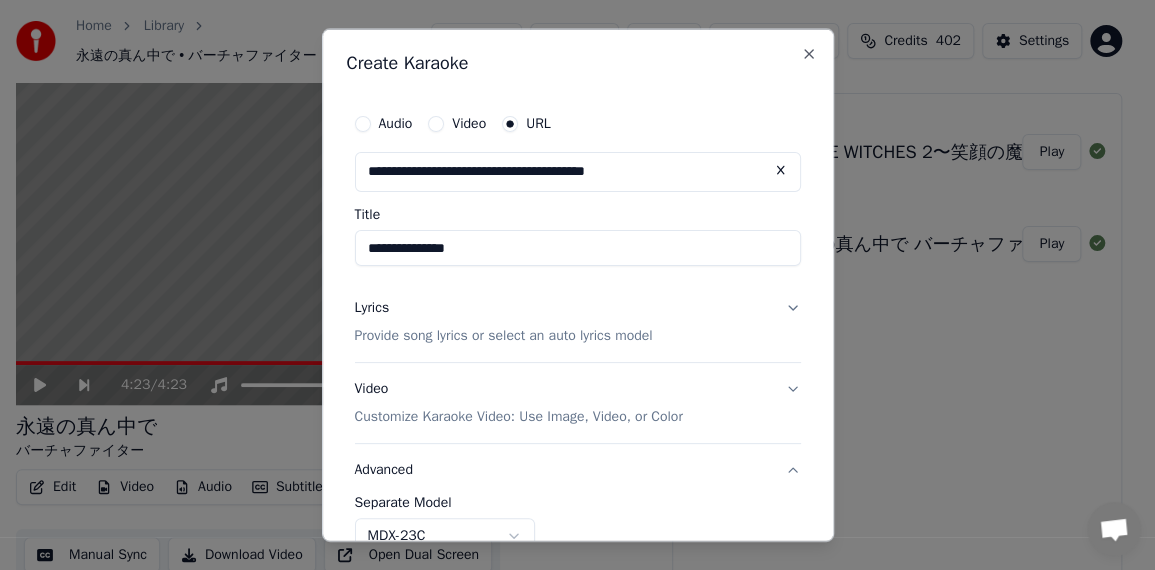 drag, startPoint x: 430, startPoint y: 243, endPoint x: 566, endPoint y: 264, distance: 137.61177 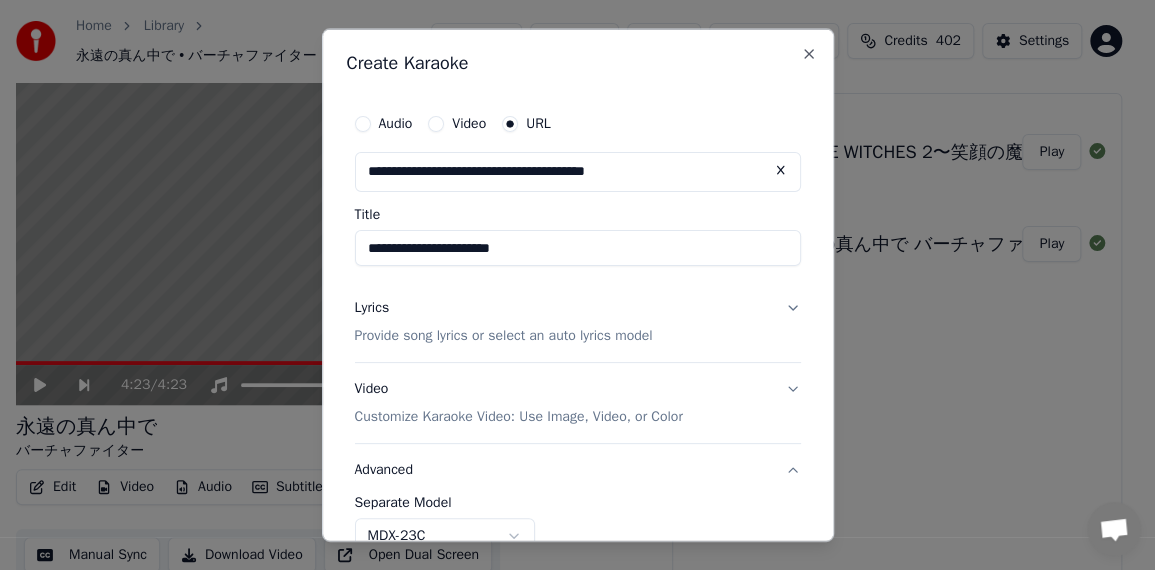 drag, startPoint x: 473, startPoint y: 240, endPoint x: 673, endPoint y: 247, distance: 200.12247 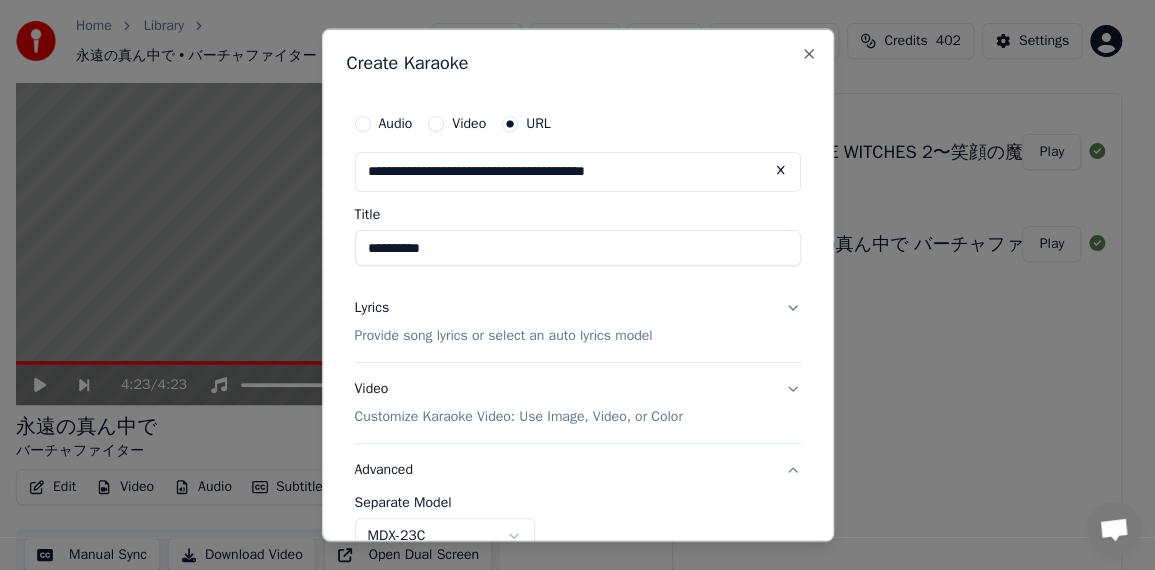 click on "*********" at bounding box center (578, 248) 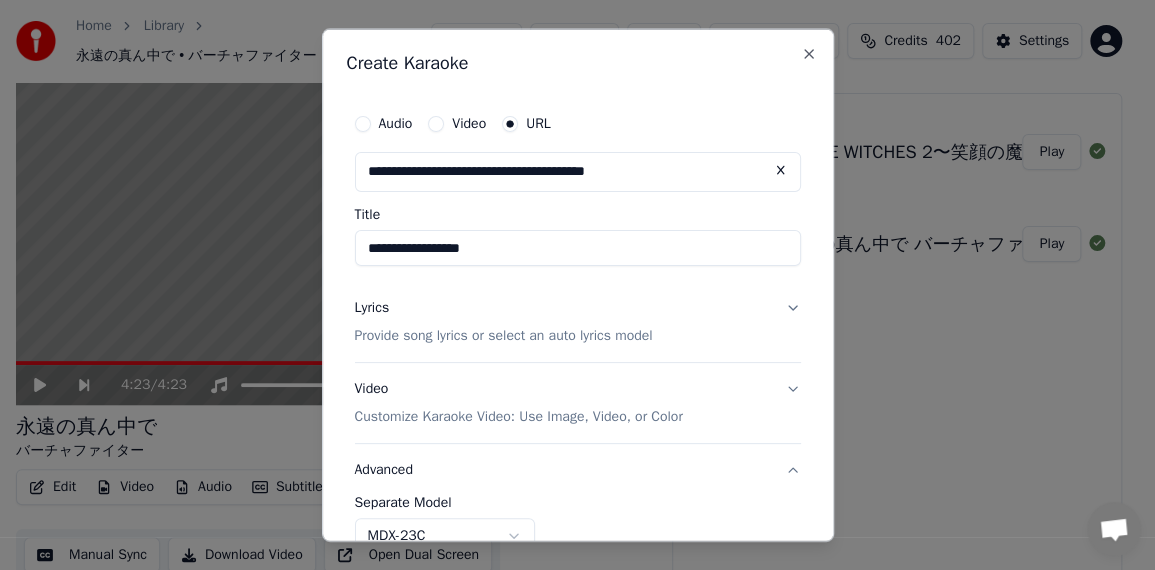 type on "**********" 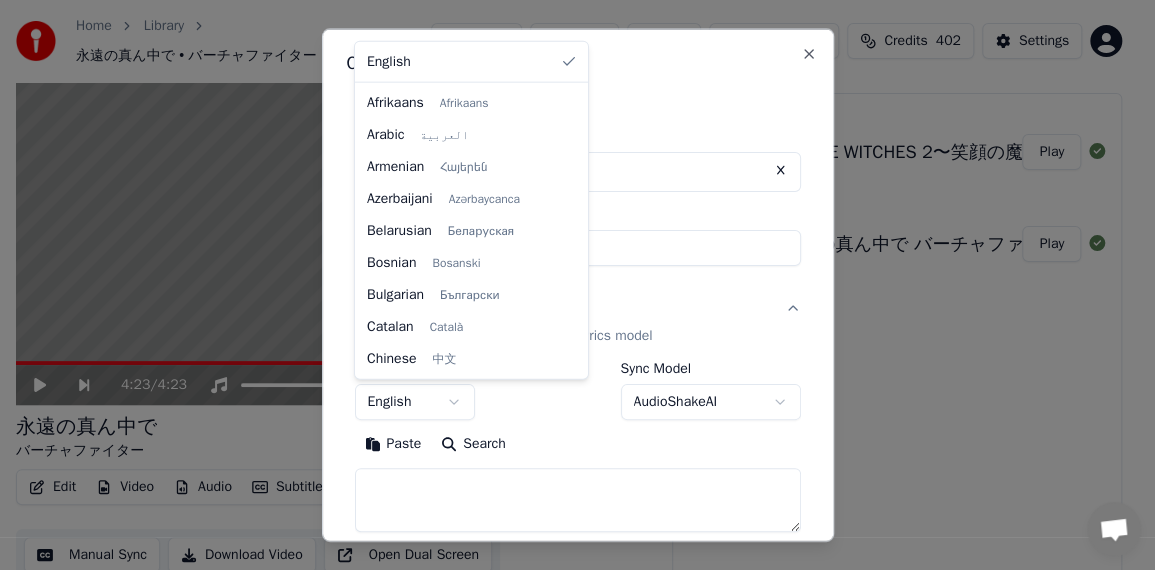 click on "Home Library [LAST] • [LAST]" at bounding box center (569, 248) 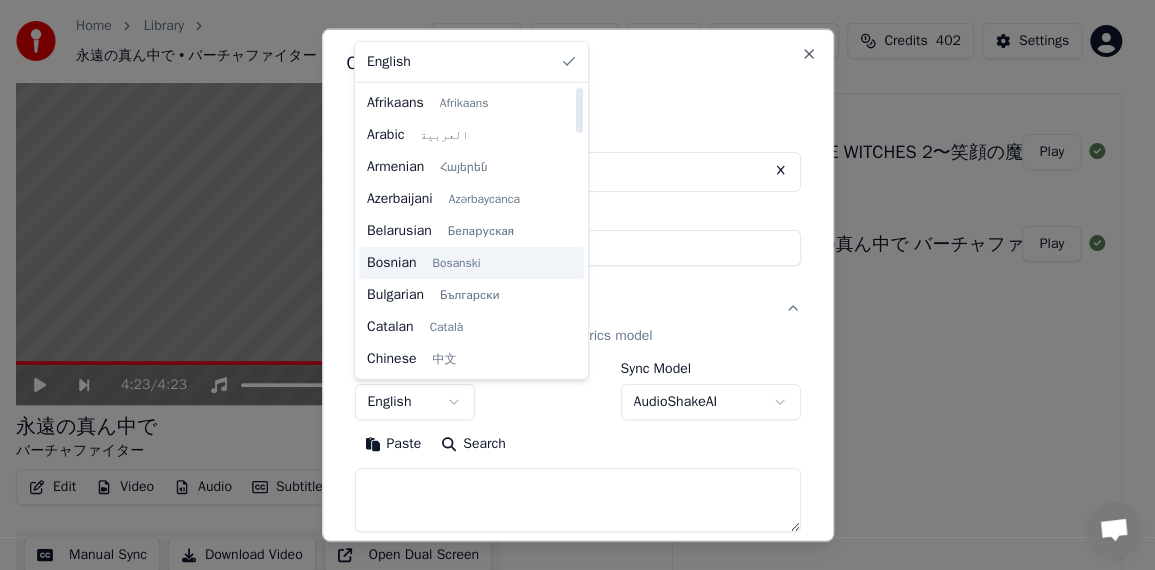scroll, scrollTop: 200, scrollLeft: 0, axis: vertical 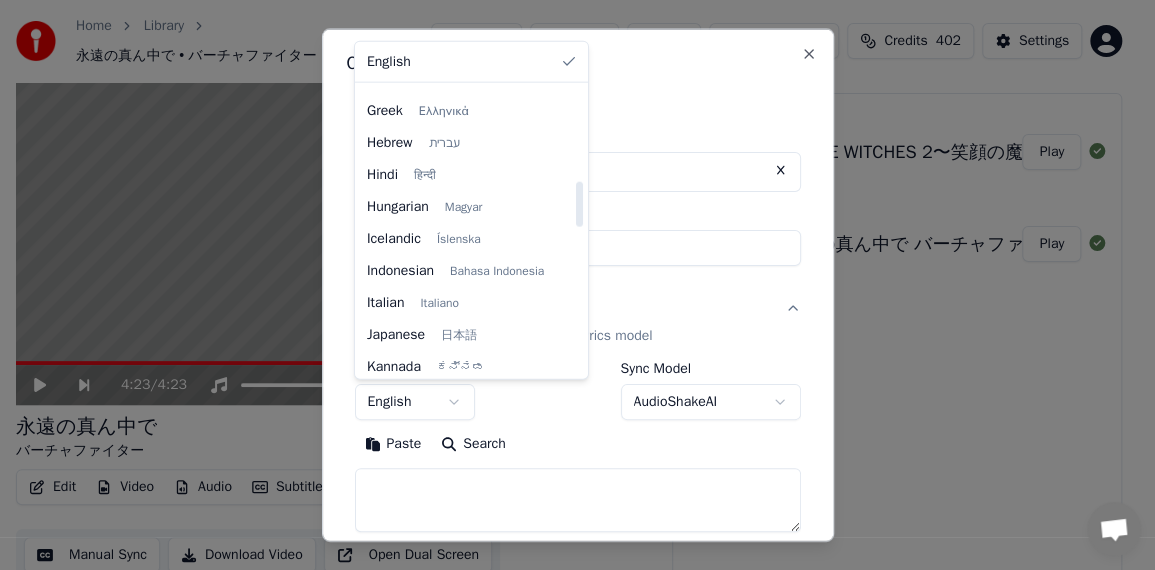 select on "**" 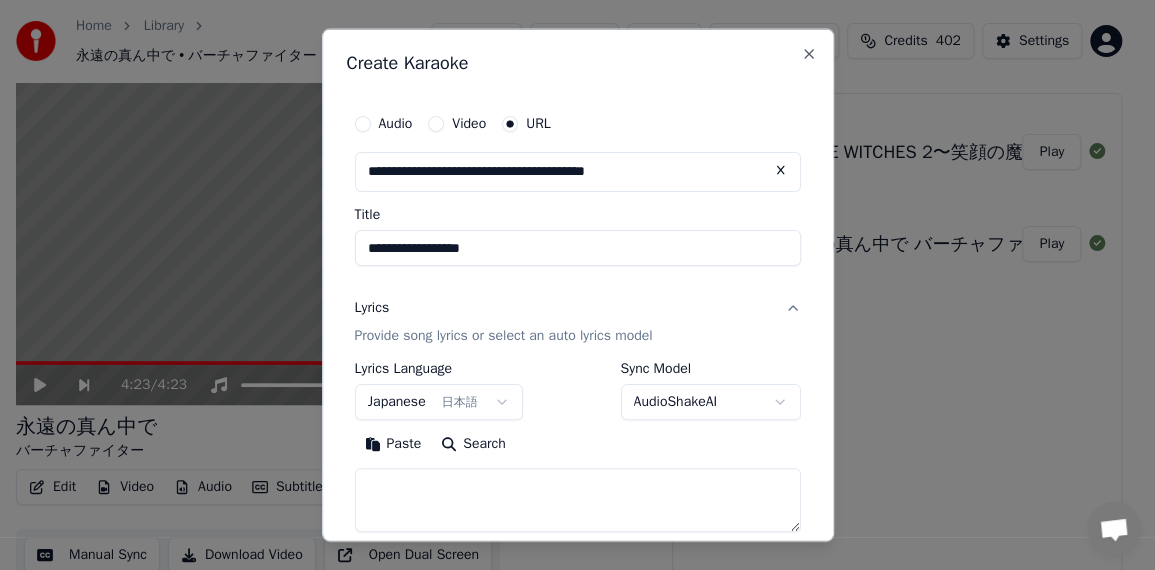 click on "Paste" at bounding box center [393, 443] 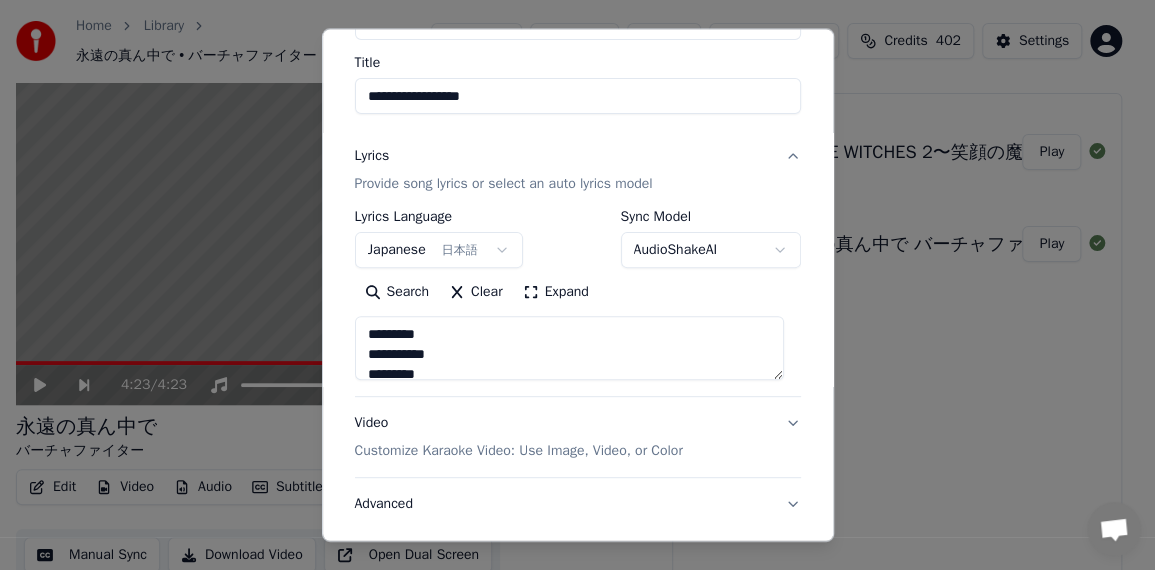 scroll, scrollTop: 280, scrollLeft: 0, axis: vertical 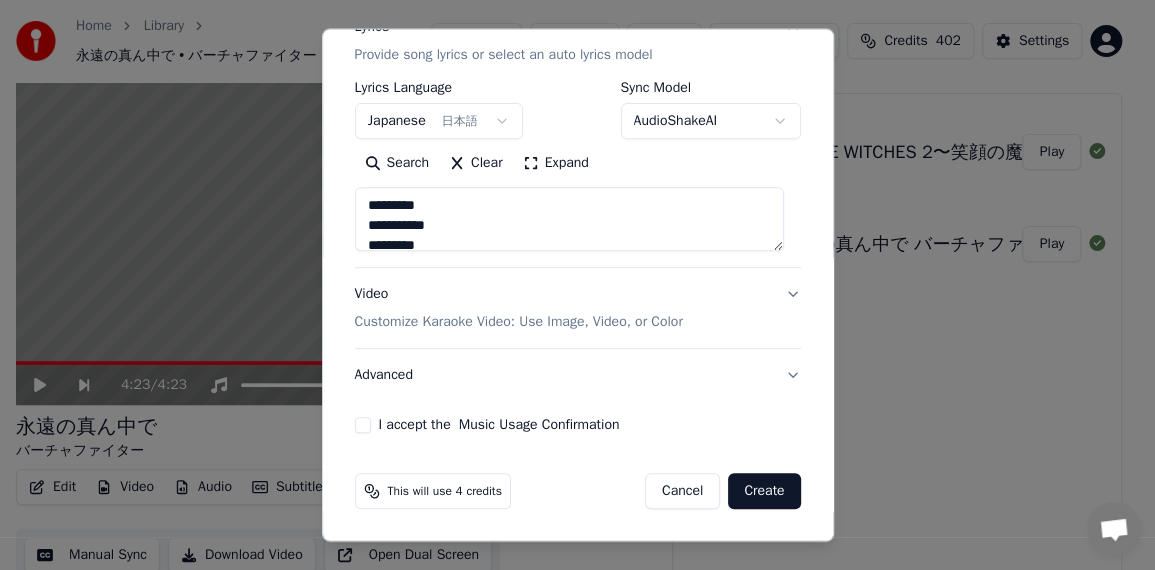 click on "Advanced" at bounding box center [578, 375] 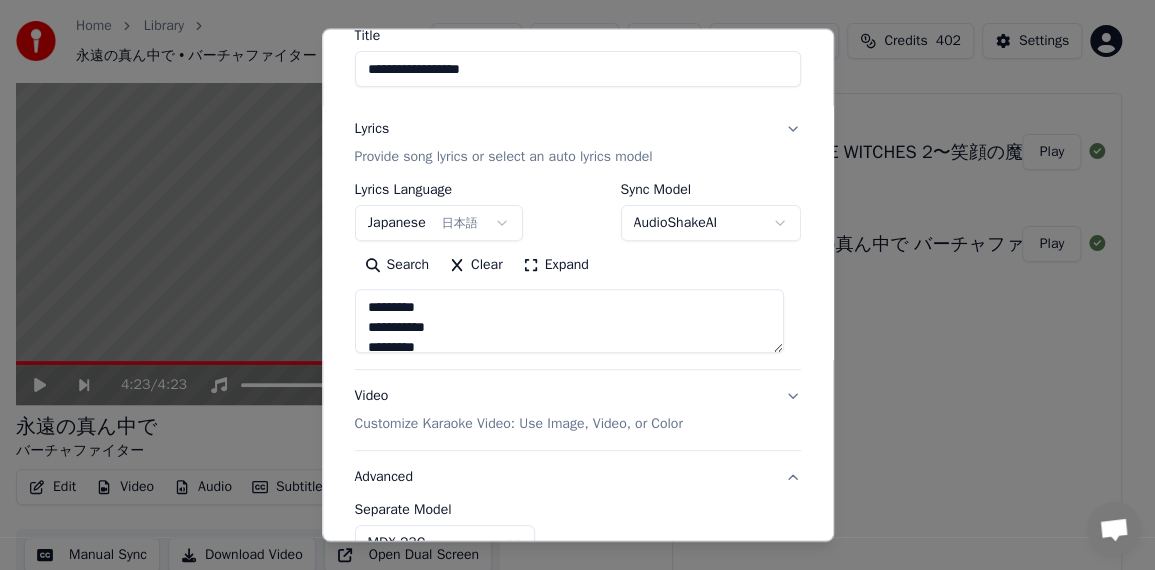 scroll, scrollTop: 167, scrollLeft: 0, axis: vertical 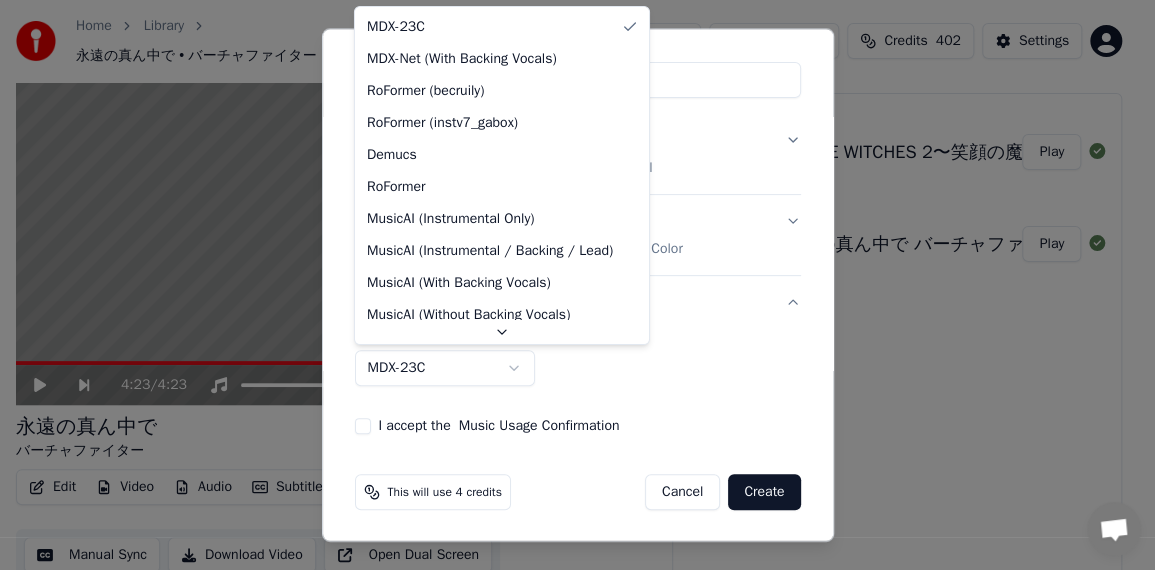 click on "**********" at bounding box center (569, 248) 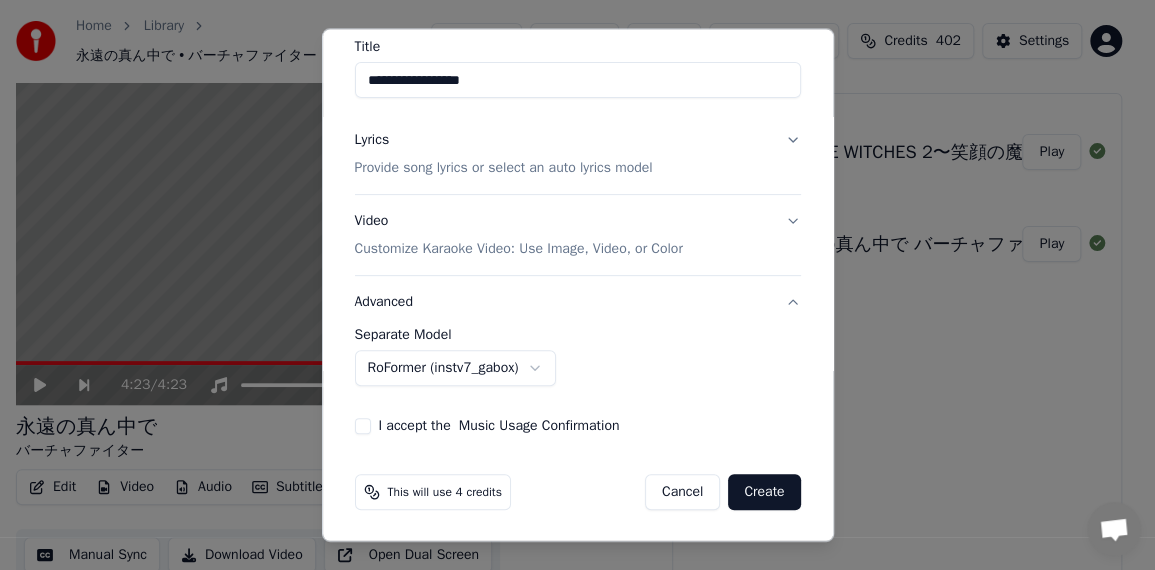 click on "I accept the   Music Usage Confirmation" at bounding box center [363, 426] 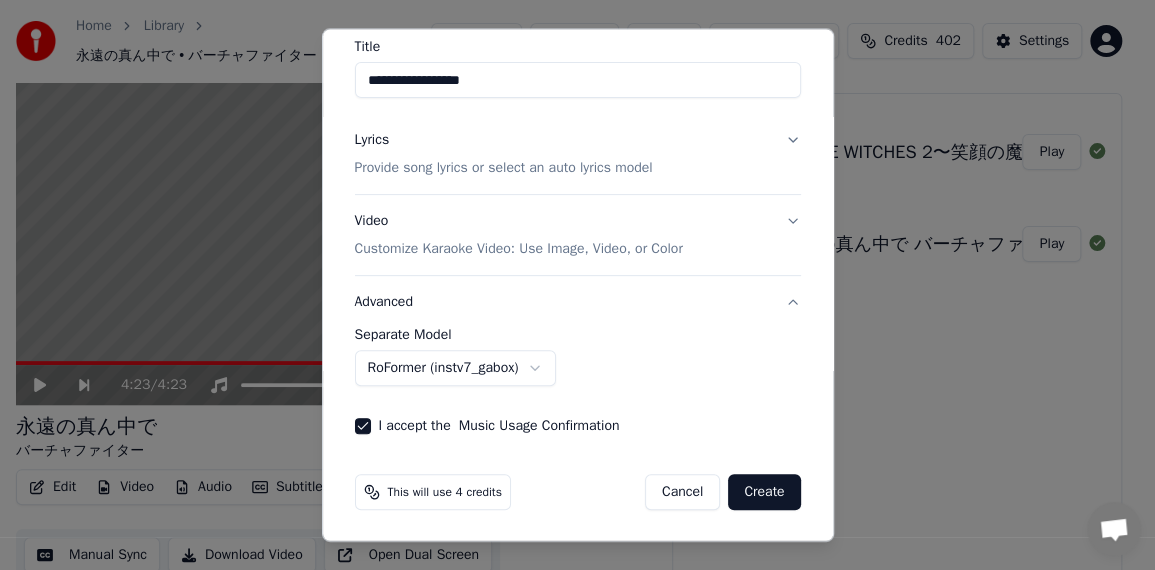 click on "Create" at bounding box center [764, 492] 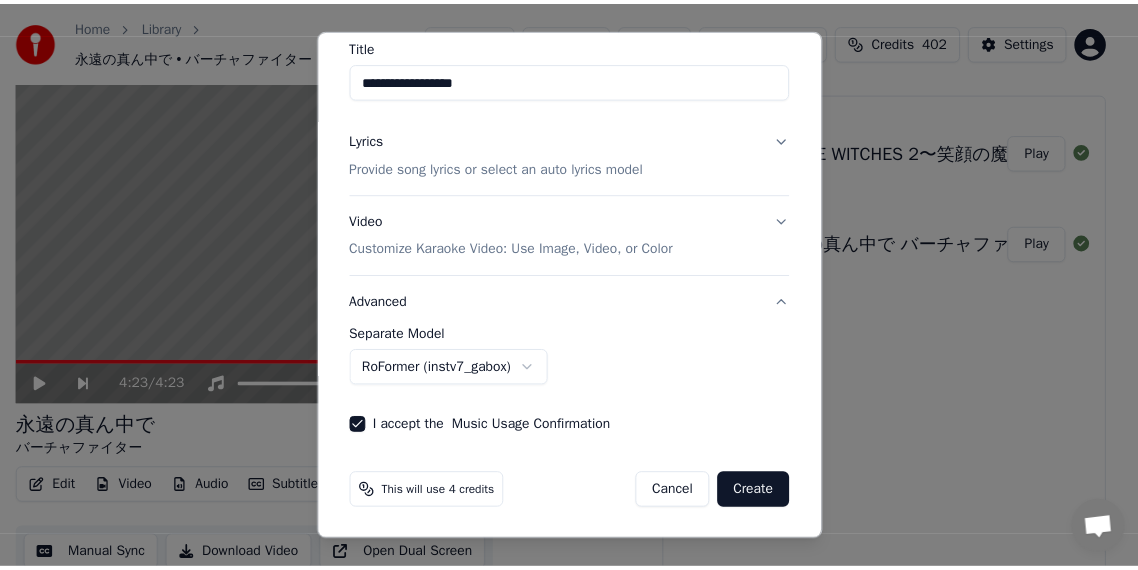 scroll, scrollTop: 166, scrollLeft: 0, axis: vertical 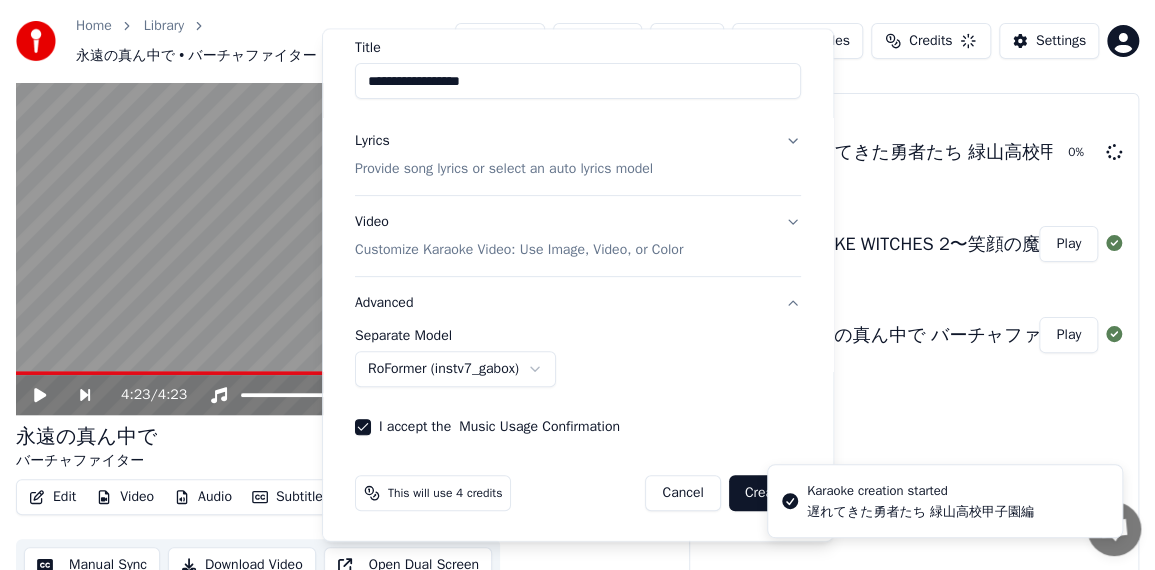 select on "******" 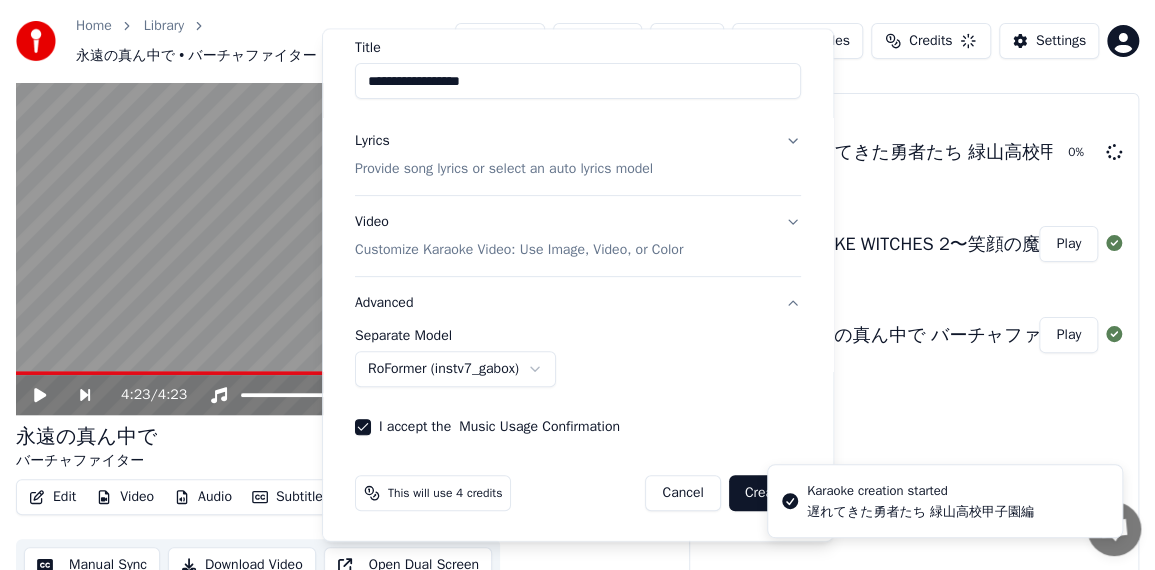 type 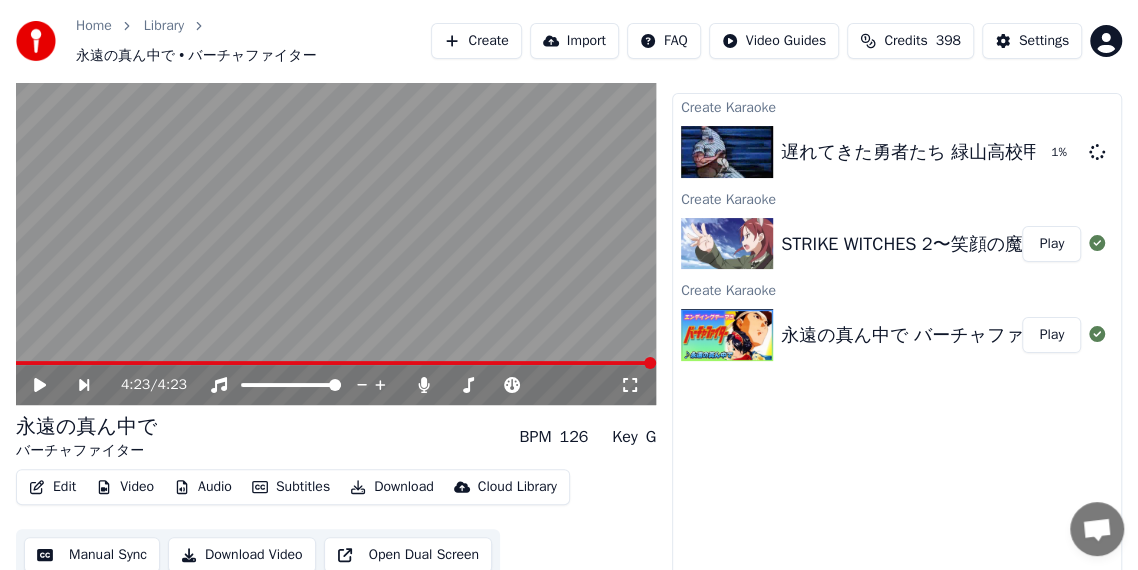 click on "STRIKE WITCHES 2〜笑顔の魔法〜 ストライクウィッチーズ2 OP" at bounding box center (1043, 244) 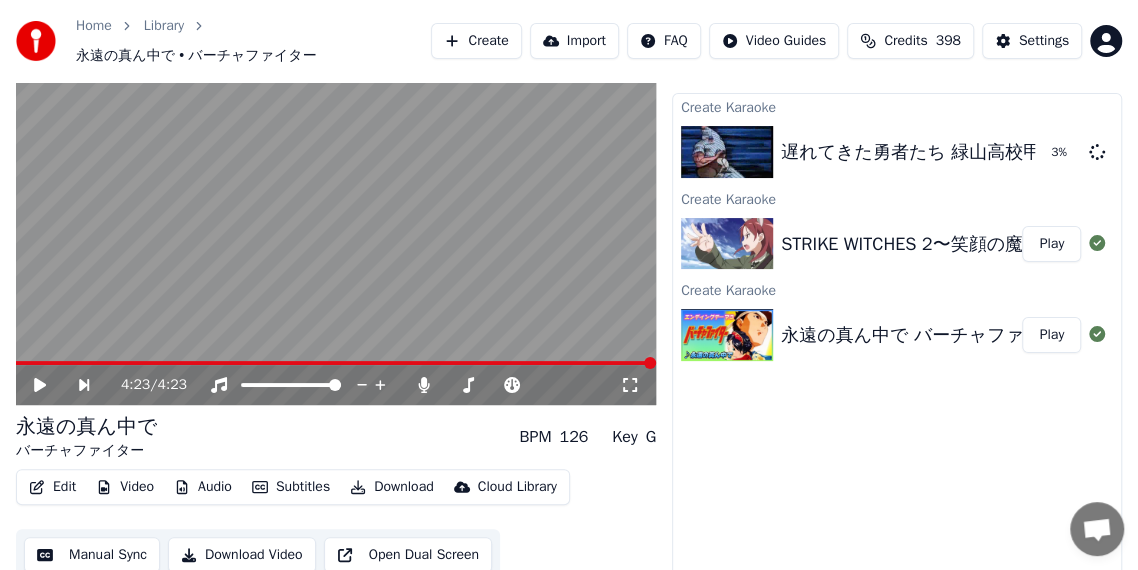 click on "STRIKE WITCHES 2〜笑顔の魔法〜 ストライクウィッチーズ2 OP Play" at bounding box center [897, 244] 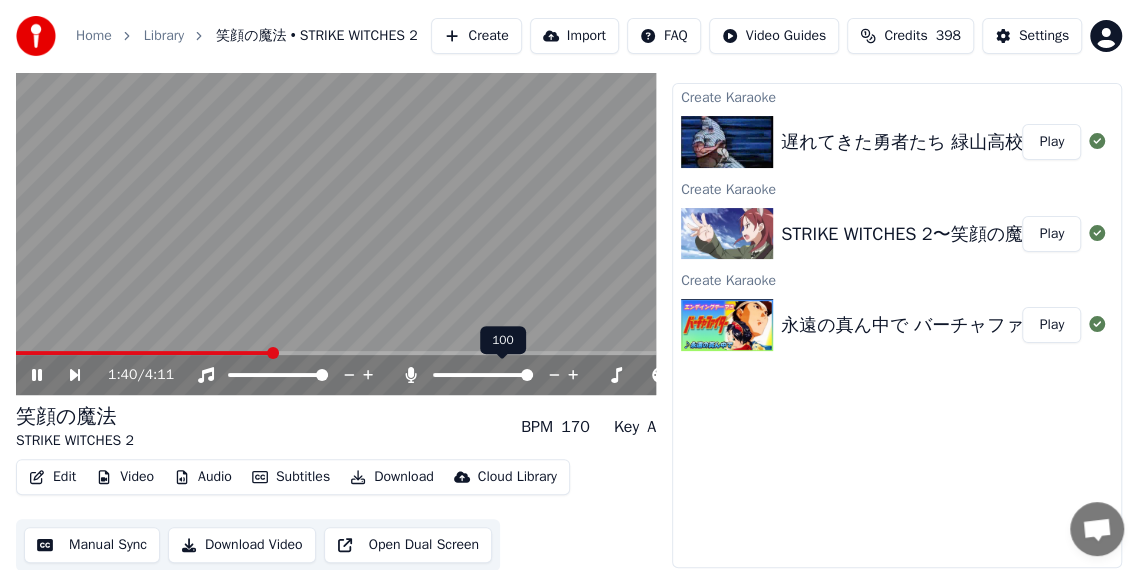 click 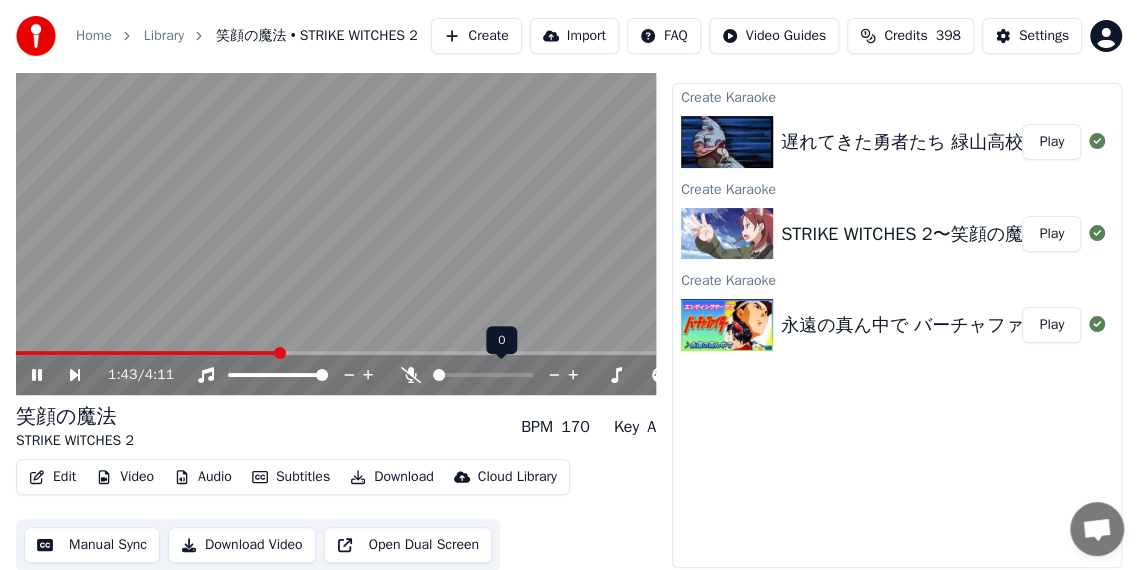 click 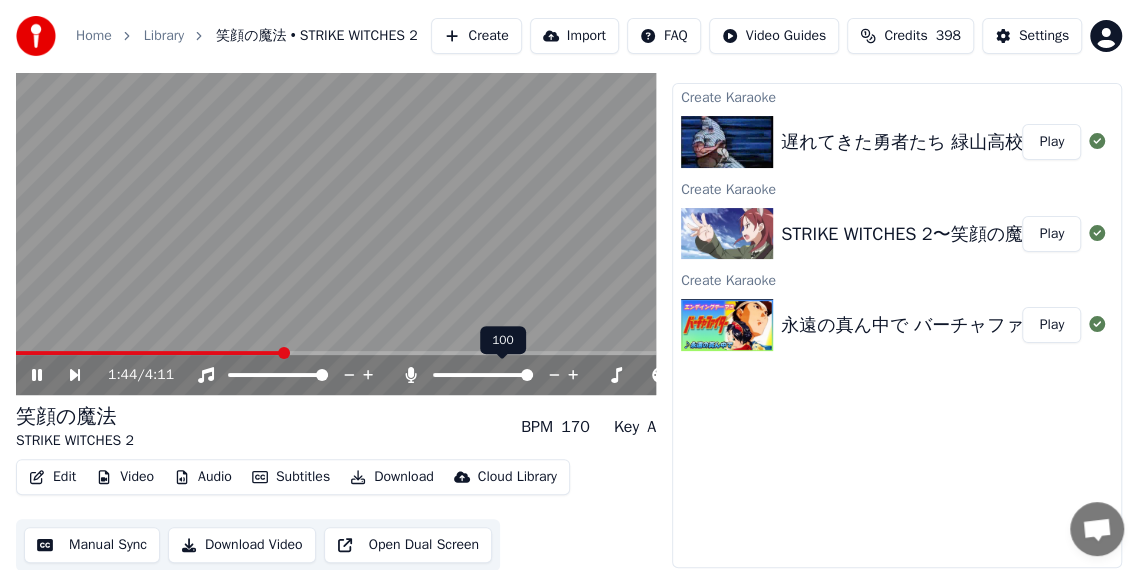 click 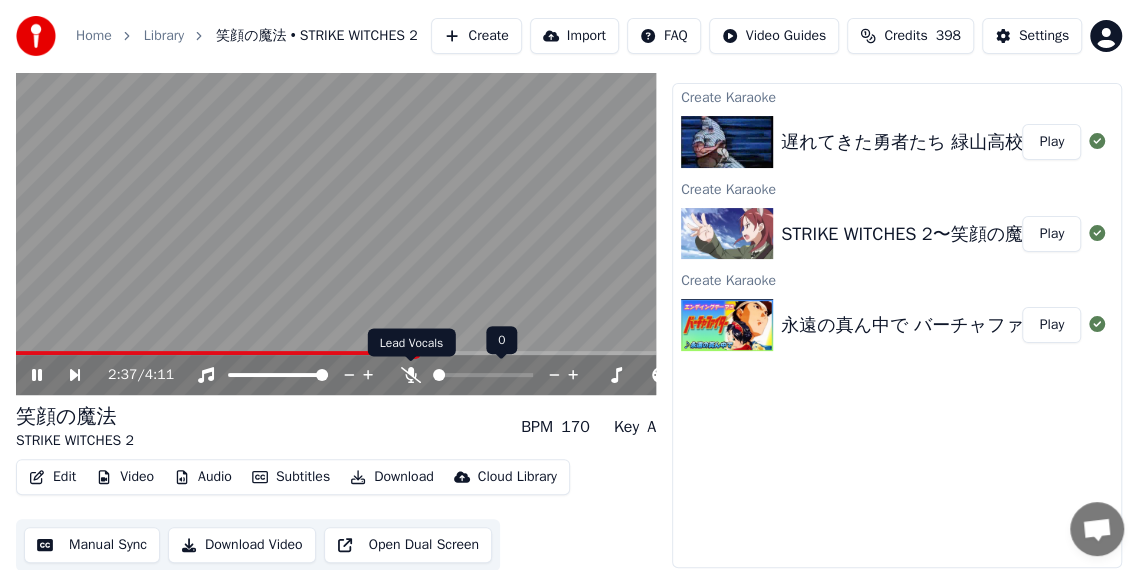 click 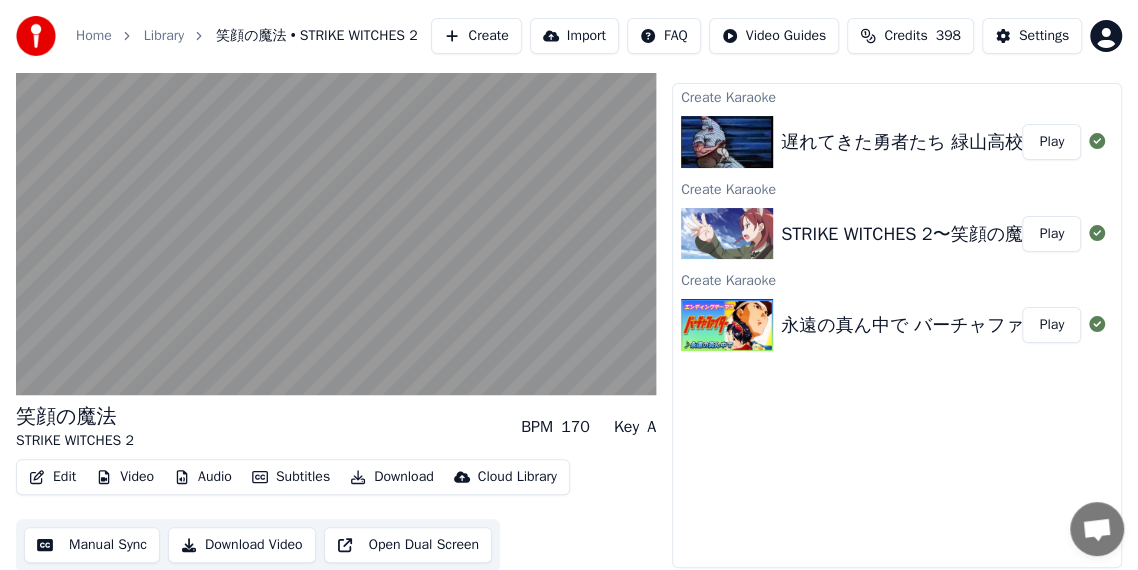 click on "Play" at bounding box center [1051, 142] 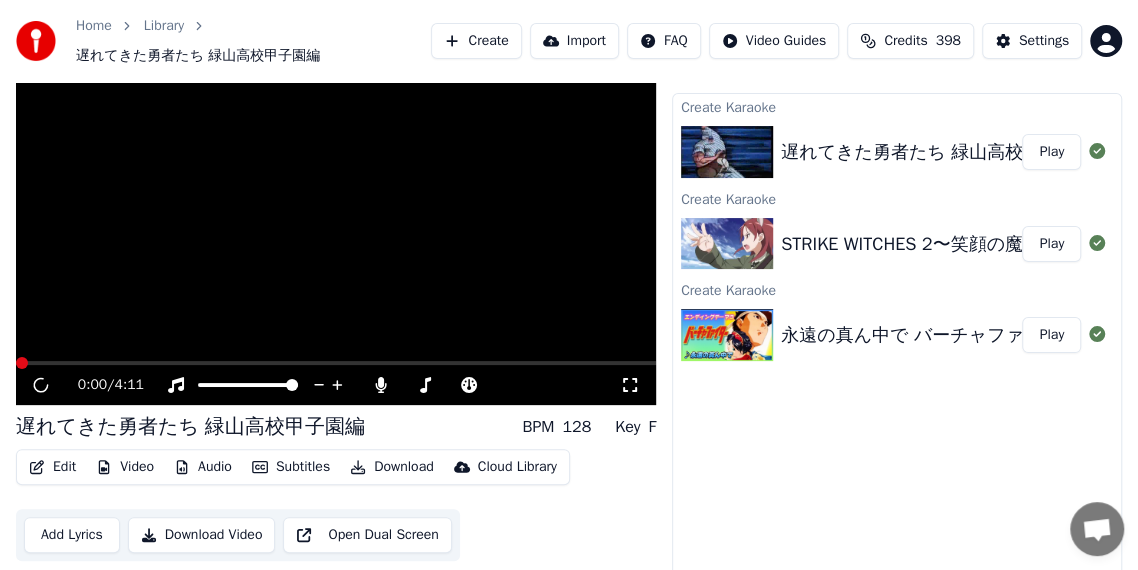 scroll, scrollTop: 44, scrollLeft: 0, axis: vertical 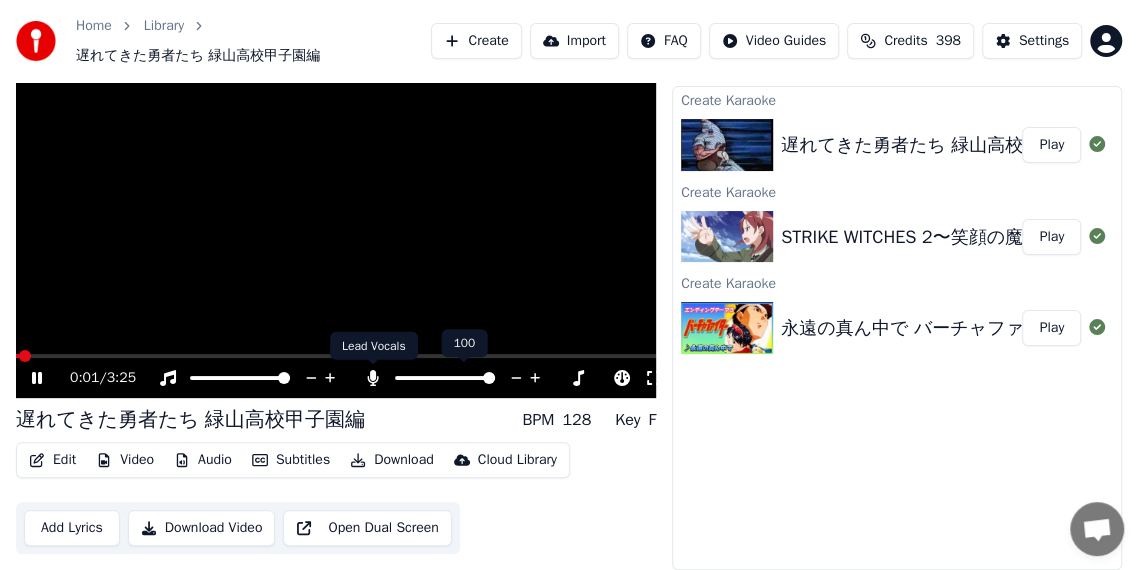 click 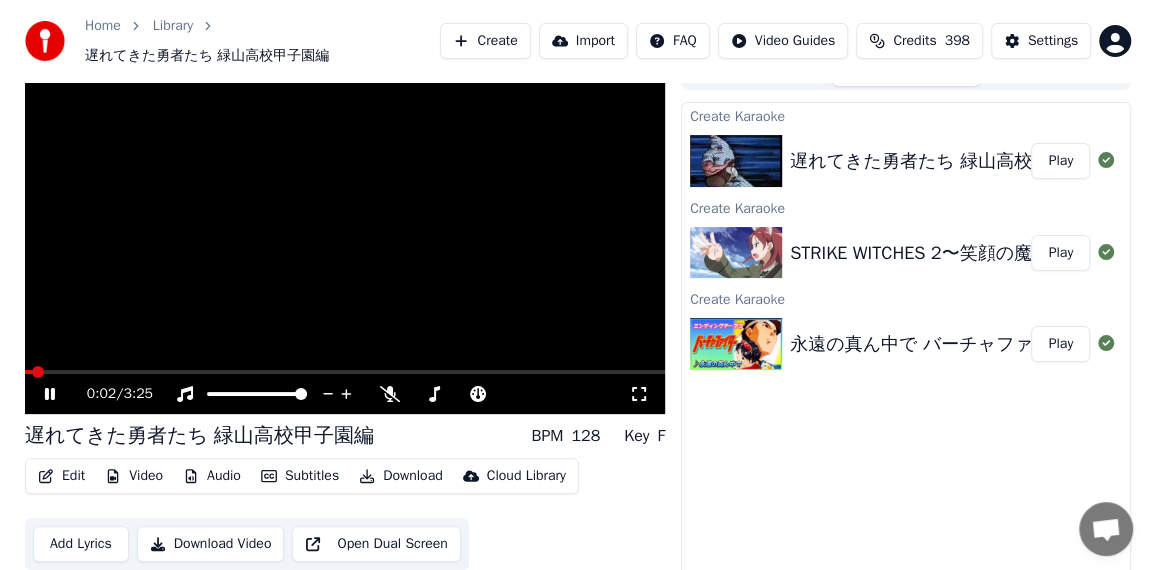 scroll, scrollTop: 0, scrollLeft: 0, axis: both 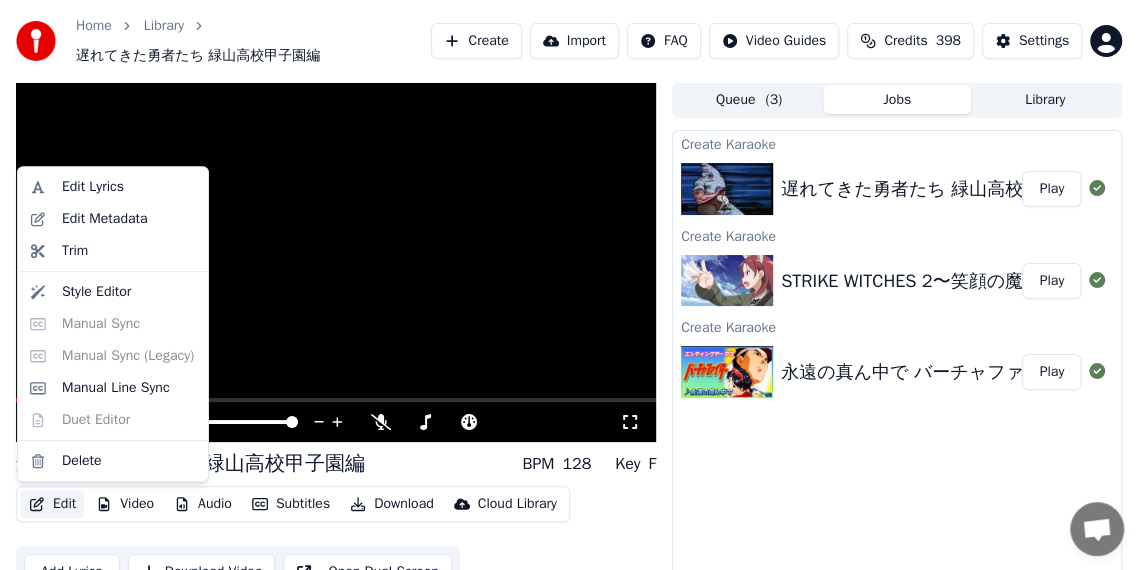 click on "Edit" at bounding box center [52, 504] 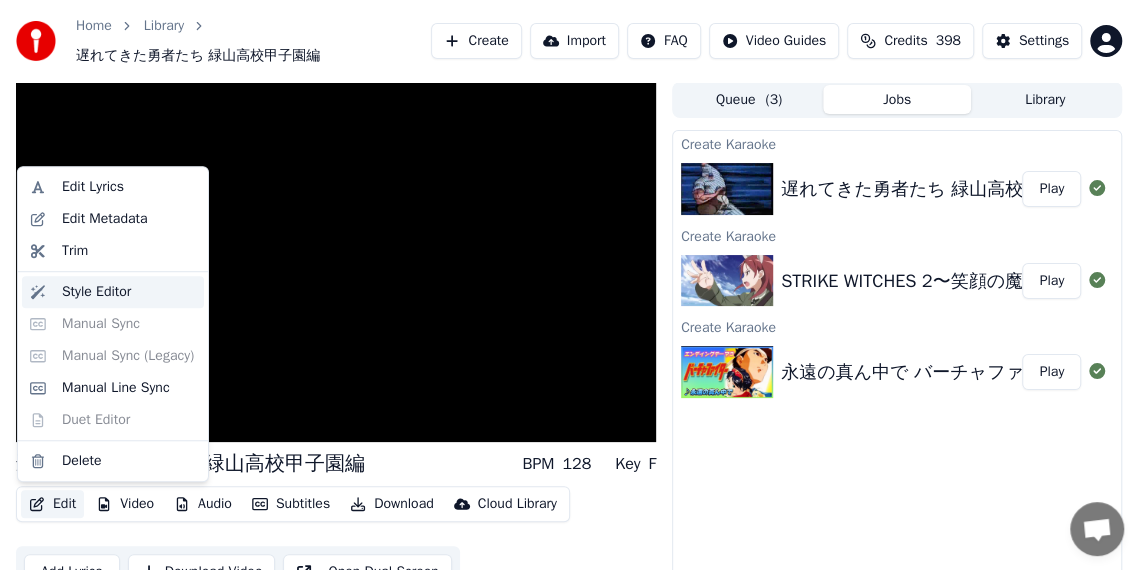 click on "Style Editor" at bounding box center [129, 292] 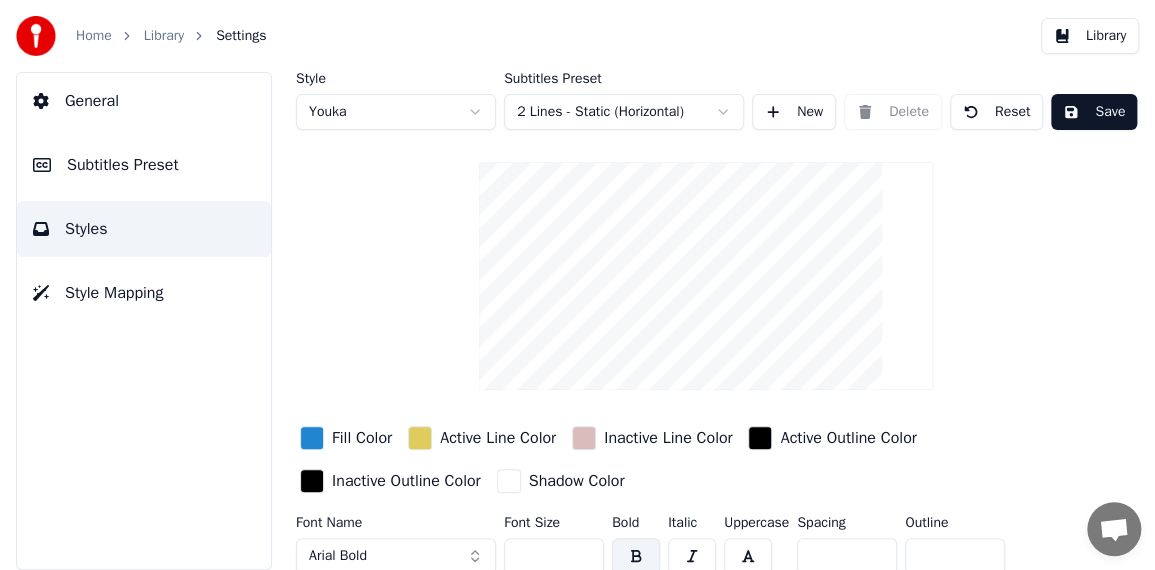 click on "Library" at bounding box center [1090, 36] 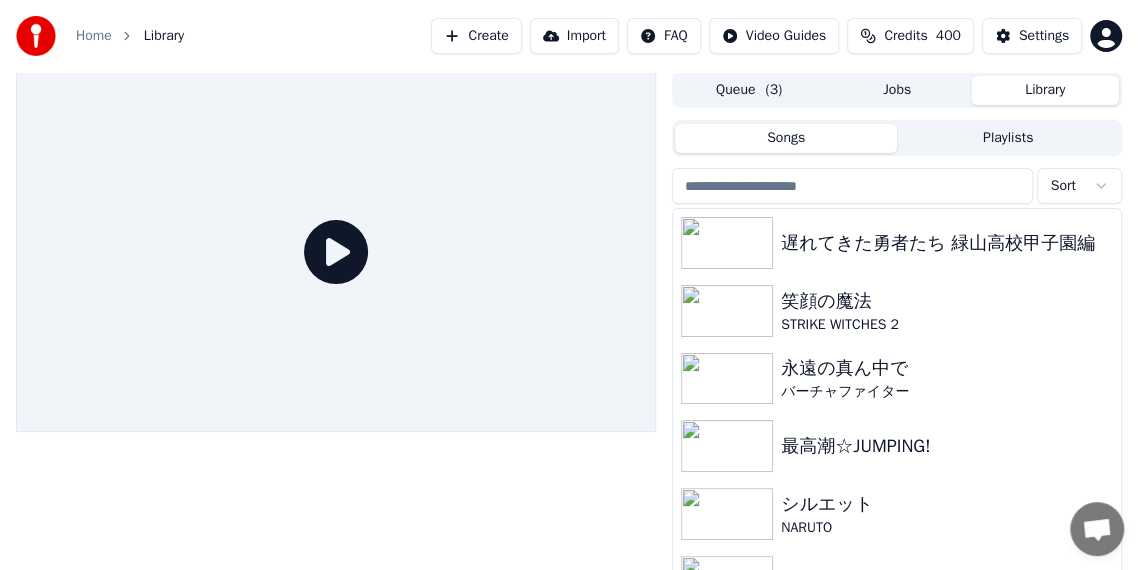 click 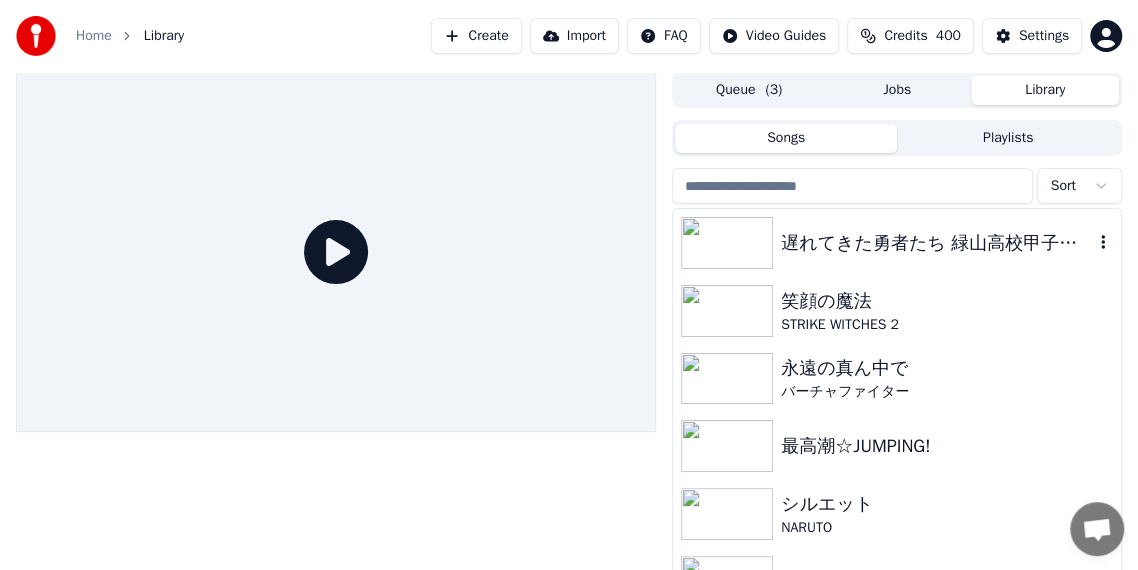 click on "遅れてきた勇者たち 緑山高校甲子園編" at bounding box center (937, 243) 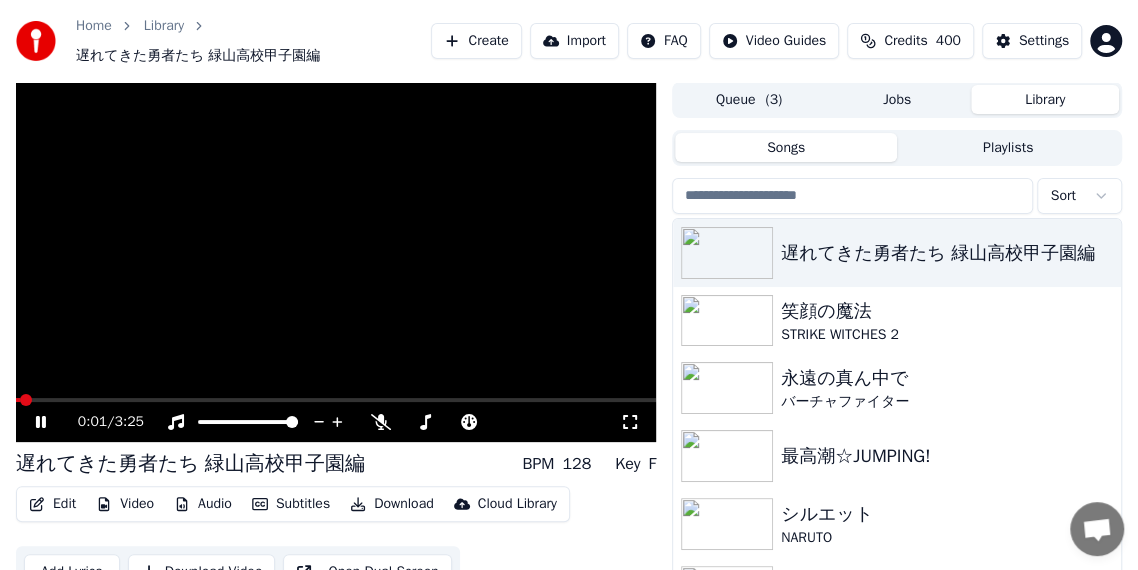 click on "Edit" at bounding box center [52, 504] 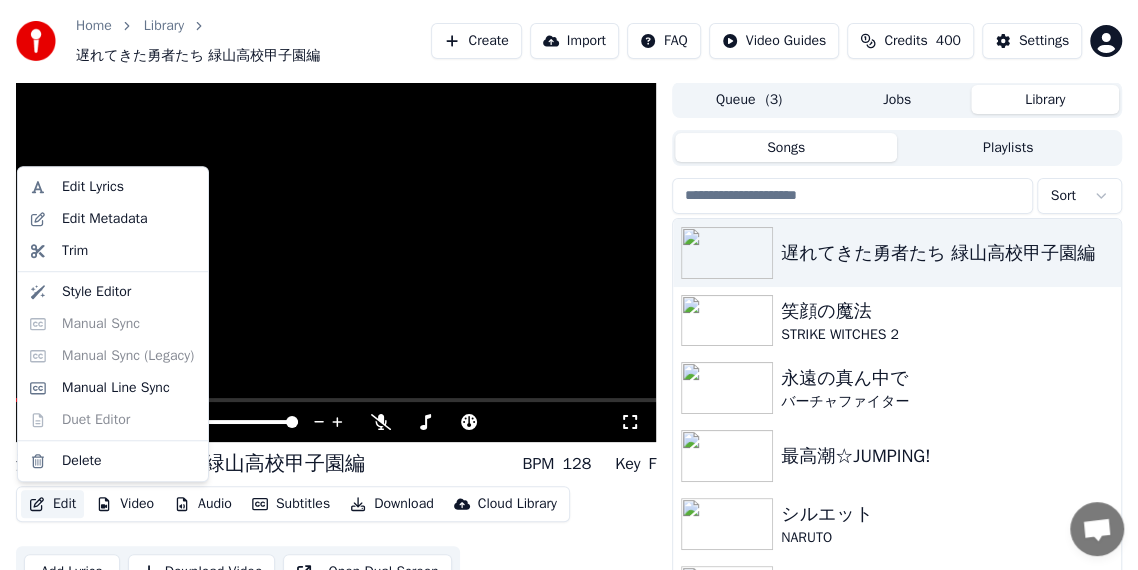 click on "Edit Lyrics Edit Metadata Trim Style Editor Manual Sync Manual Sync (Legacy) Manual Line Sync Duet Editor Delete" at bounding box center (113, 324) 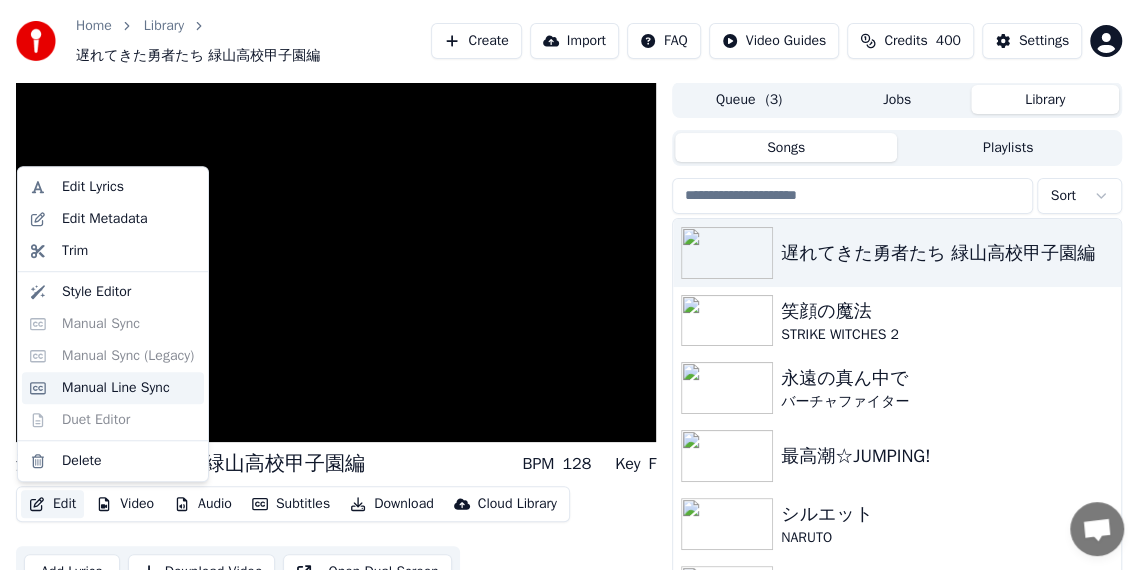 click on "Manual Line Sync" at bounding box center [116, 388] 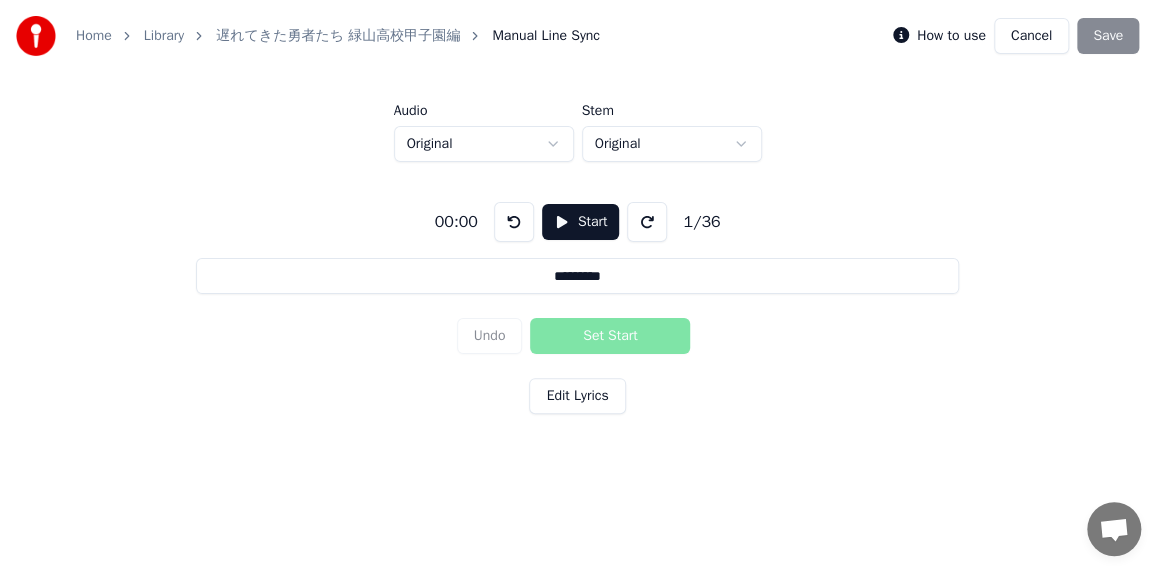 click on "Start" at bounding box center [581, 222] 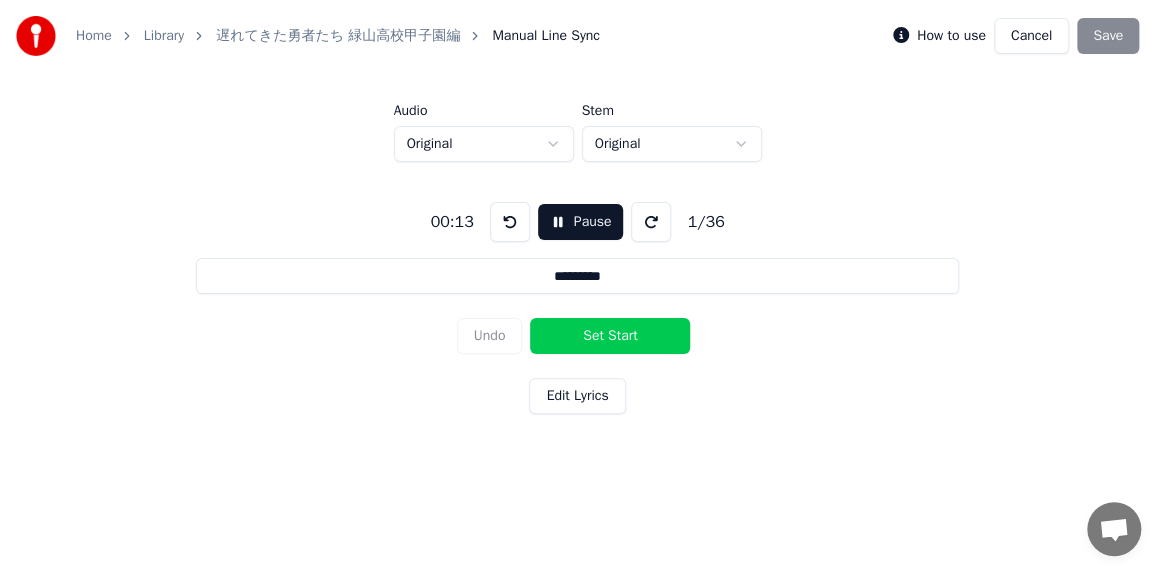click on "Edit Lyrics" at bounding box center [577, 396] 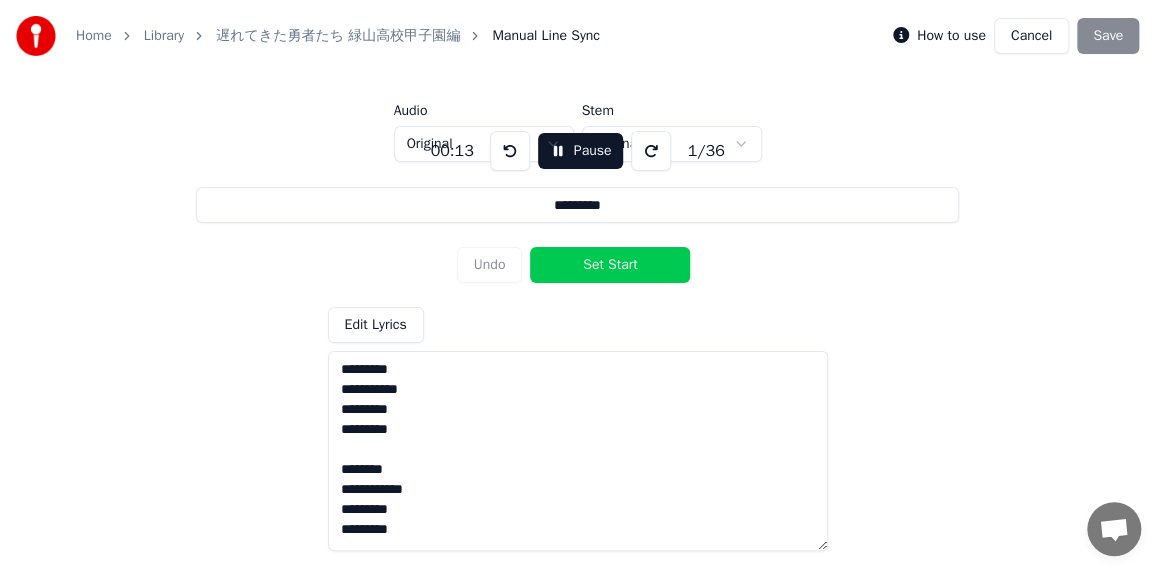 type on "*********" 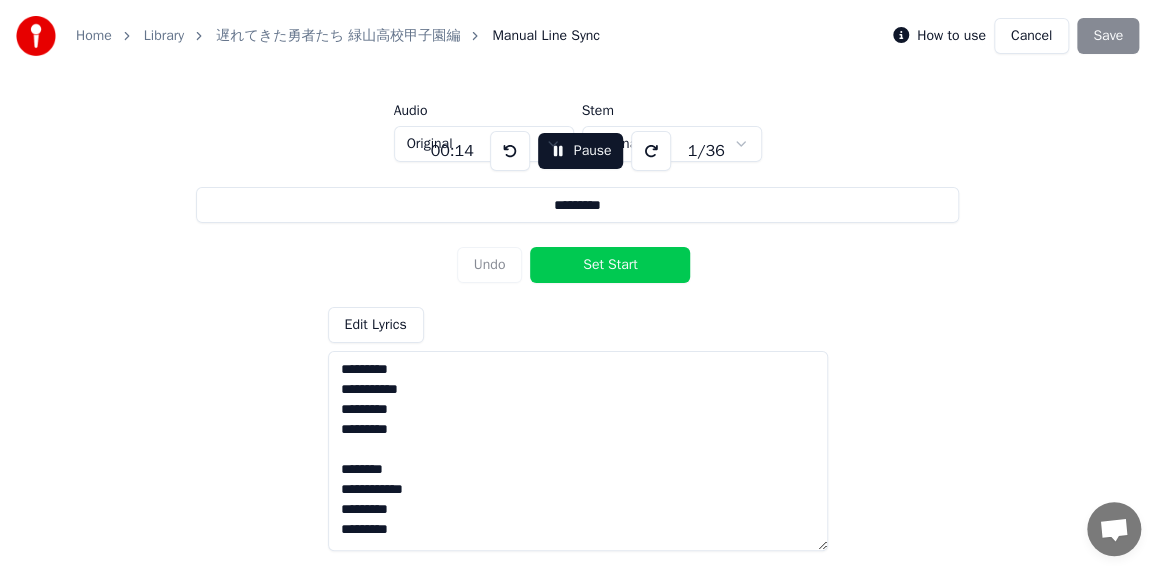 type on "*********" 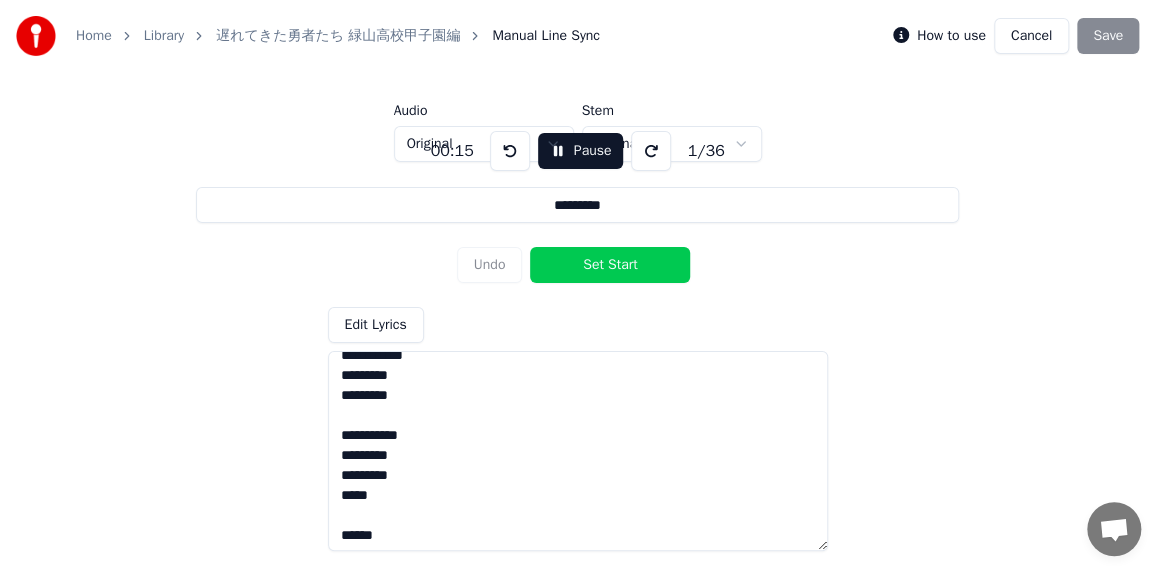 type on "*********" 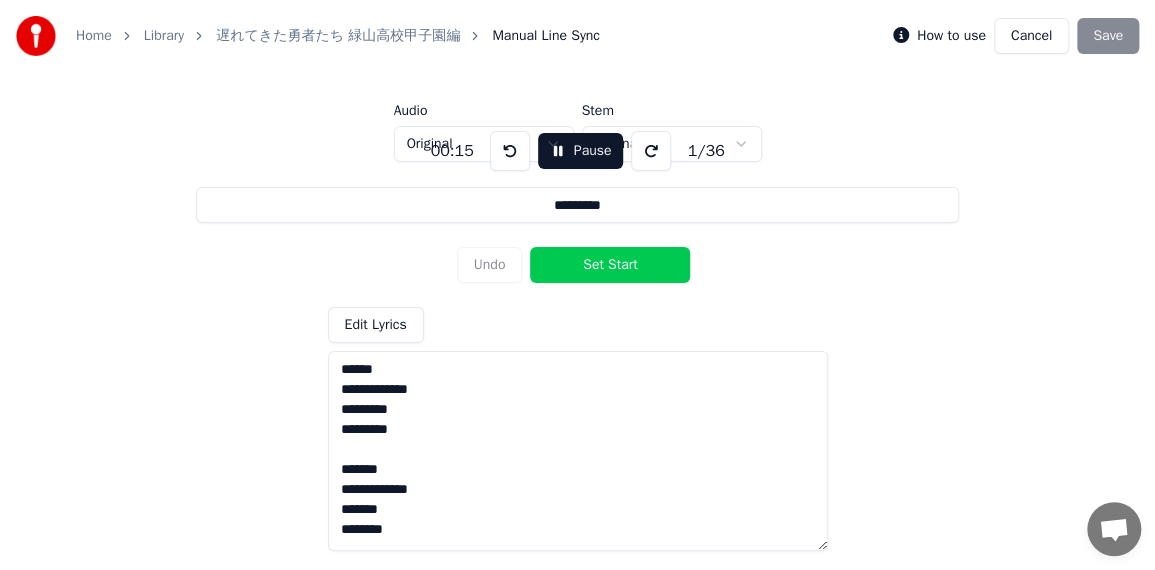 type on "*********" 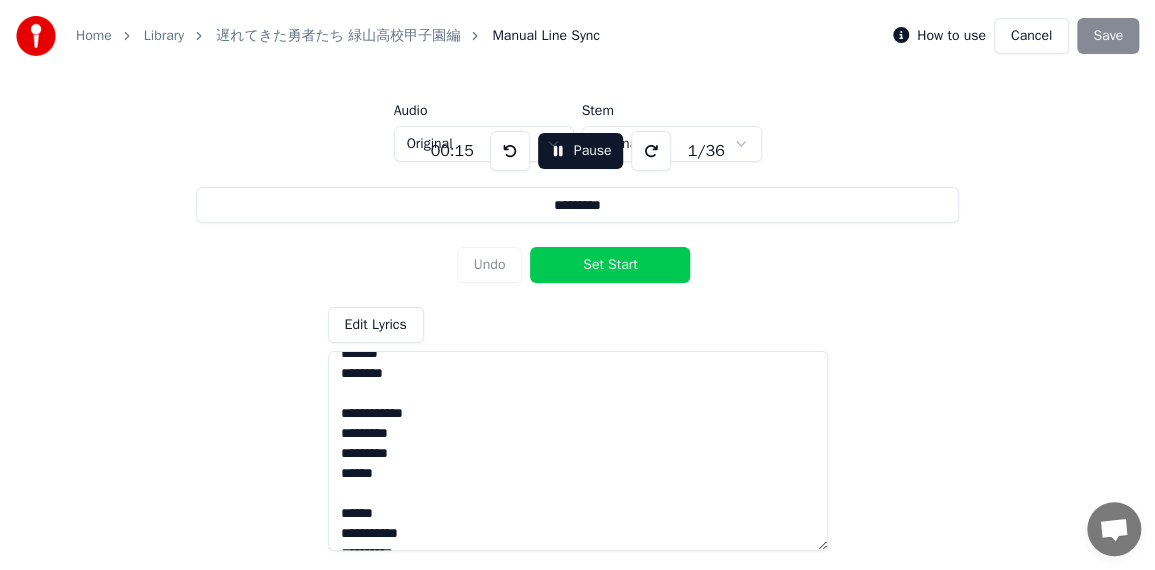type on "*********" 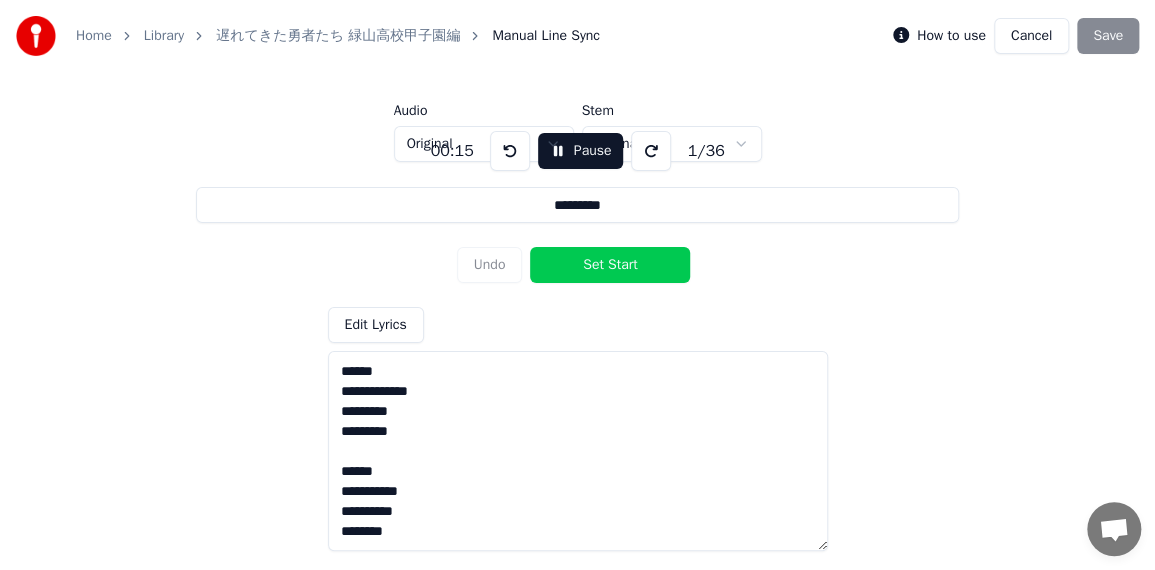 type on "*********" 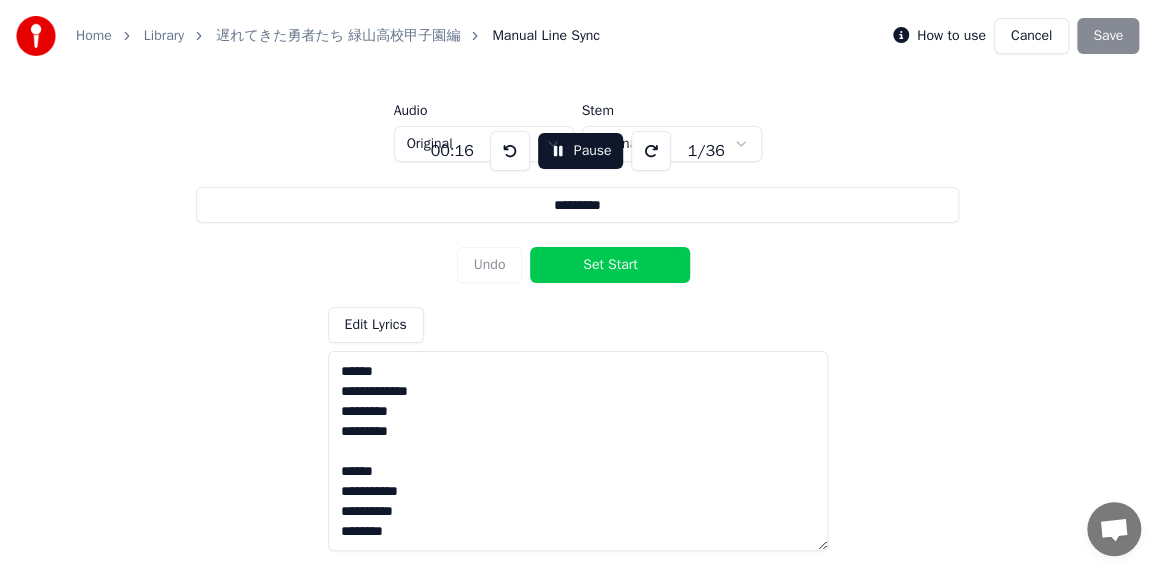 type on "*********" 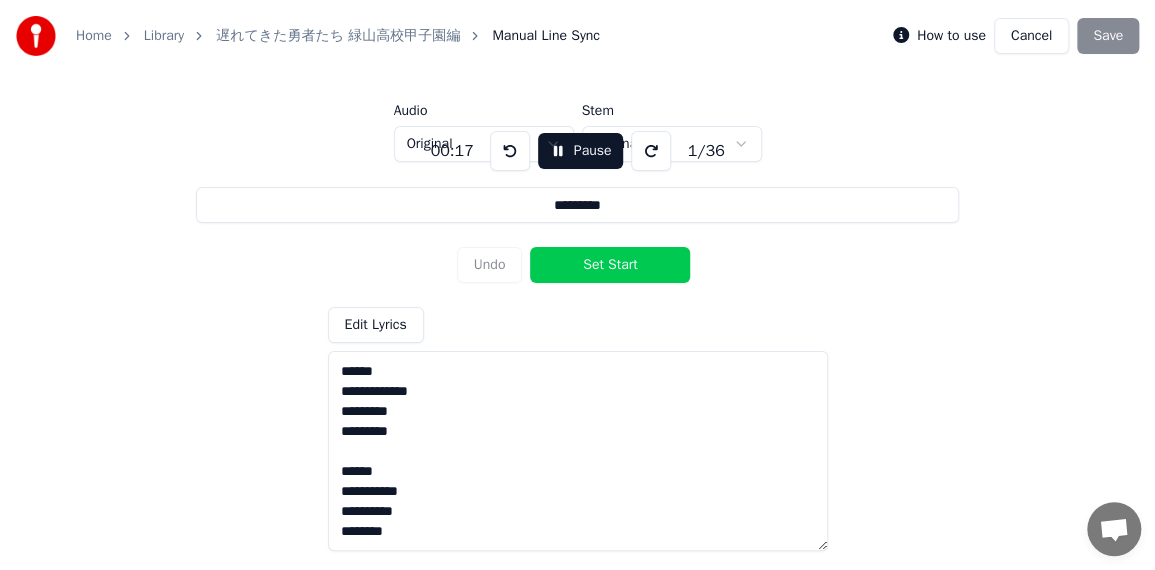 type on "*********" 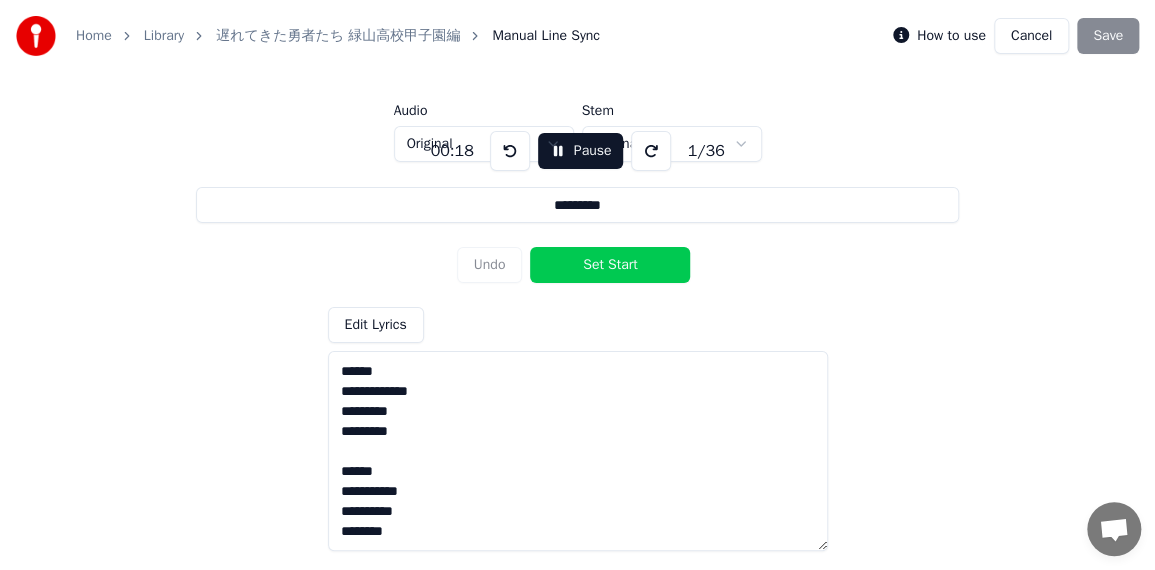 type on "*********" 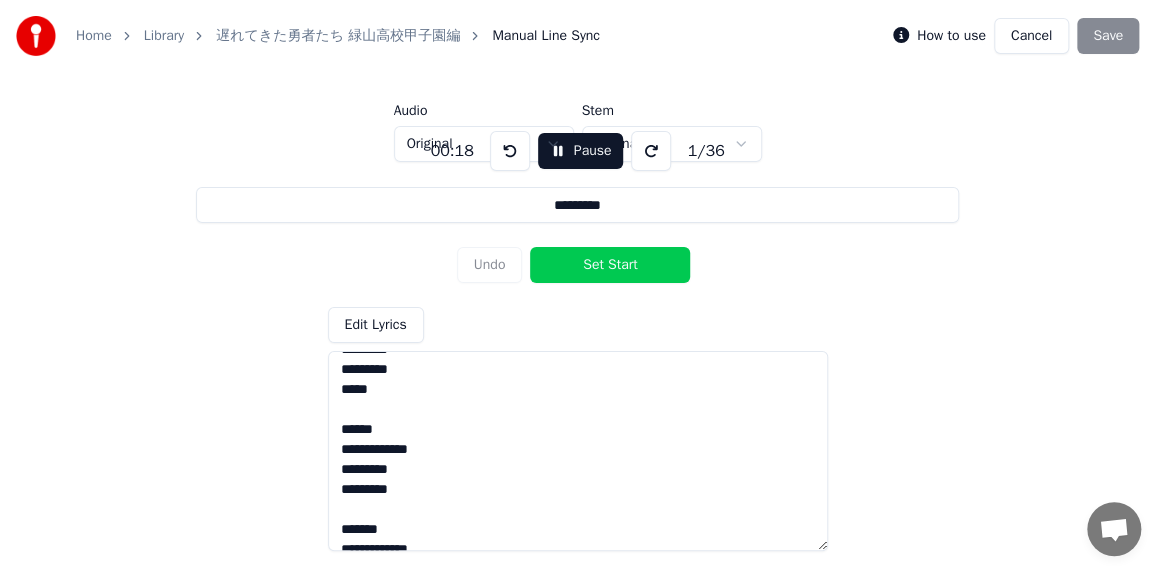 type on "*********" 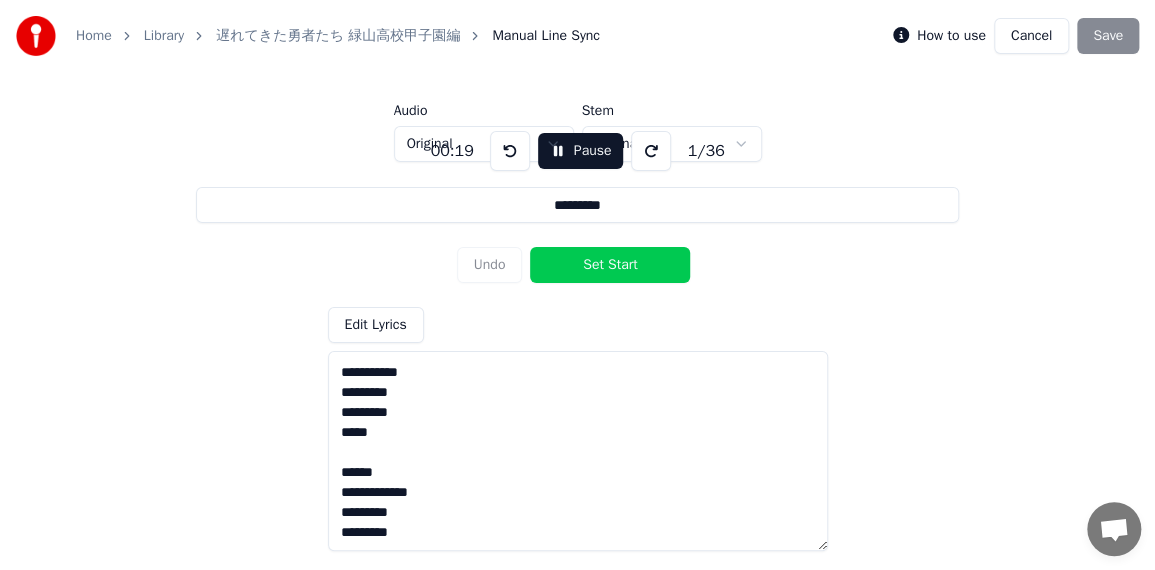 type on "*********" 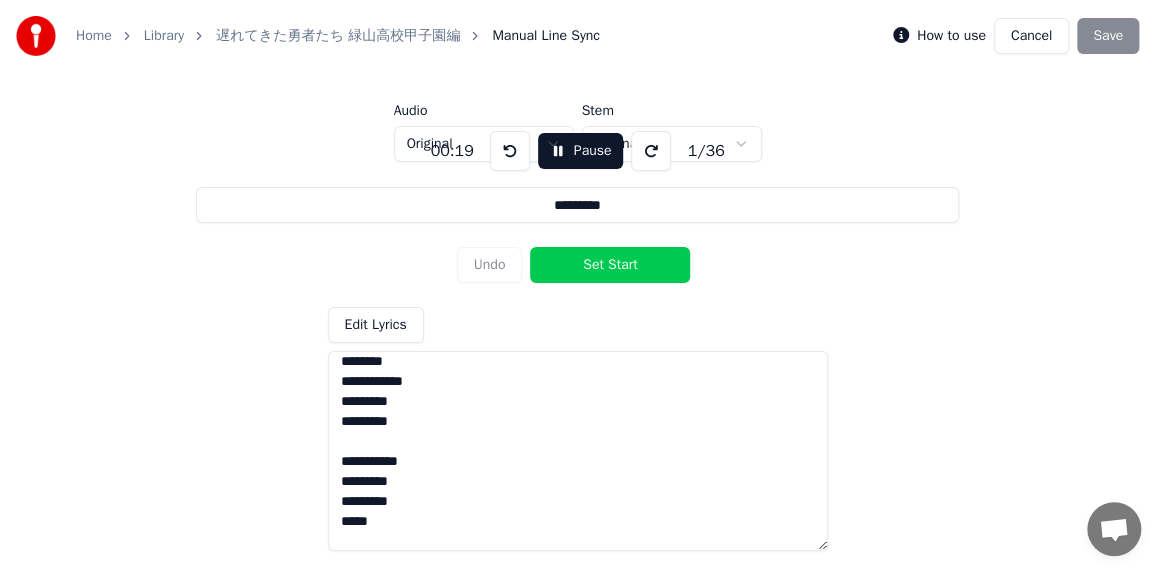 scroll, scrollTop: 0, scrollLeft: 0, axis: both 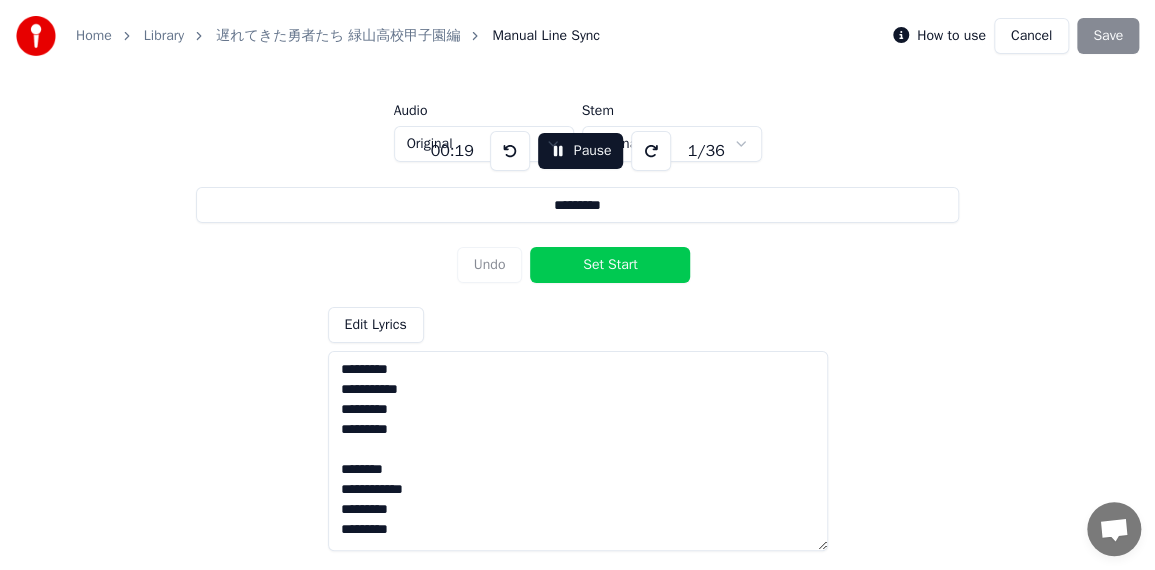 type on "*********" 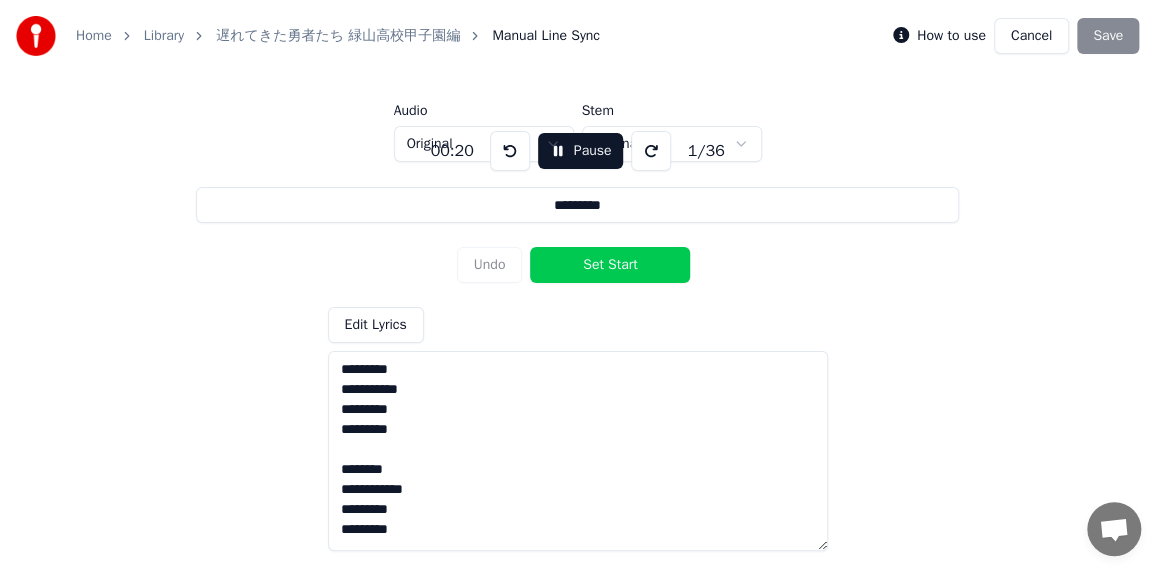 type on "*********" 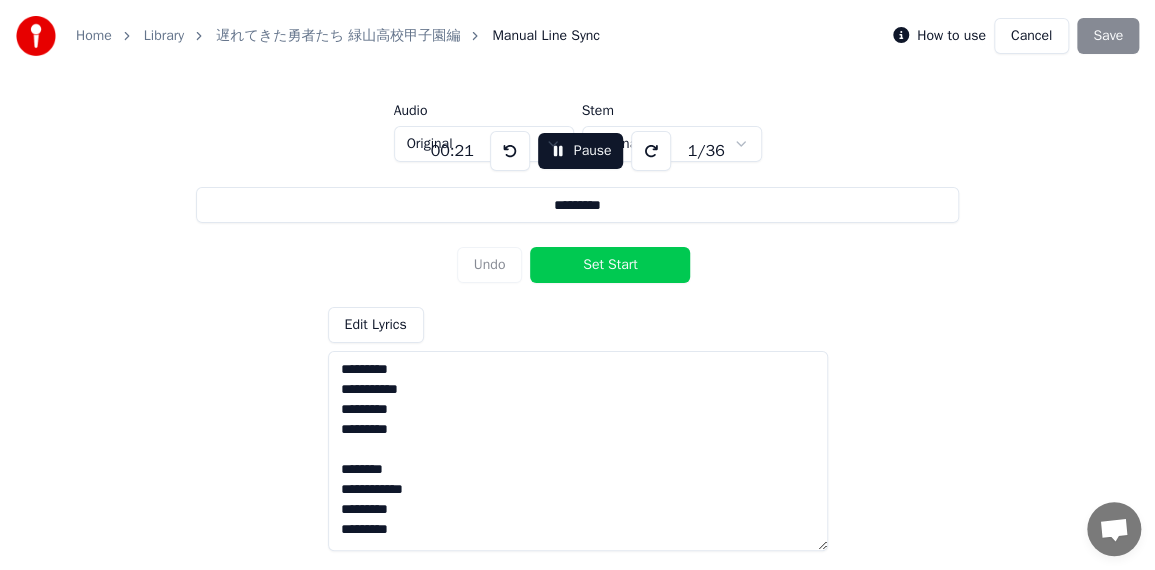 type on "*********" 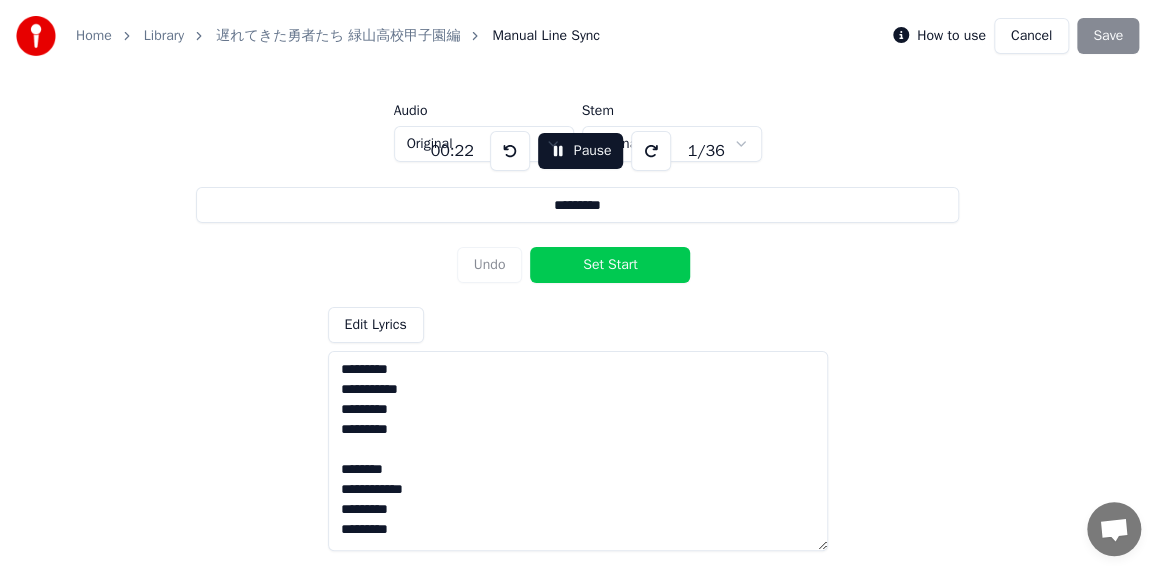 type on "*********" 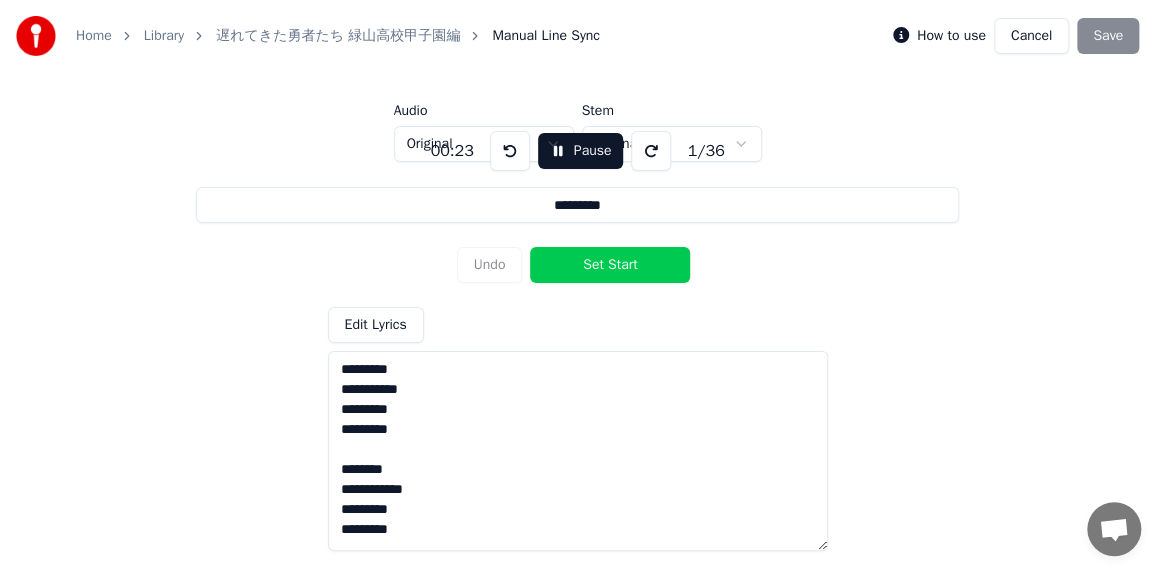 type on "*********" 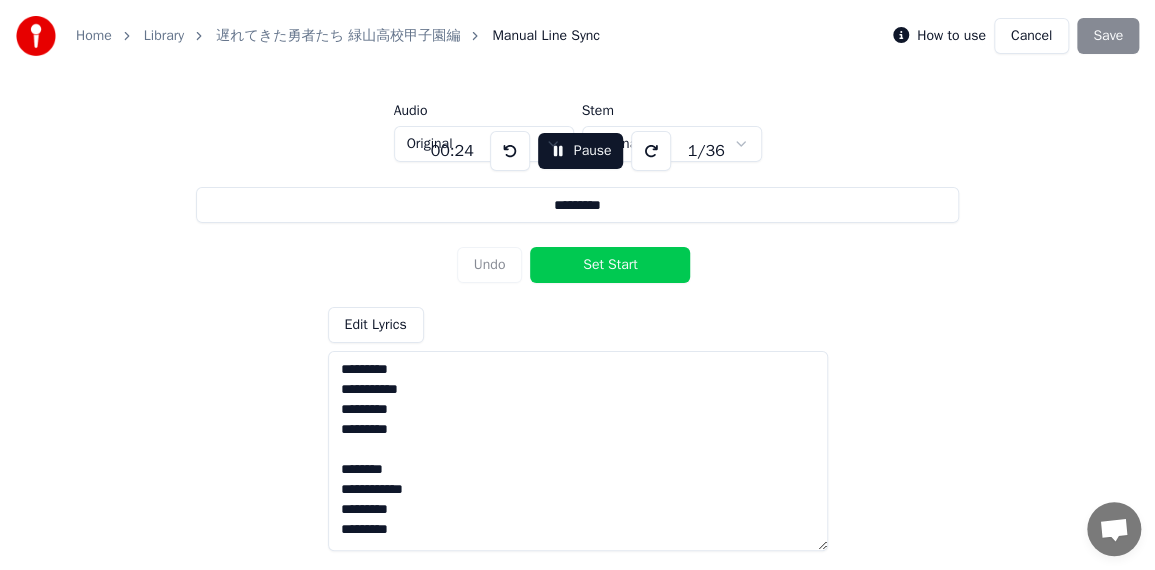 type on "*********" 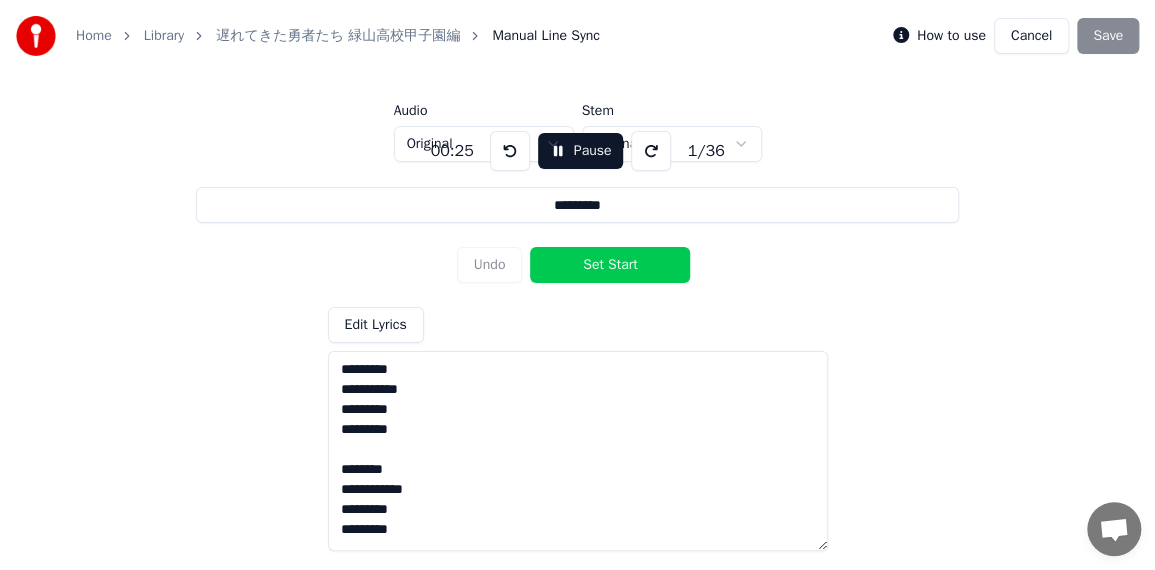click on "**********" at bounding box center (577, 333) 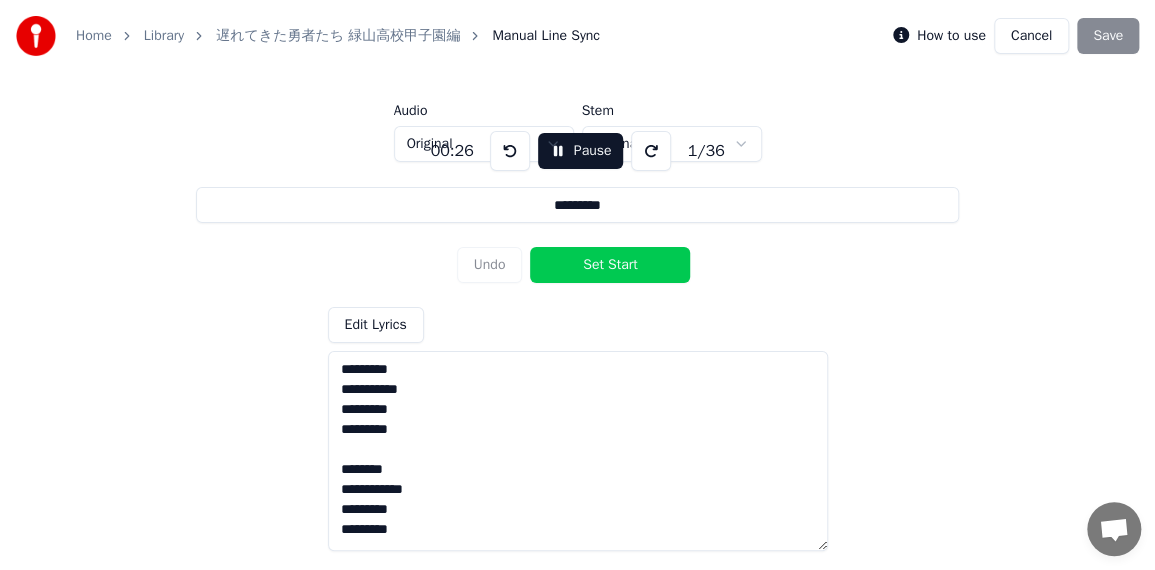 type on "*********" 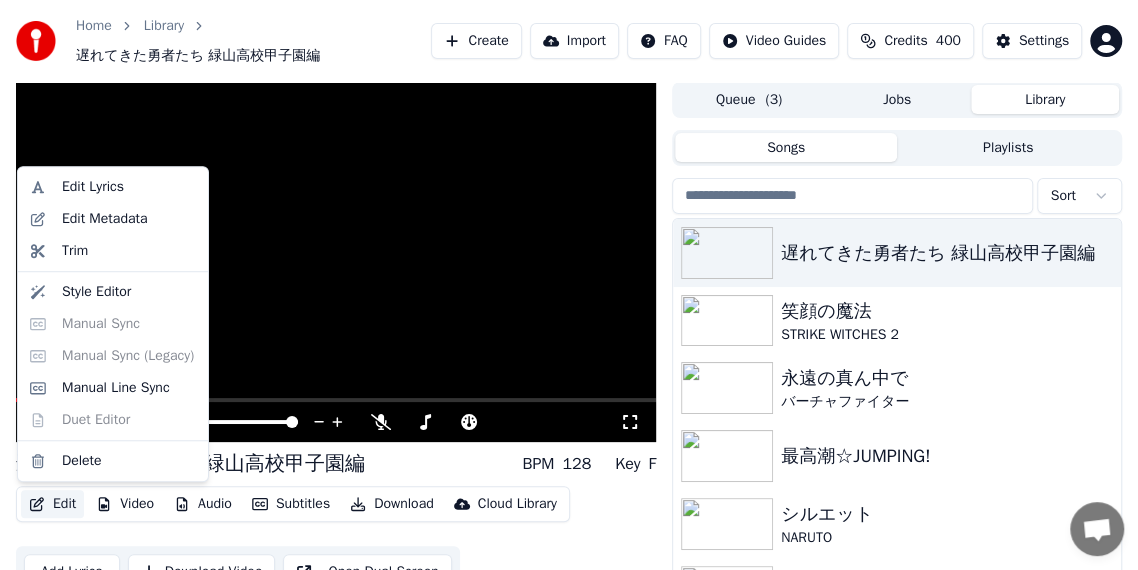 click 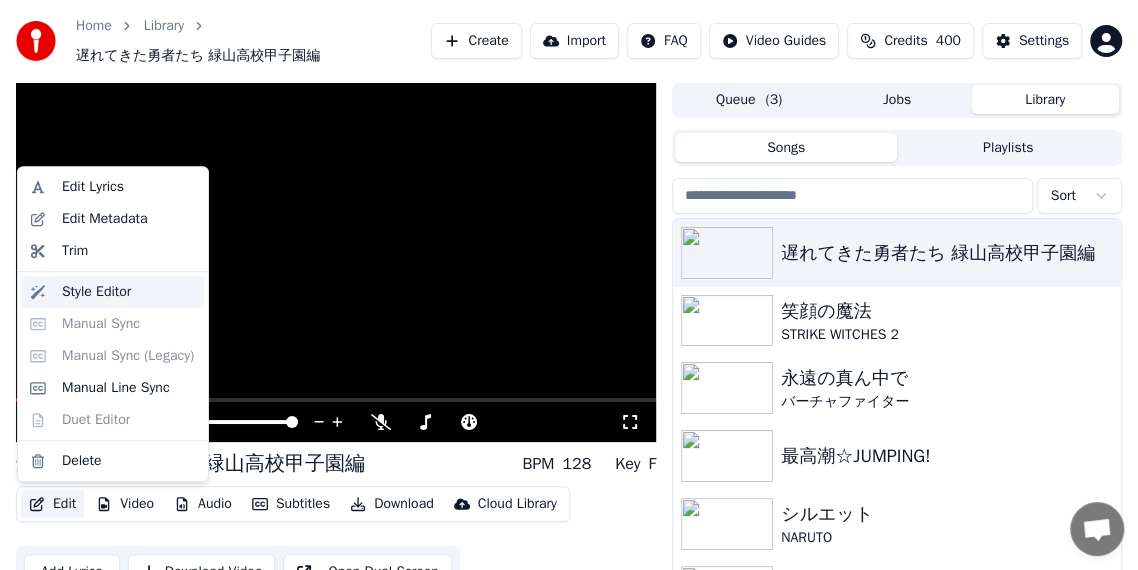 click on "Style Editor" at bounding box center [96, 292] 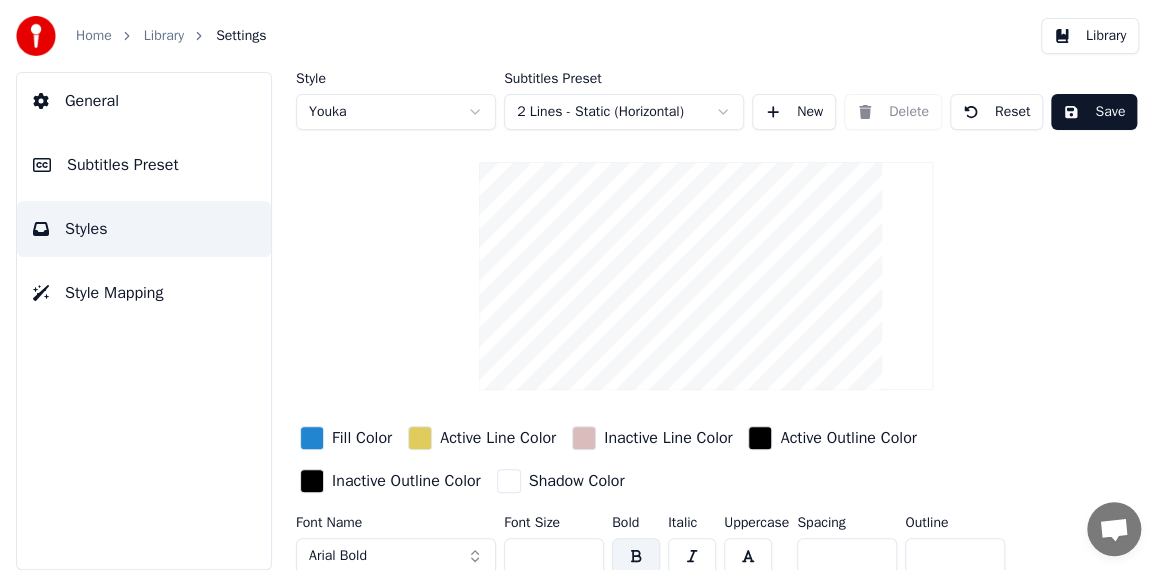 click on "Style Youka Subtitles Preset 2 Lines - Static (Horizontal) New Delete Reset Save Fill Color Active Line Color Inactive Line Color Active Outline Color Inactive Outline Color Shadow Color Font Name Arial Bold Font Size ** Bold Italic Uppercase Spacing * Outline * Blur * Shadow *" at bounding box center (705, 364) 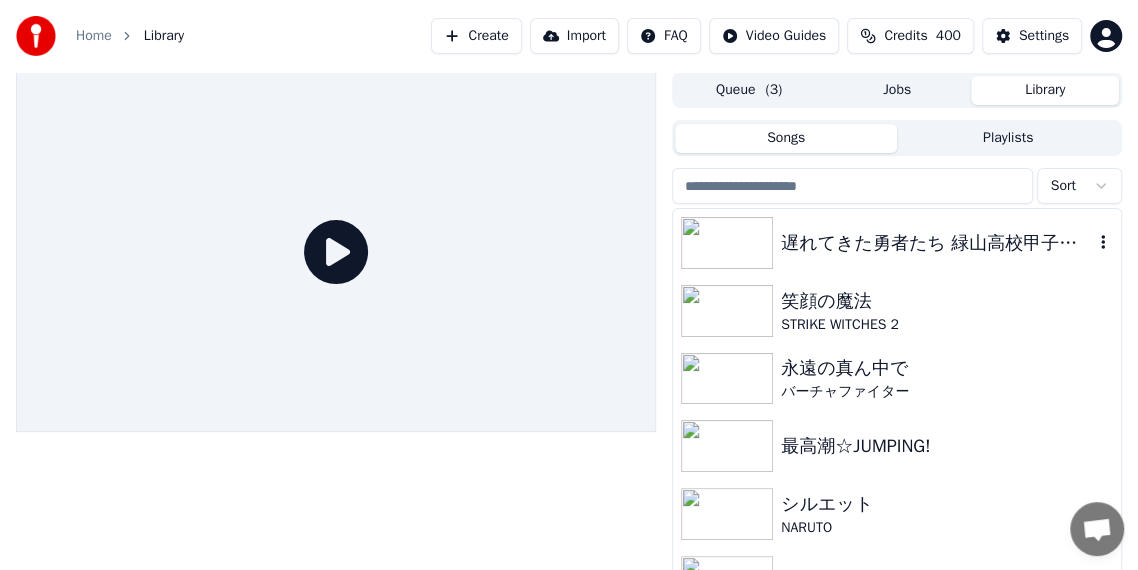 click on "遅れてきた勇者たち 緑山高校甲子園編" at bounding box center (937, 243) 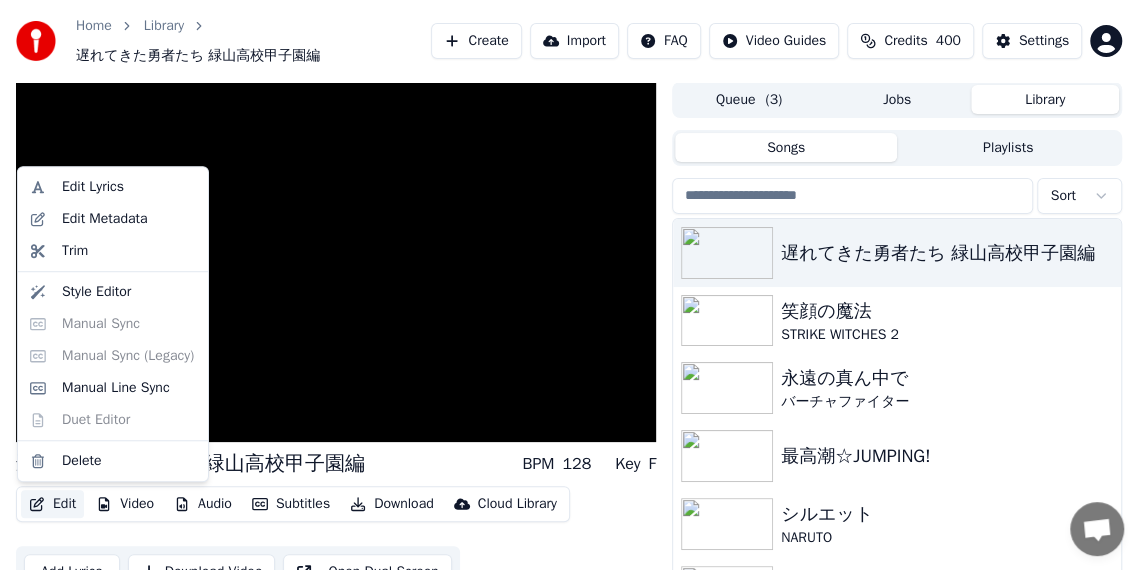 click on "Edit" at bounding box center (52, 504) 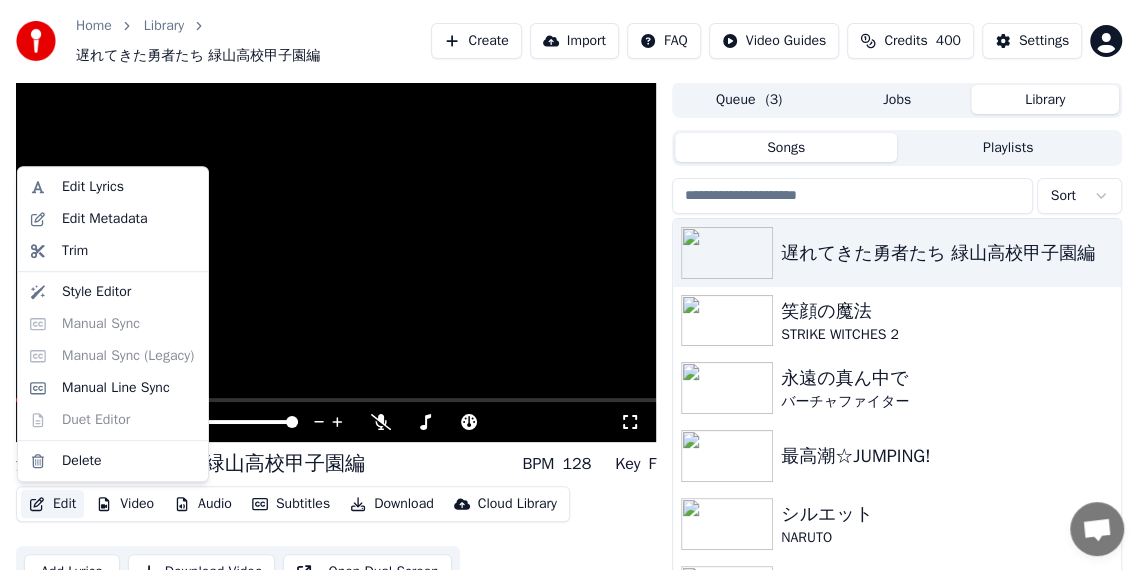 click on "Edit Lyrics Edit Metadata Trim Style Editor Manual Sync Manual Sync (Legacy) Manual Line Sync Duet Editor Delete" at bounding box center (113, 324) 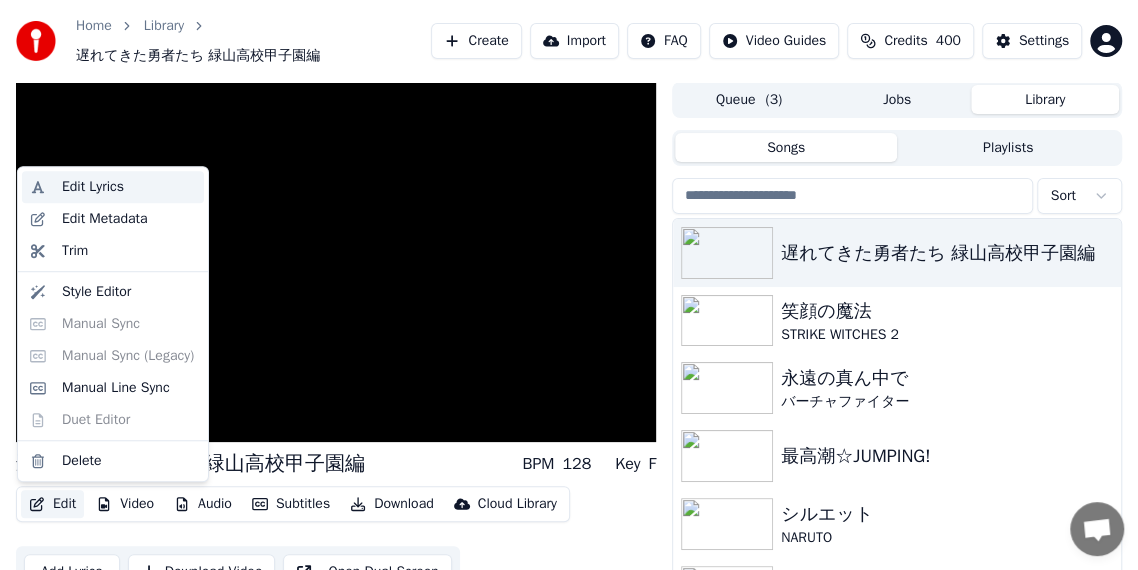 click on "Edit Lyrics" at bounding box center [129, 187] 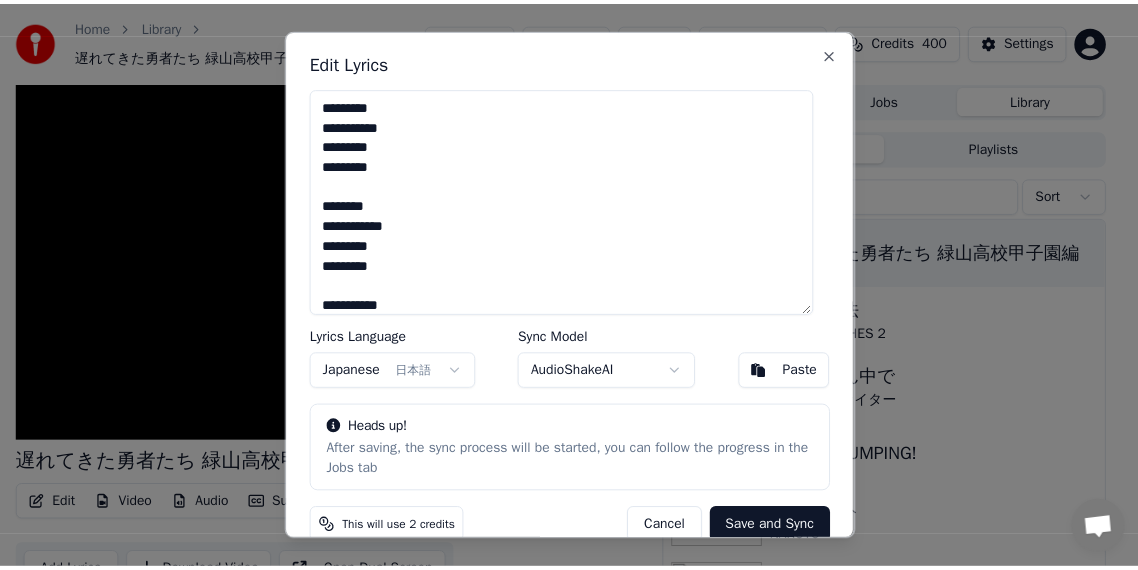 scroll, scrollTop: 27, scrollLeft: 0, axis: vertical 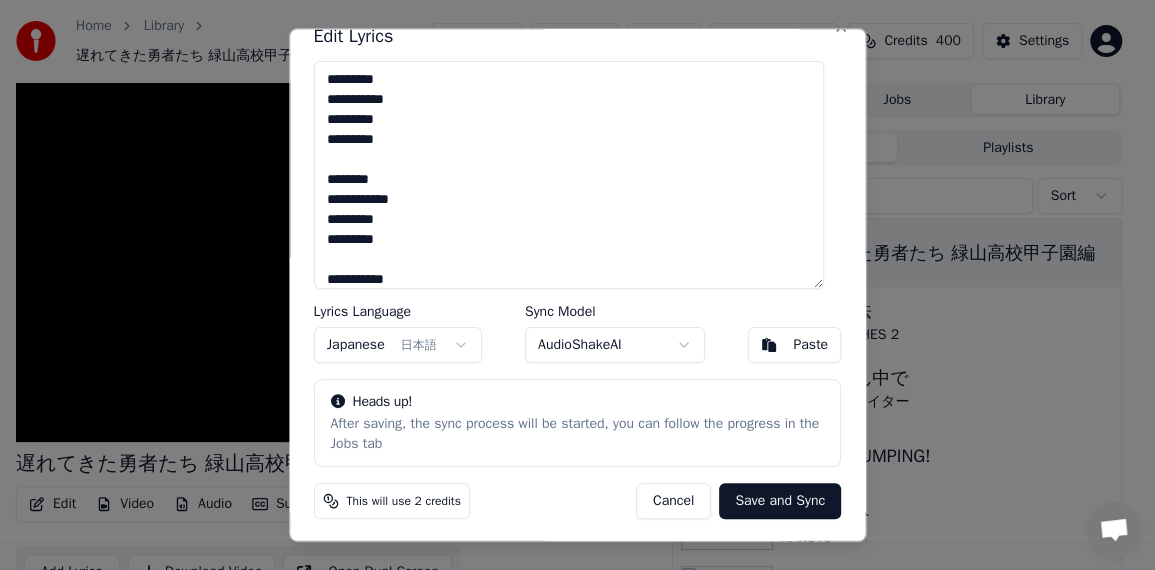 click on "Cancel" at bounding box center (673, 500) 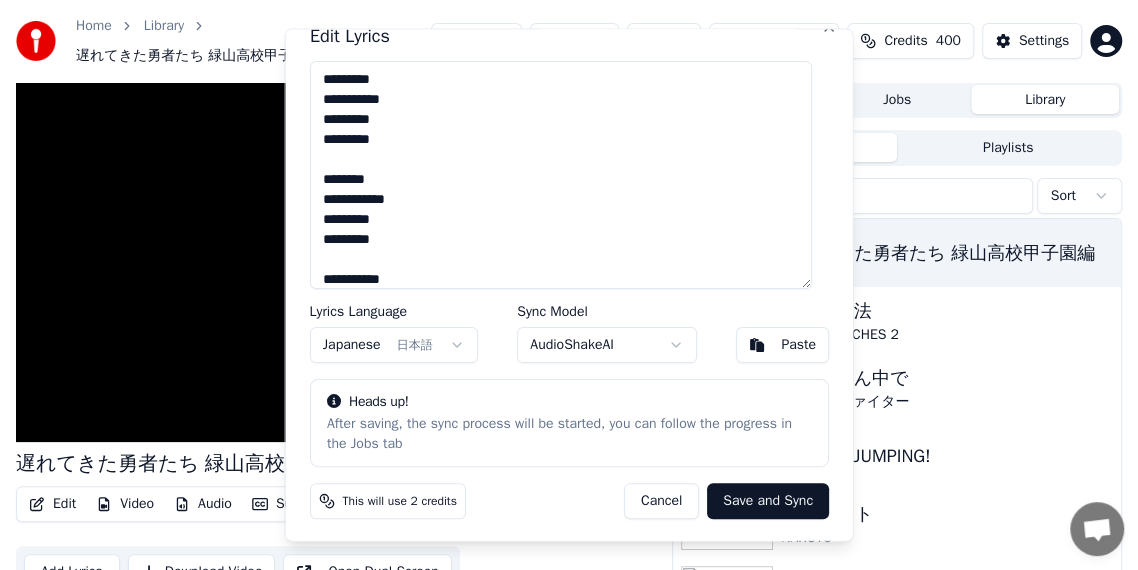 type on "**********" 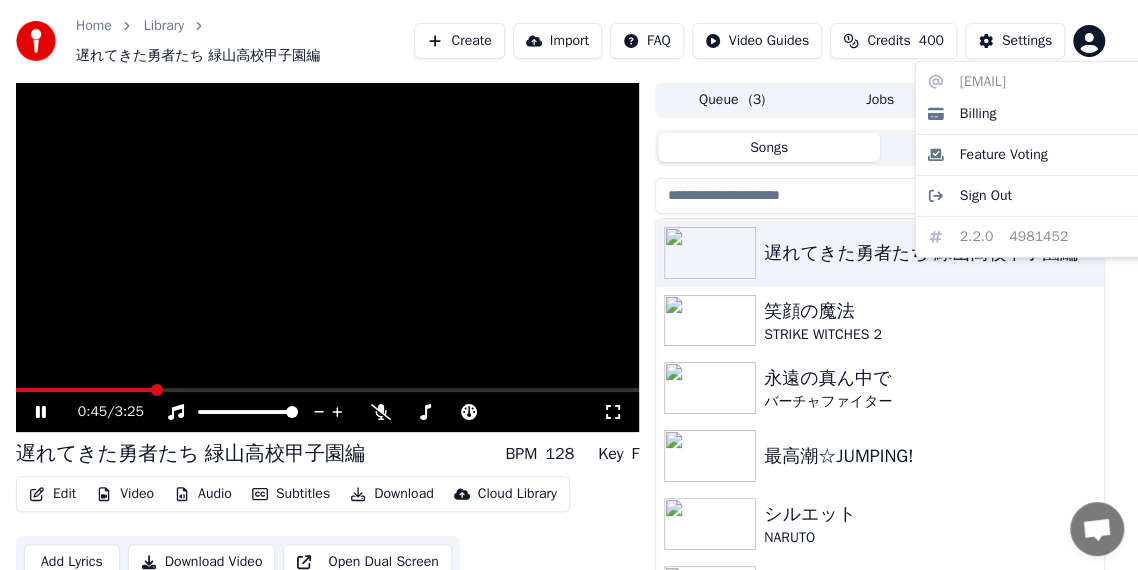 click on "Home Library [LAST] [LAST] Create Import FAQ Video Guides Credits 400 Settings 0:45  /  3:25 [LAST] [LAST] BPM 128 Key F Edit Video Audio Subtitles Download Cloud Library Add Lyrics Download Video Open Dual Screen Queue ( 3 ) Jobs Library Songs Playlists Sort [LAST] [LAST] 笑顔の魔法 STRIKE WITCHES 2 永遠の真ん中で バーチャファイター 最高潮☆JUMPING! シルエット NARUTO ランラン☆エクスプロージョン graphite/diamond アズールレーン マーブル恋模様 [LAST] EMOSEARCH [LAST] まわるマリアージュ [LAST] [EMAIL] Billing Feature Voting Sign Out [VERSION] [NUMBER]" at bounding box center [569, 285] 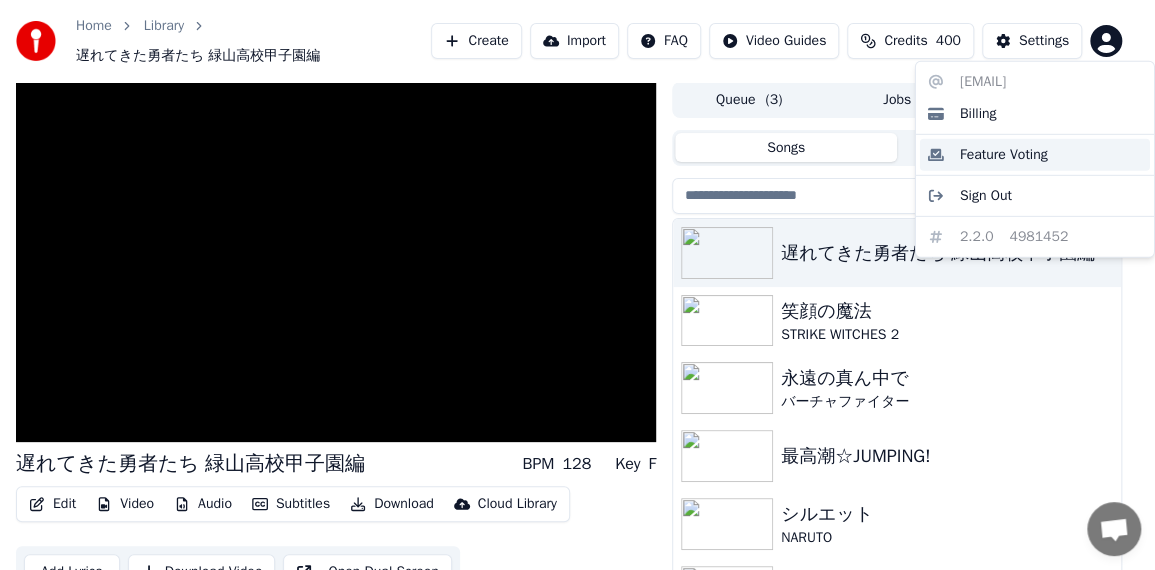 click on "Feature Voting" at bounding box center [1035, 155] 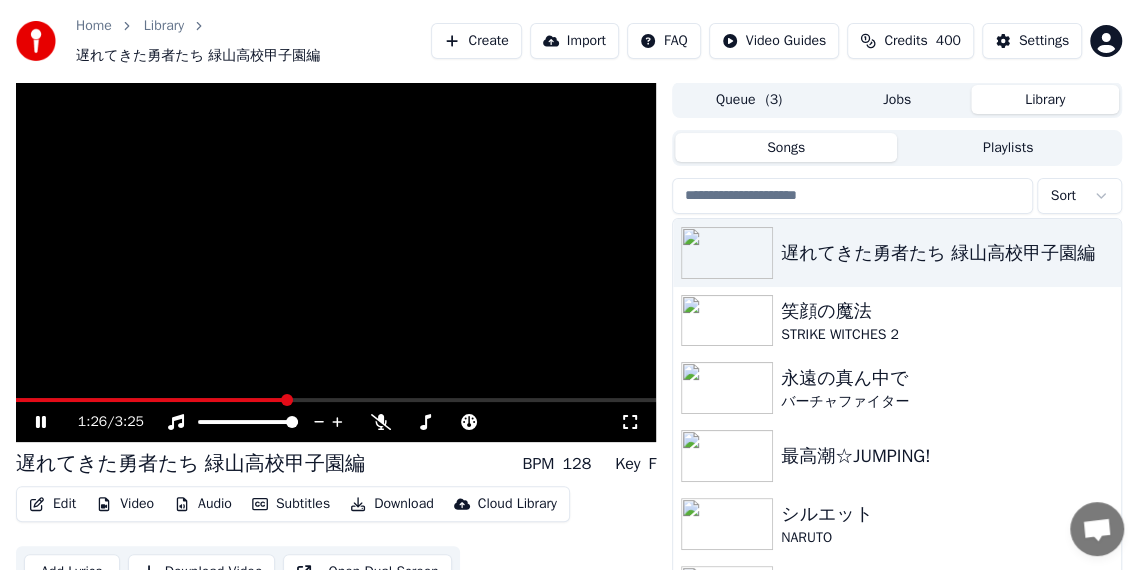 click on "Edit" at bounding box center [52, 504] 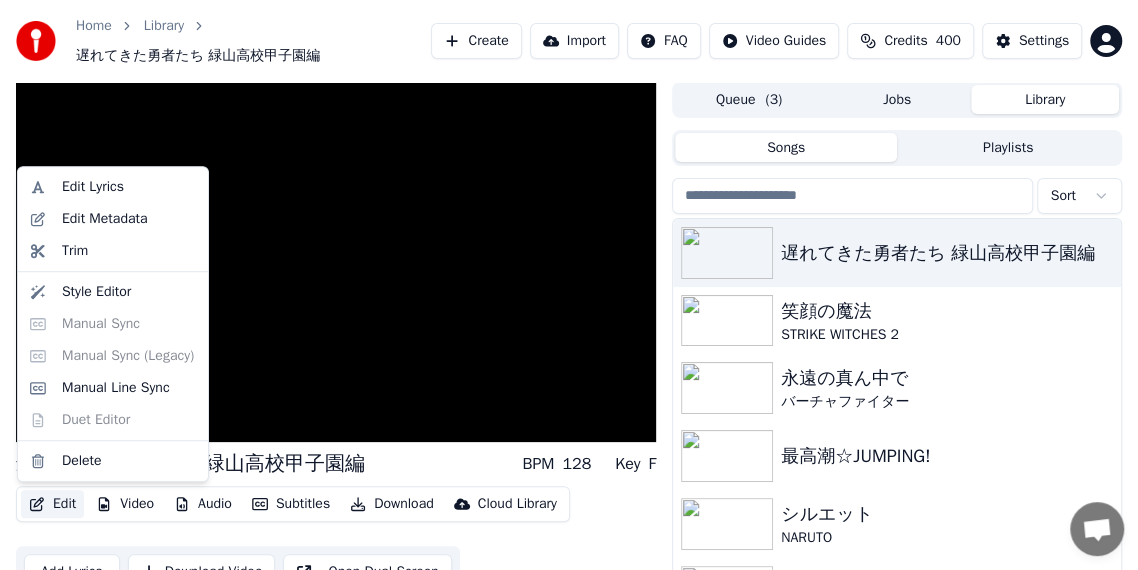 click on "Edit Lyrics Edit Metadata Trim Style Editor Manual Sync Manual Sync (Legacy) Manual Line Sync Duet Editor Delete" at bounding box center [113, 324] 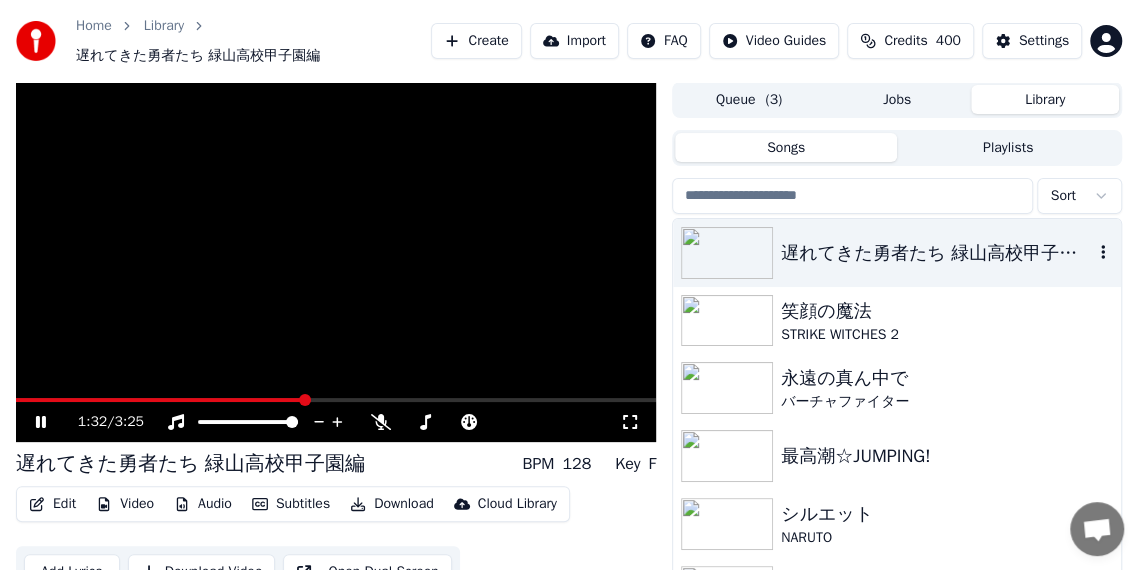click on "遅れてきた勇者たち 緑山高校甲子園編" at bounding box center (937, 253) 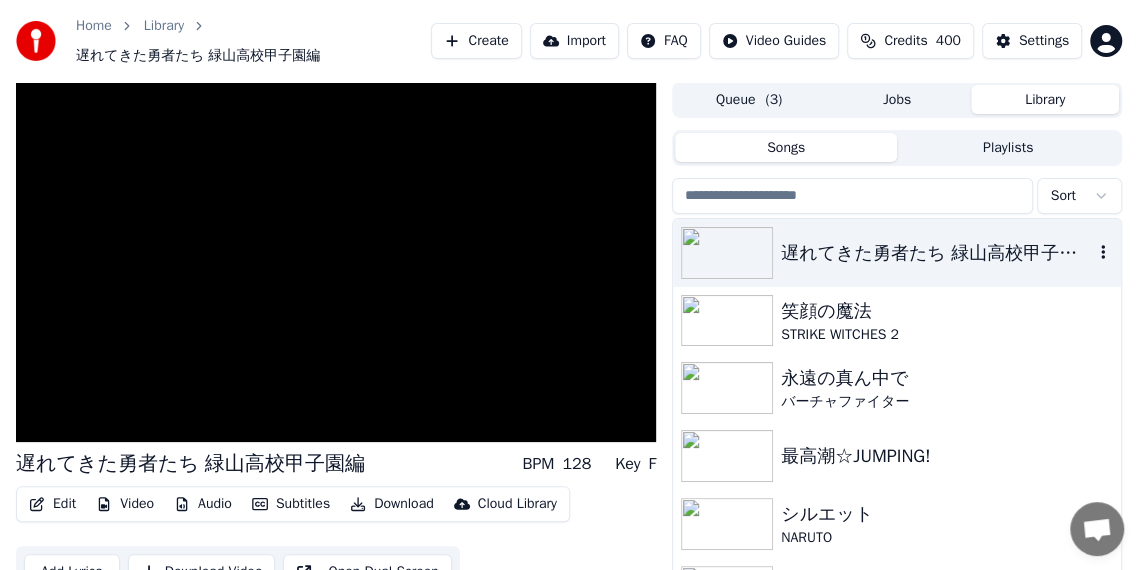 click on "遅れてきた勇者たち 緑山高校甲子園編" at bounding box center [937, 253] 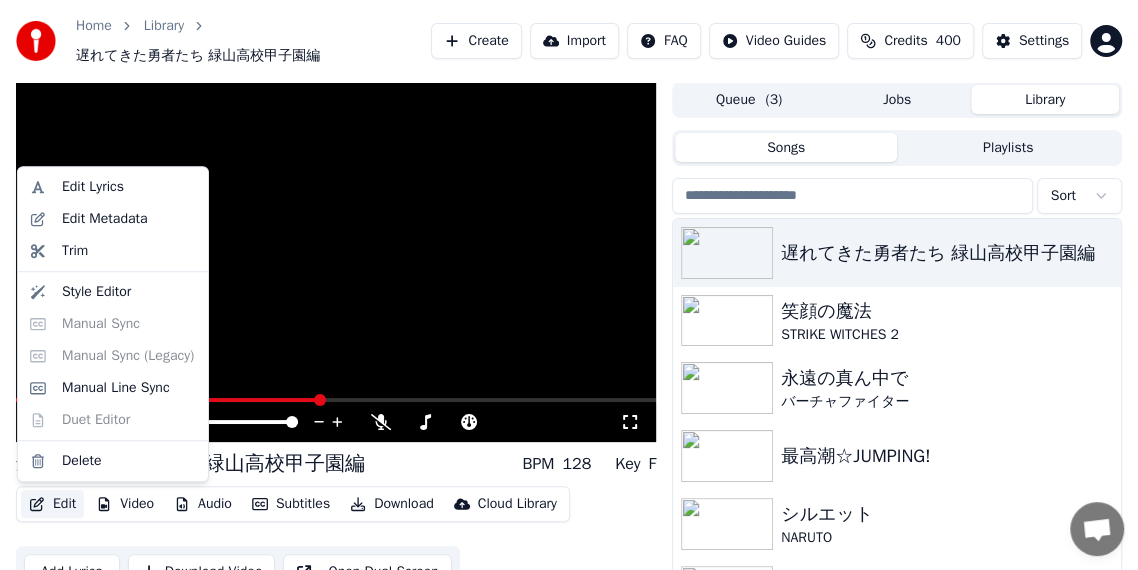 click on "Edit" at bounding box center [52, 504] 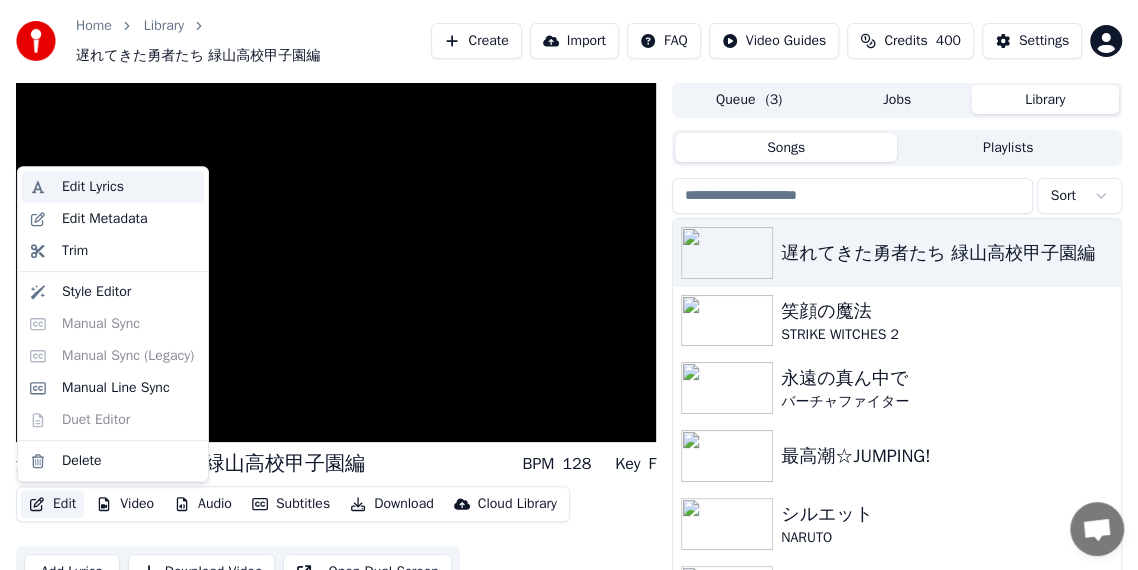 click on "Edit Lyrics" at bounding box center (113, 187) 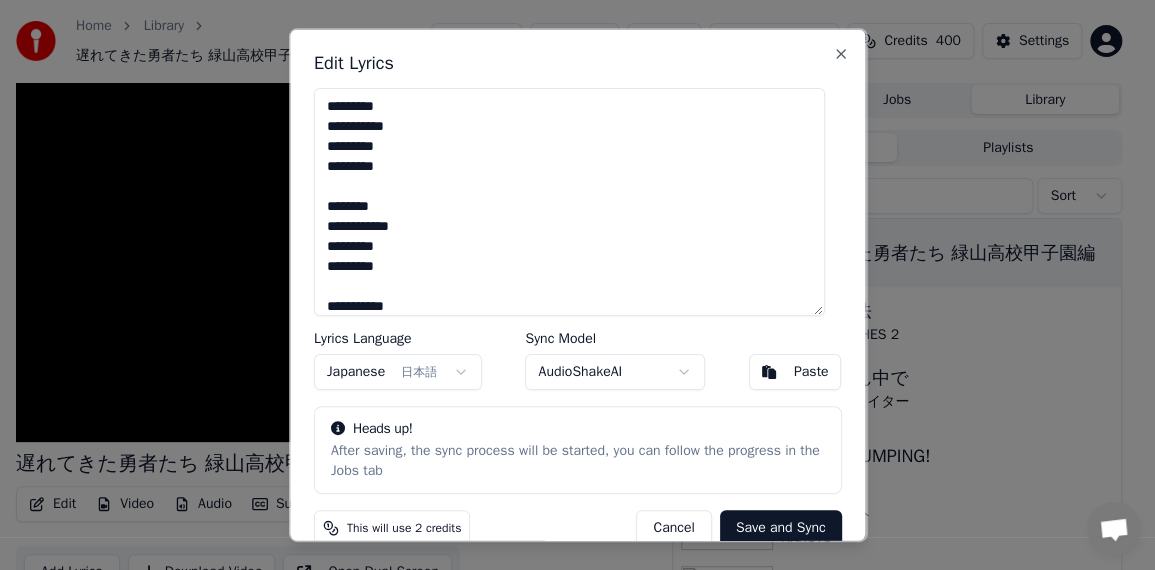 click on "Save and Sync" at bounding box center (780, 527) 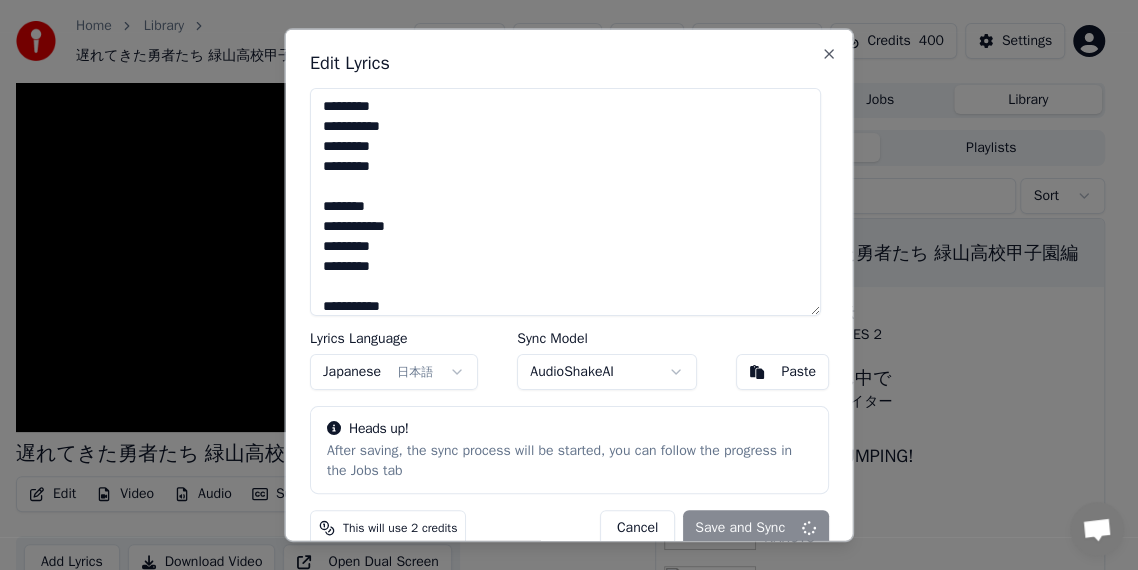 type on "**********" 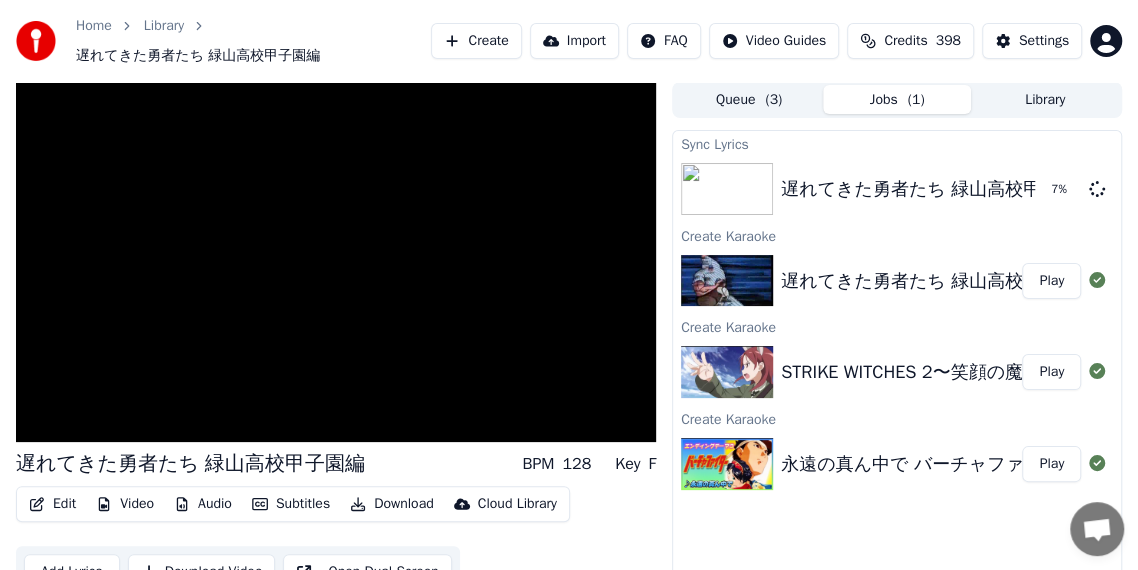 click on "( 3 )" at bounding box center (773, 100) 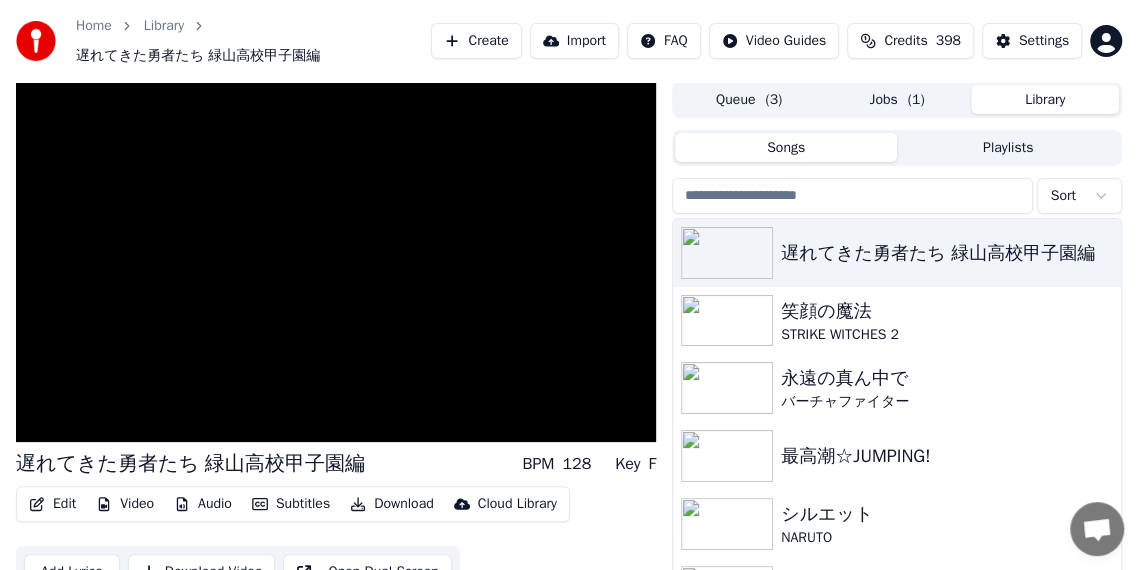 click on "Library" at bounding box center [1045, 99] 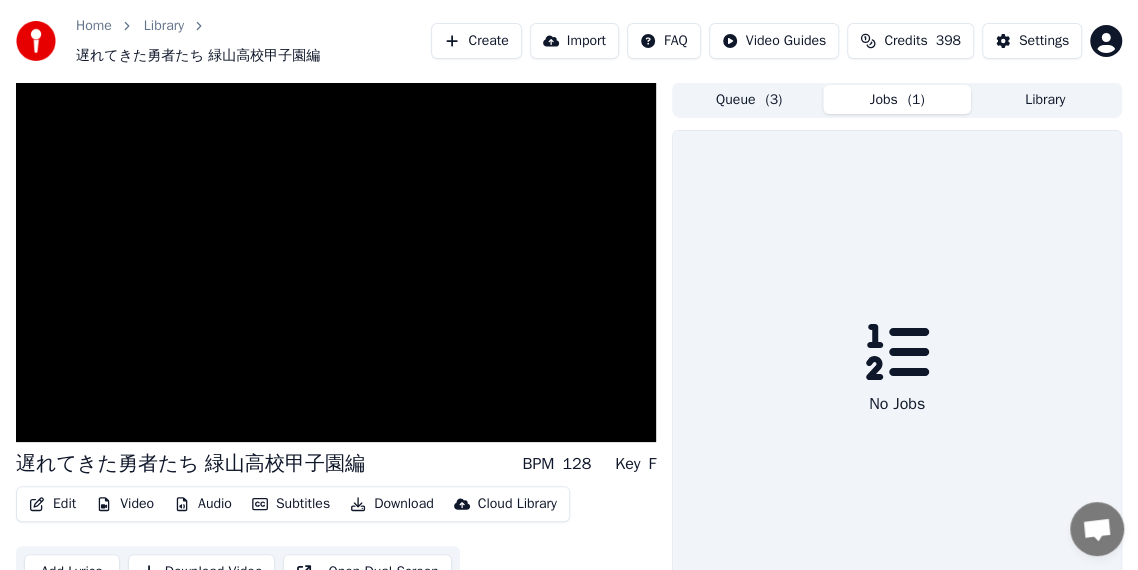 click on "( 1 )" at bounding box center [916, 100] 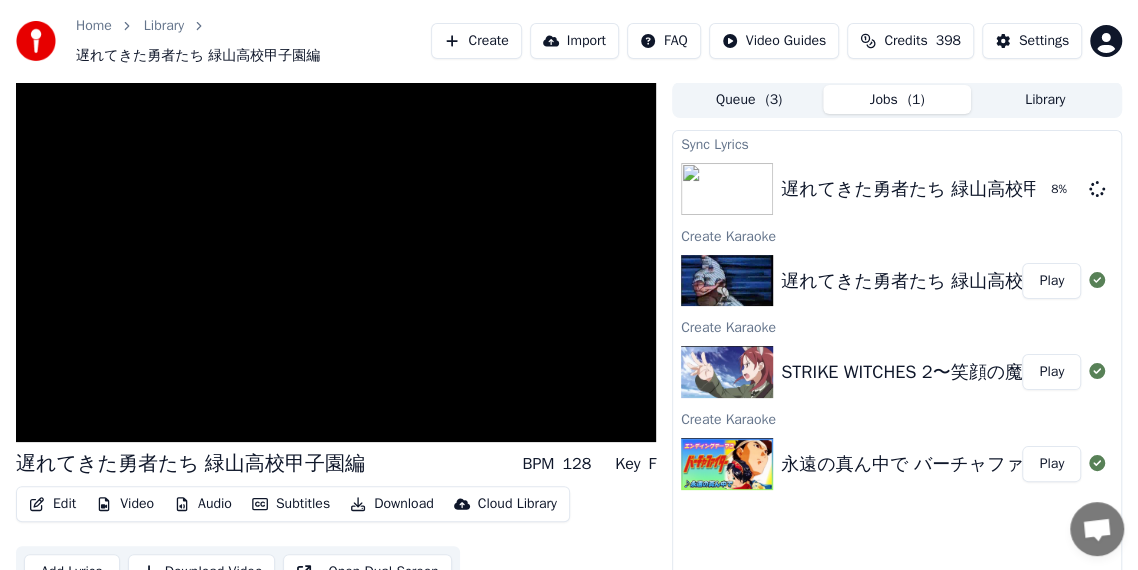 click on "Queue ( 3 )" at bounding box center (749, 99) 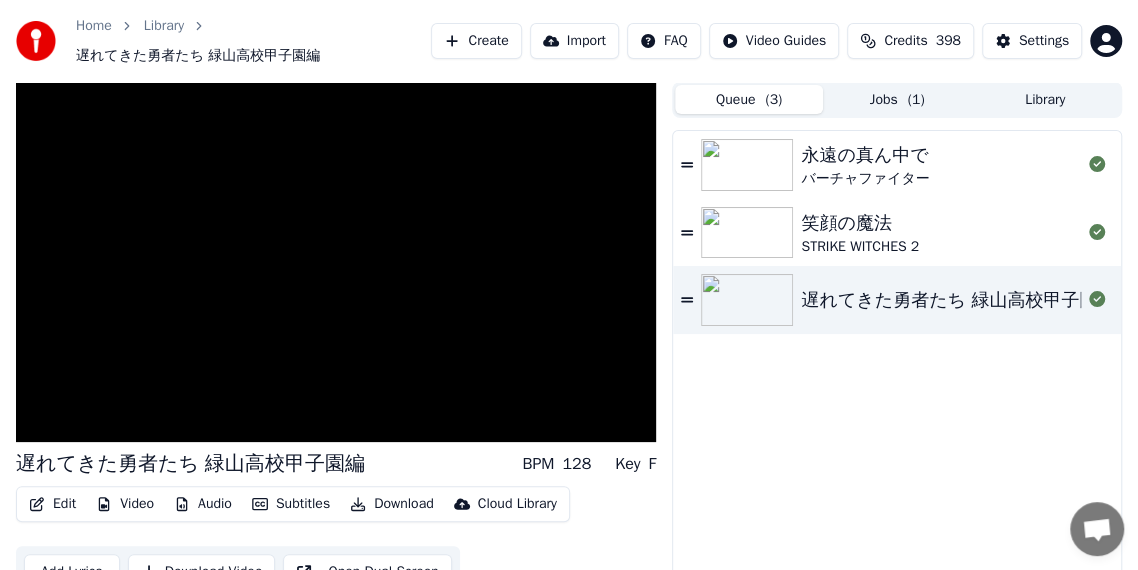click on "Jobs ( 1 )" at bounding box center (897, 99) 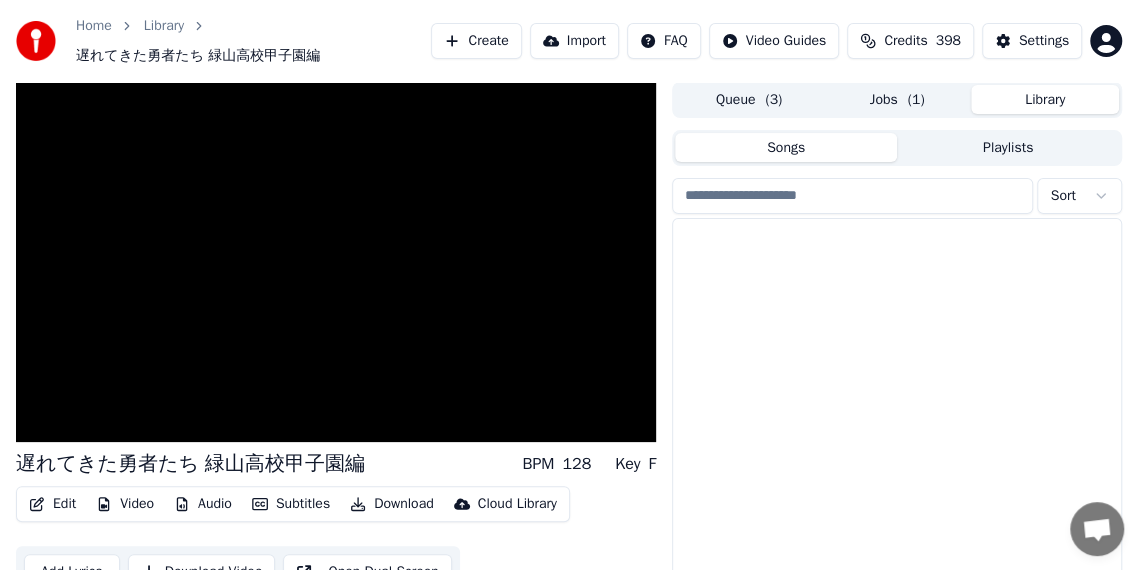 click on "Library" at bounding box center (1045, 99) 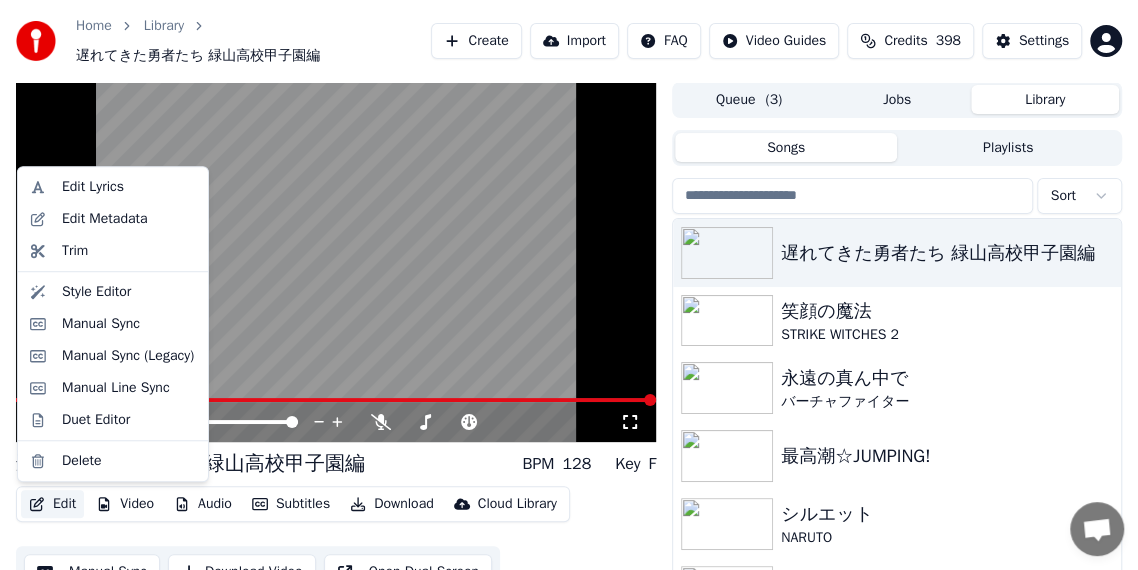 click on "Edit" at bounding box center [52, 504] 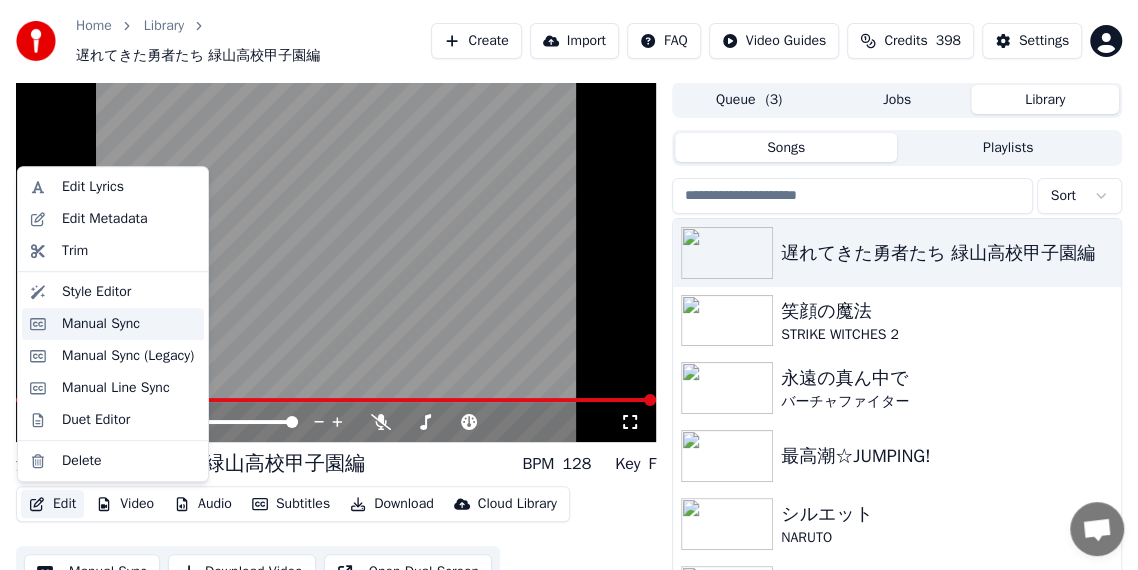 click on "Manual Sync" at bounding box center [101, 324] 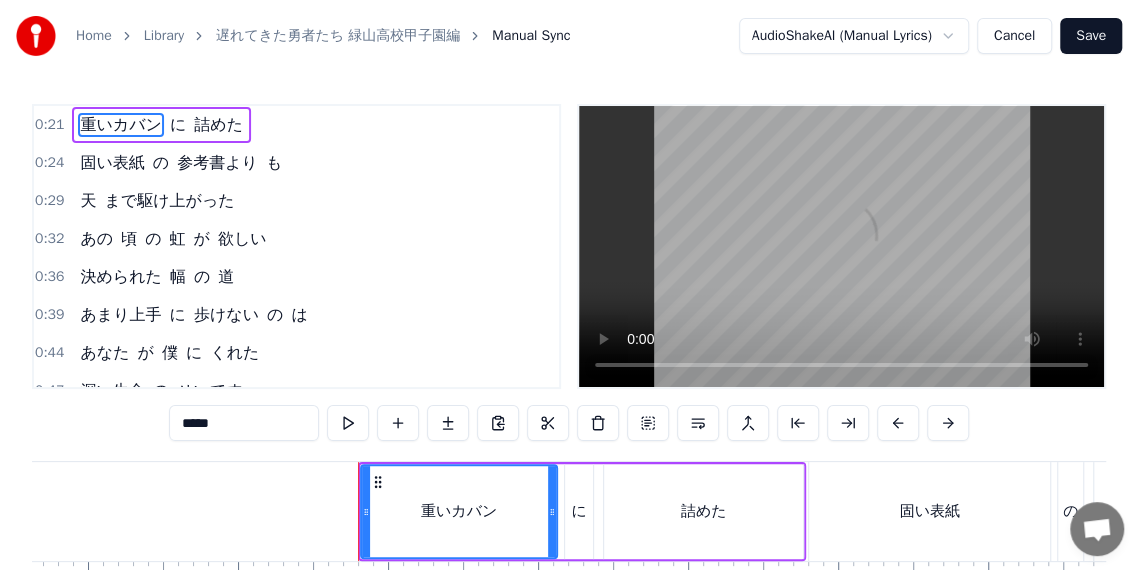 scroll, scrollTop: 0, scrollLeft: 3166, axis: horizontal 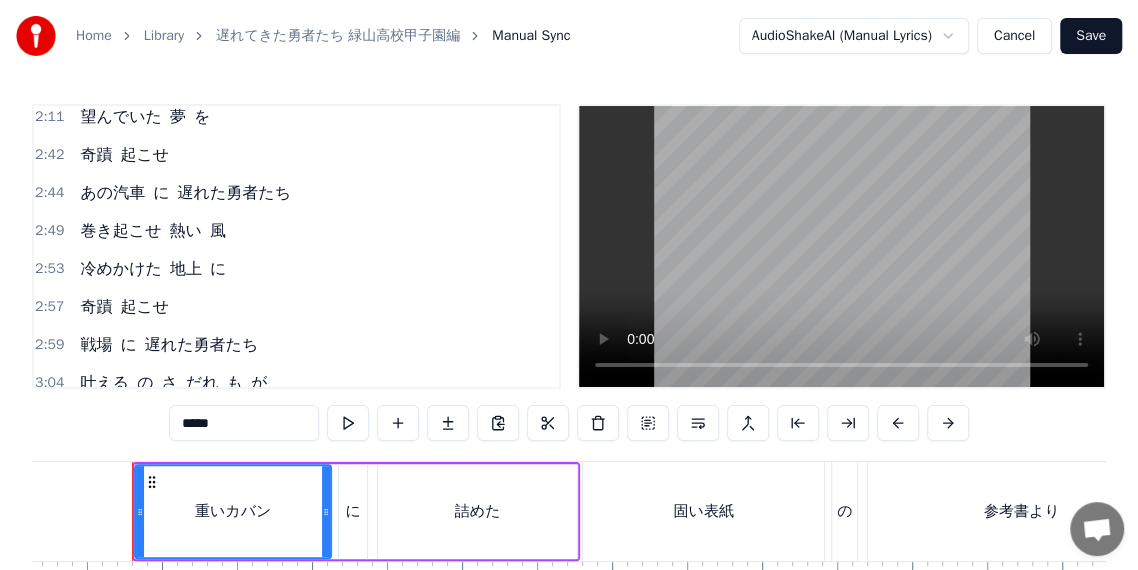 click on "夢" at bounding box center (178, 421) 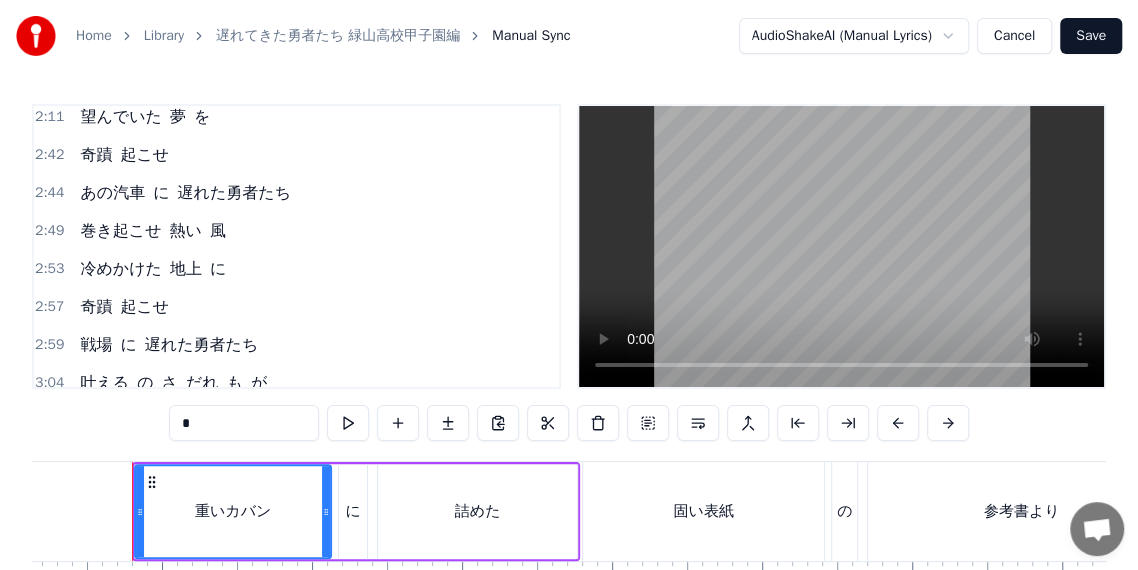 scroll, scrollTop: 6, scrollLeft: 0, axis: vertical 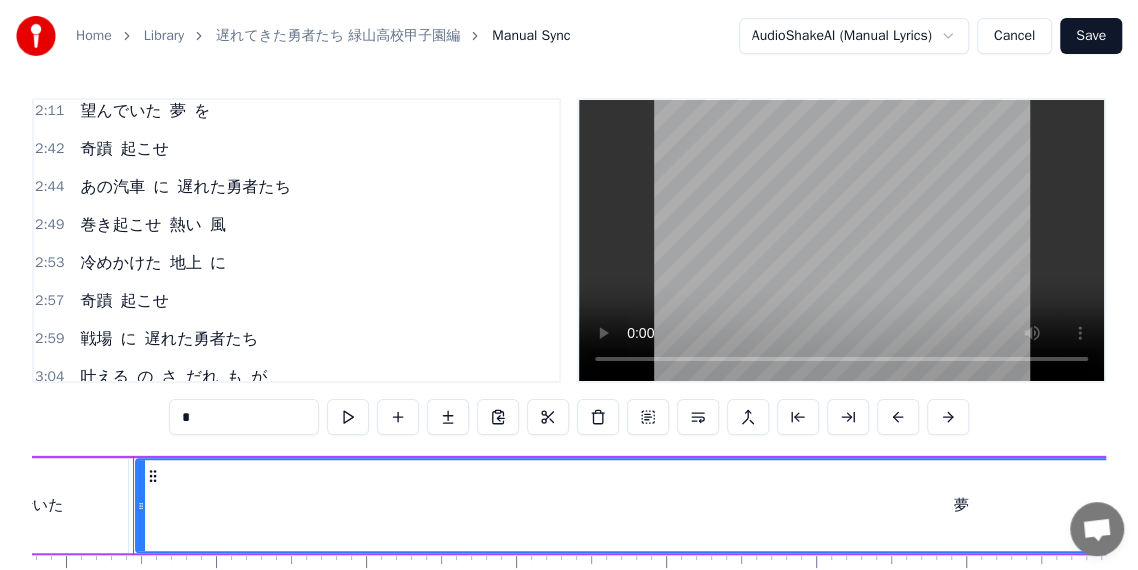 click on "夢" at bounding box center [961, 505] 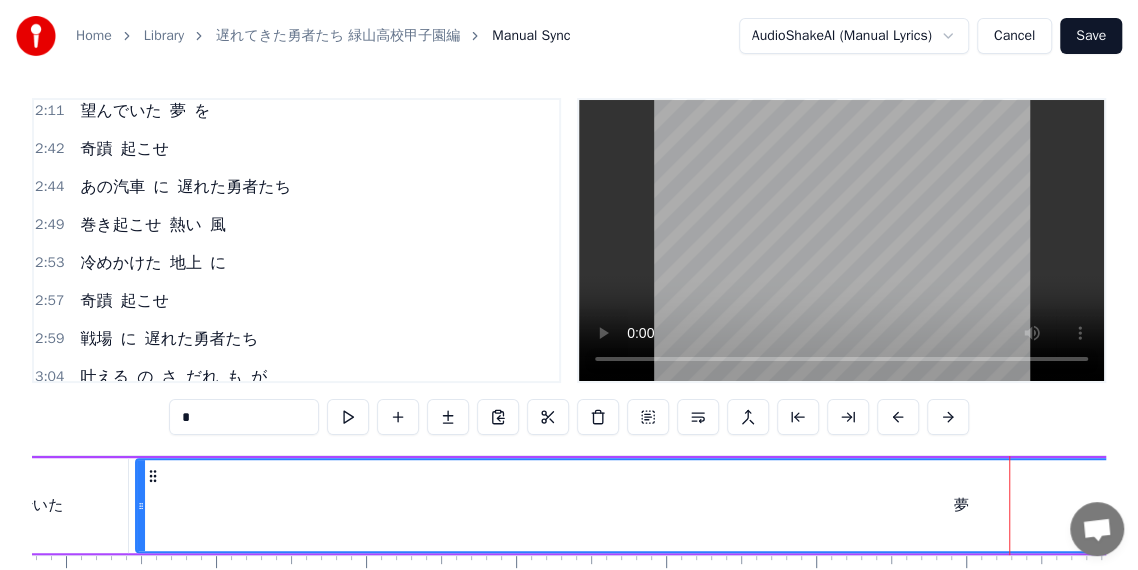 scroll, scrollTop: 6, scrollLeft: 0, axis: vertical 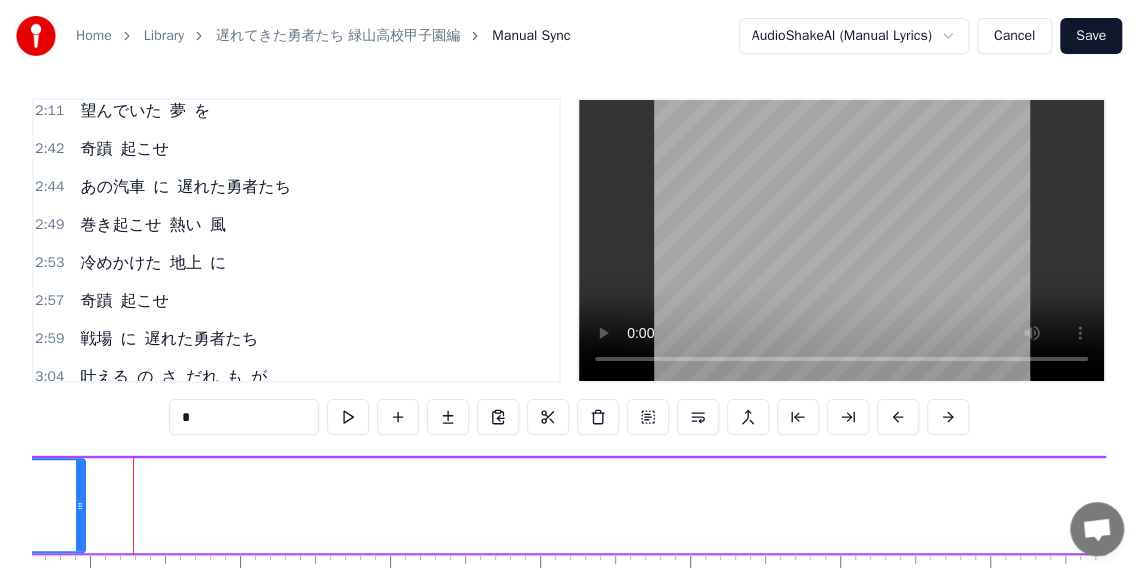 drag, startPoint x: 905, startPoint y: 513, endPoint x: 79, endPoint y: 504, distance: 826.049 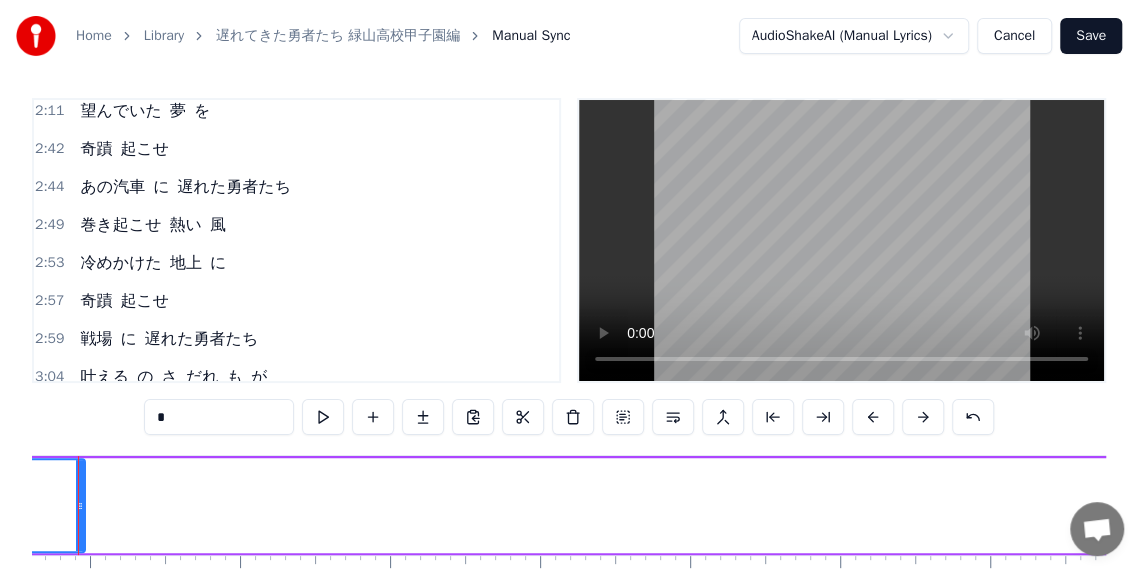 scroll, scrollTop: 44, scrollLeft: 0, axis: vertical 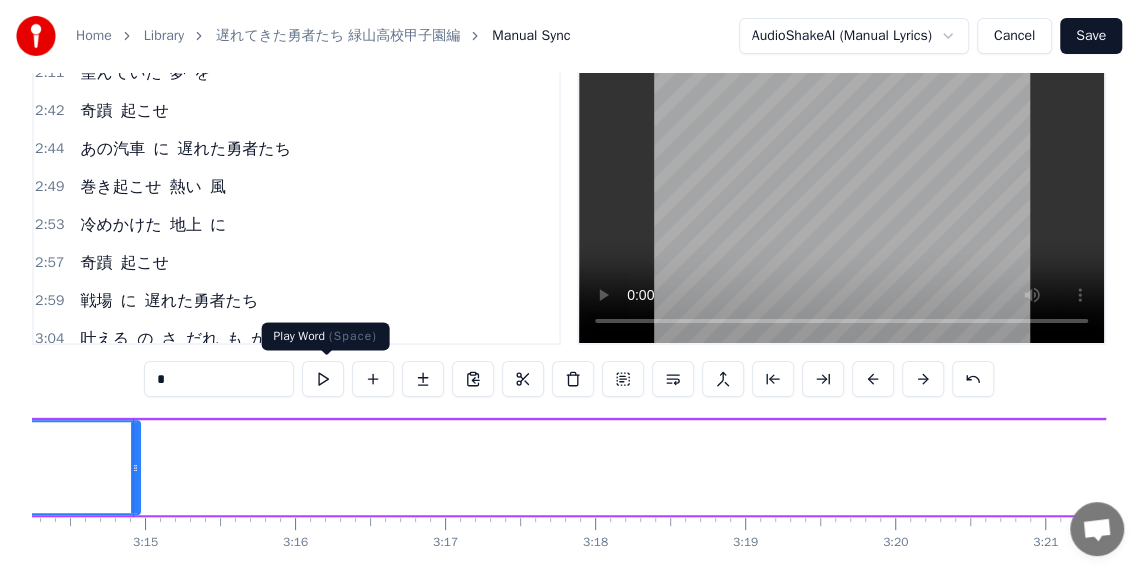 click at bounding box center [323, 379] 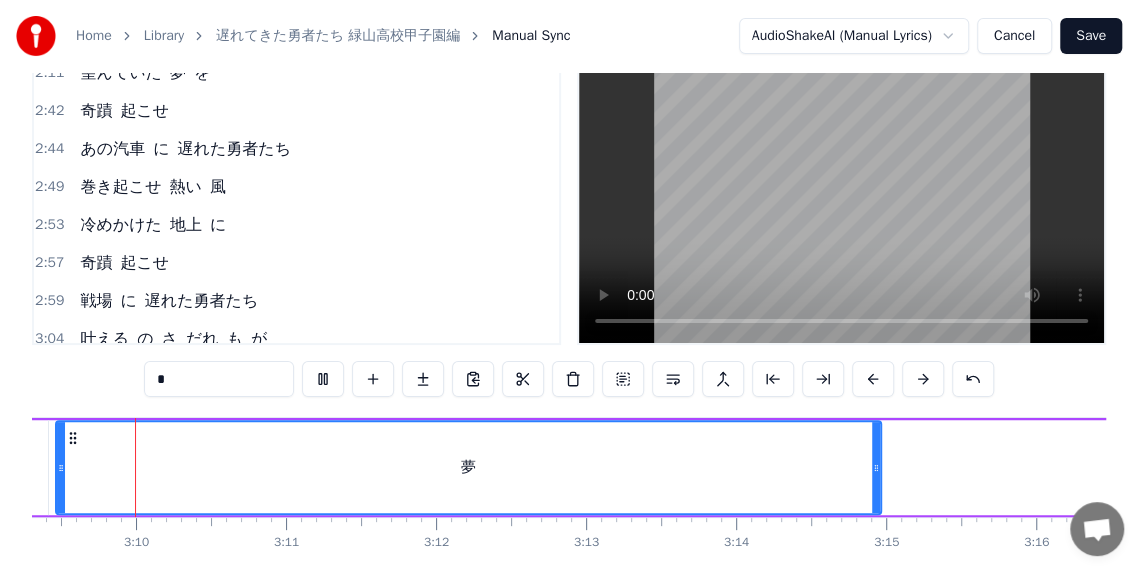 scroll, scrollTop: 0, scrollLeft: 28388, axis: horizontal 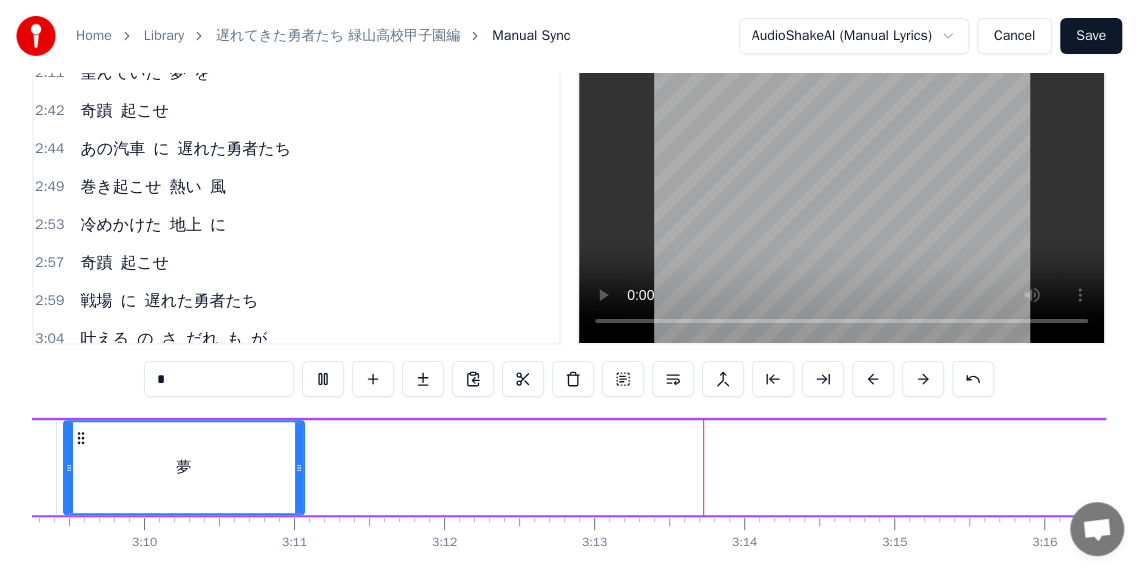 drag, startPoint x: 882, startPoint y: 490, endPoint x: 297, endPoint y: 476, distance: 585.1675 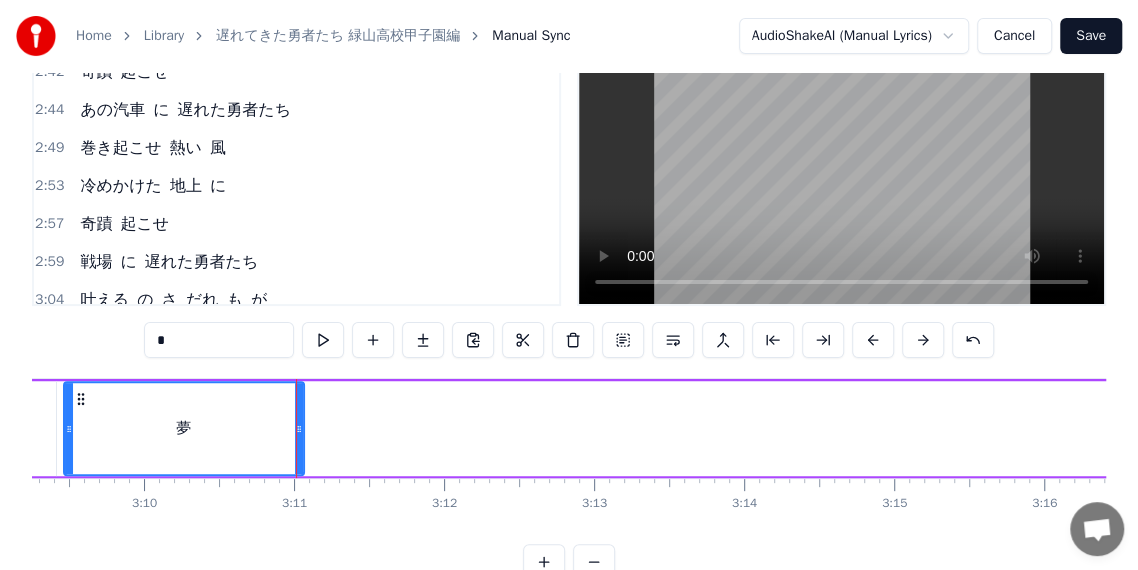 scroll, scrollTop: 84, scrollLeft: 0, axis: vertical 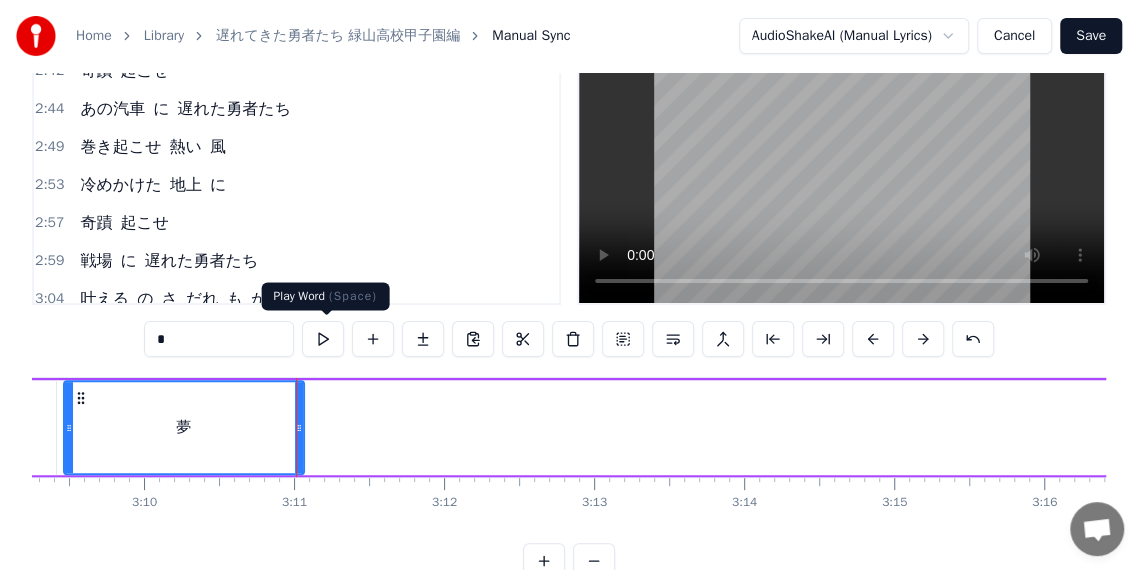 click at bounding box center (323, 339) 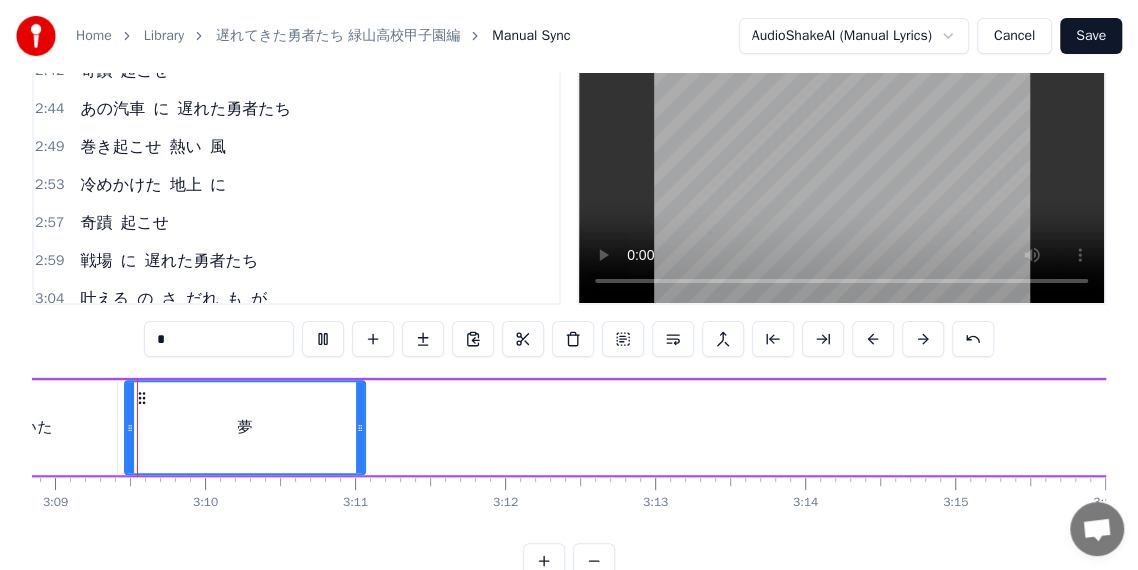 scroll, scrollTop: 0, scrollLeft: 28316, axis: horizontal 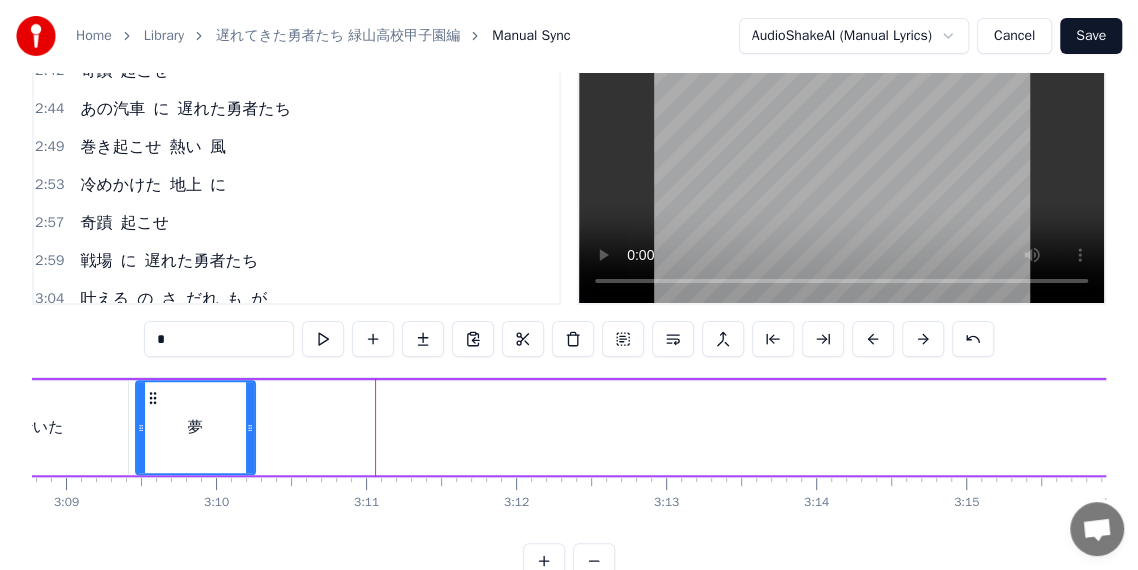 drag, startPoint x: 369, startPoint y: 430, endPoint x: 248, endPoint y: 422, distance: 121.264175 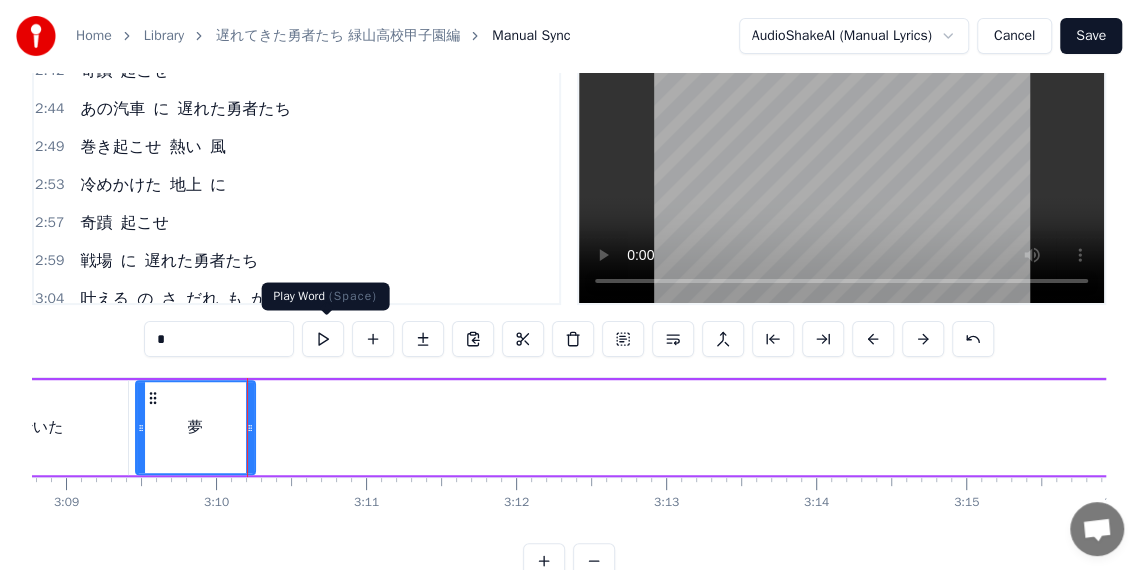 click at bounding box center (323, 339) 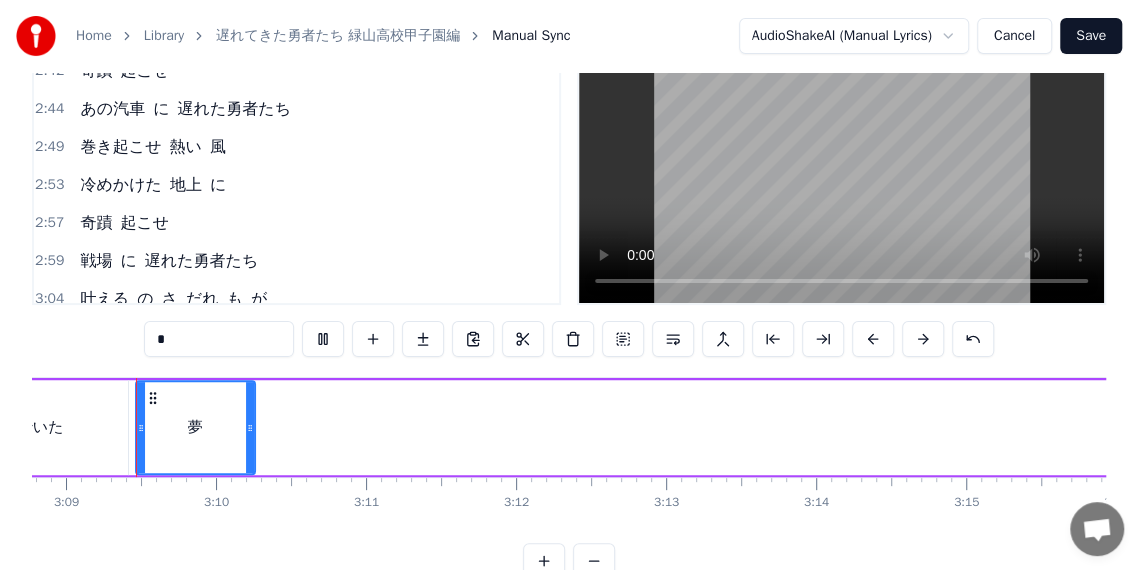 scroll, scrollTop: 0, scrollLeft: 28316, axis: horizontal 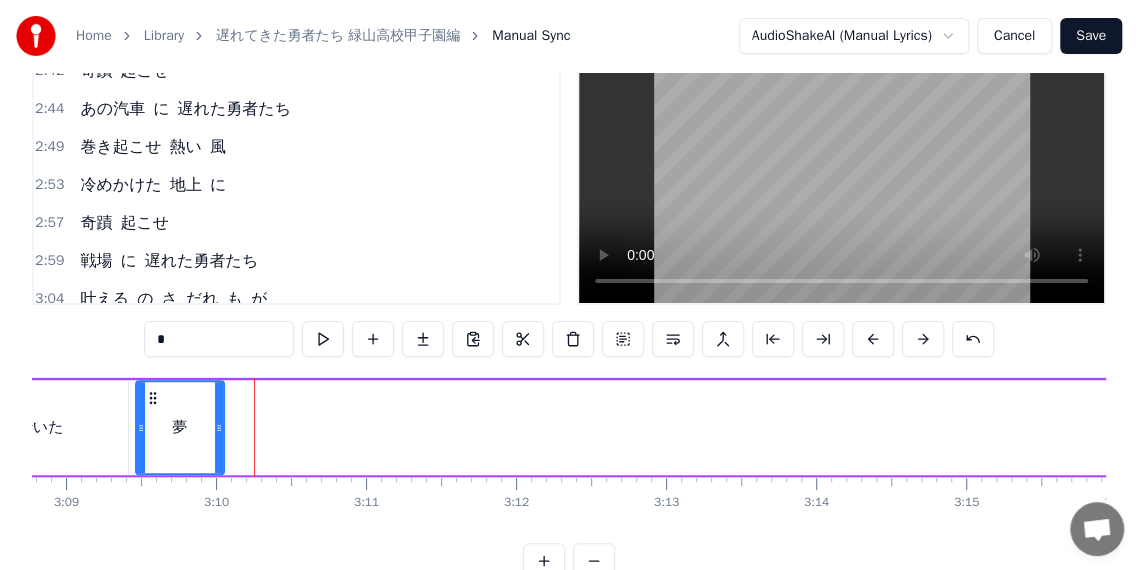 drag, startPoint x: 246, startPoint y: 430, endPoint x: 214, endPoint y: 423, distance: 32.75668 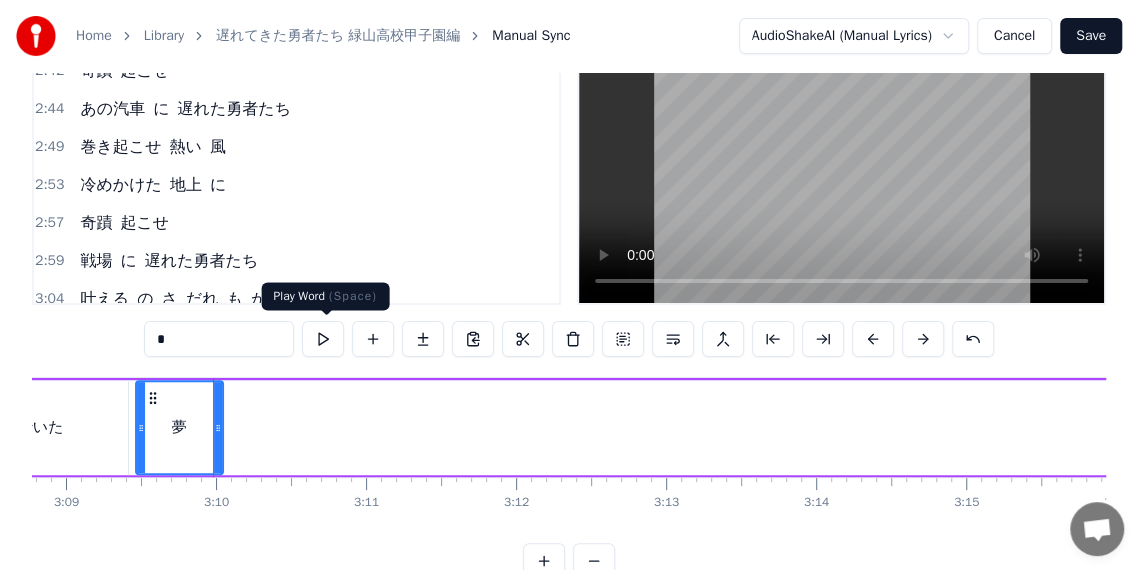 click at bounding box center (323, 339) 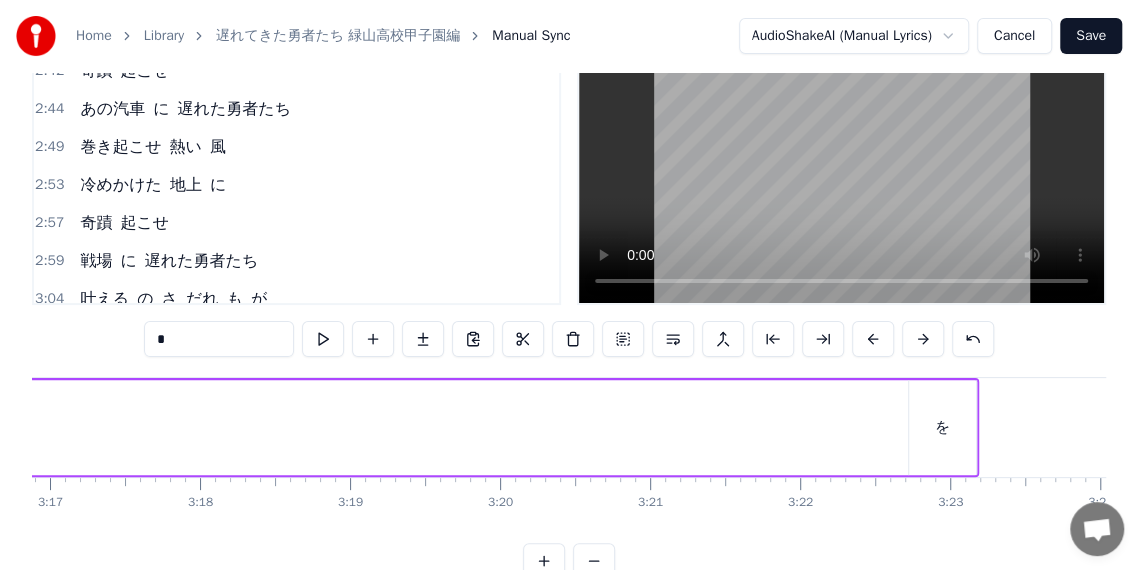 scroll, scrollTop: 0, scrollLeft: 29623, axis: horizontal 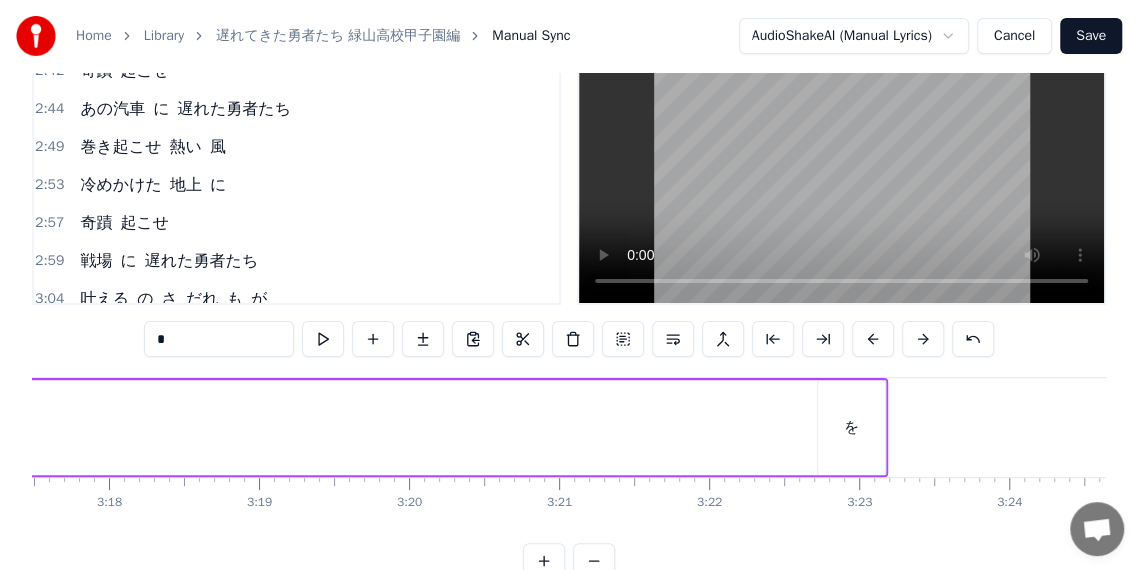 click on "を" at bounding box center [851, 427] 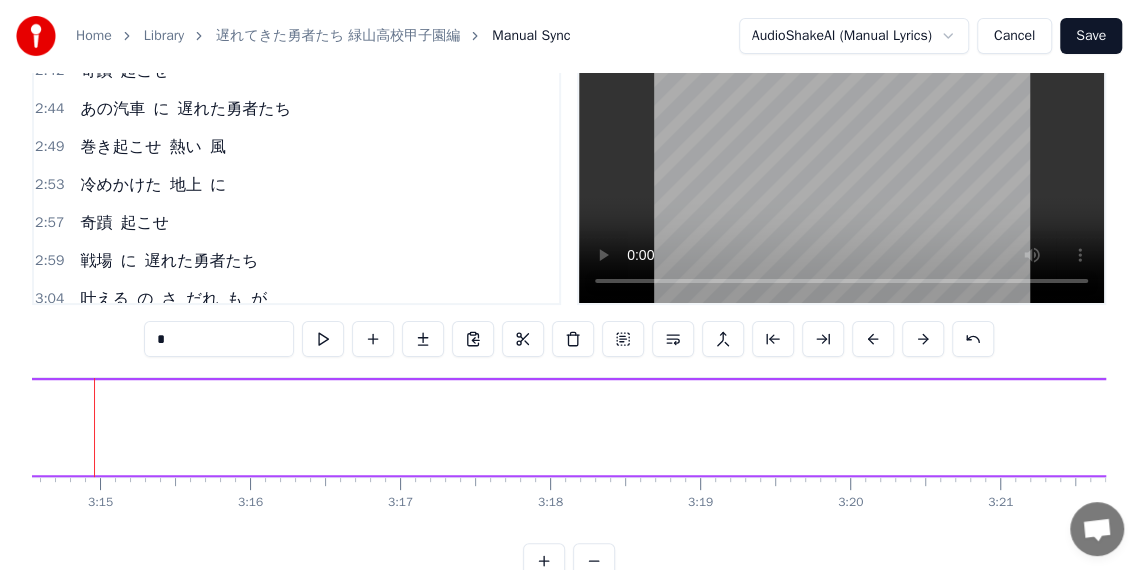 scroll, scrollTop: 0, scrollLeft: 29143, axis: horizontal 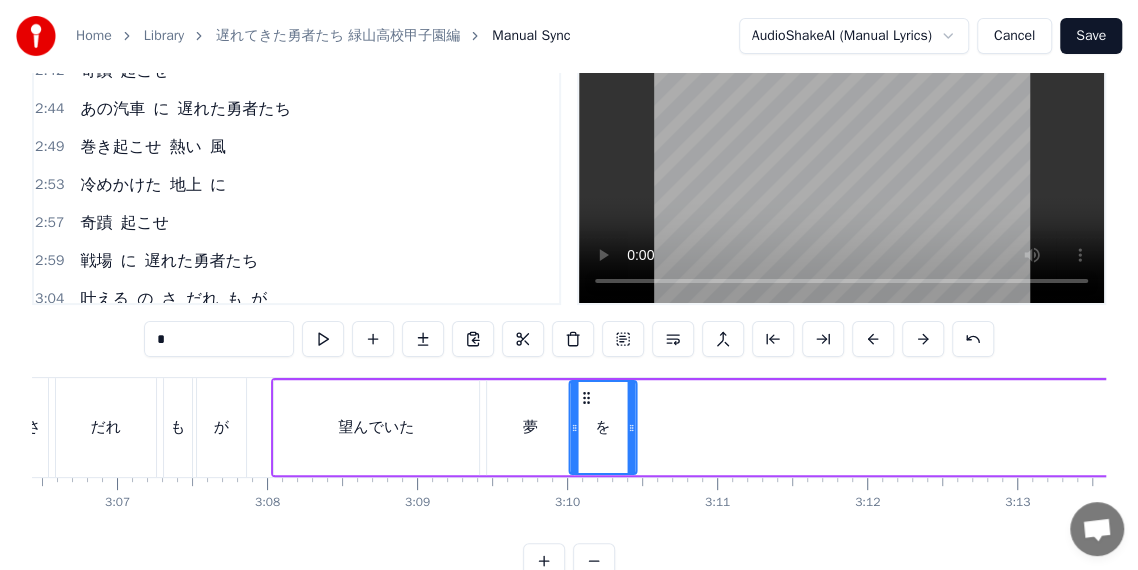 drag, startPoint x: 700, startPoint y: 396, endPoint x: 589, endPoint y: 388, distance: 111.28792 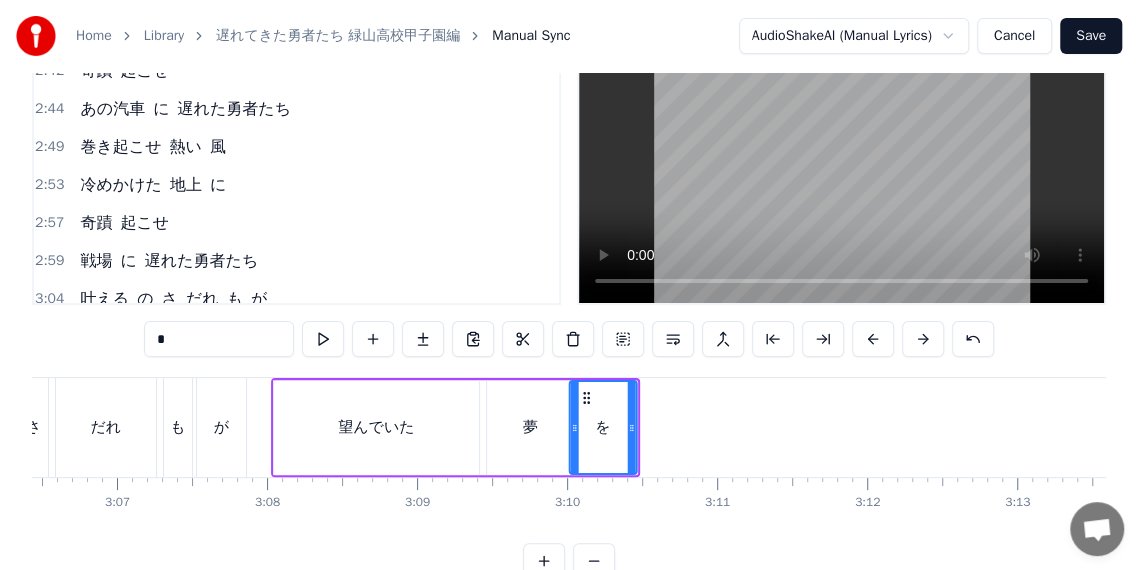 click 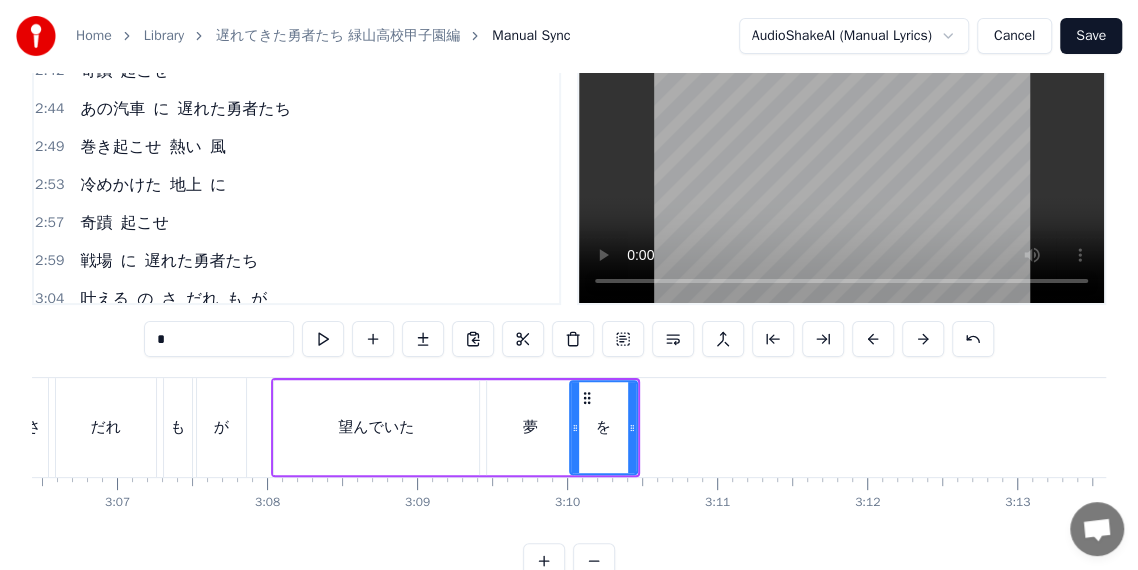 click on "夢" at bounding box center (530, 427) 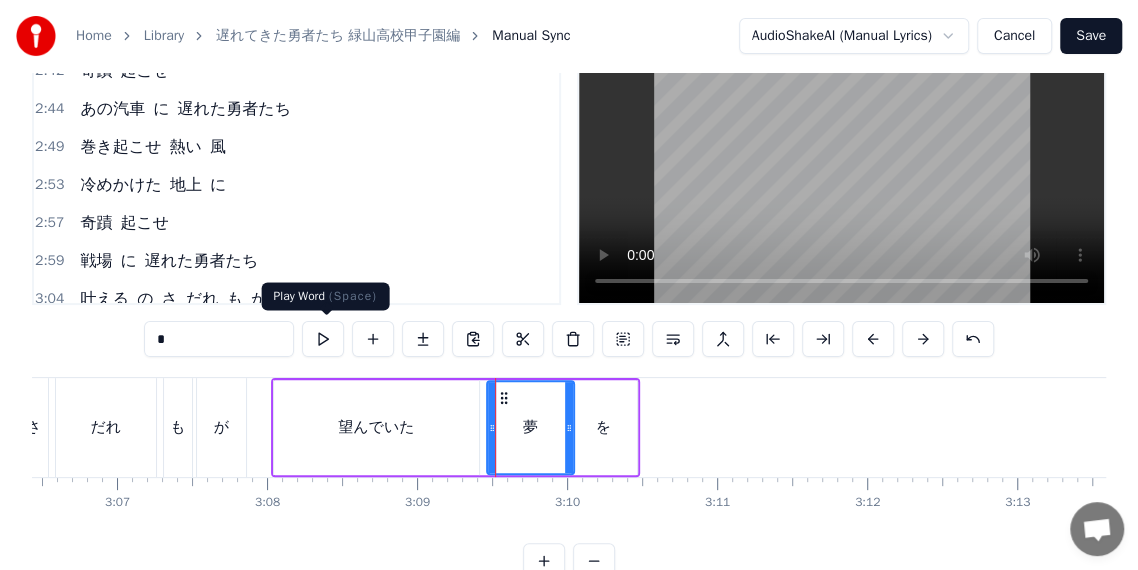 click at bounding box center (323, 339) 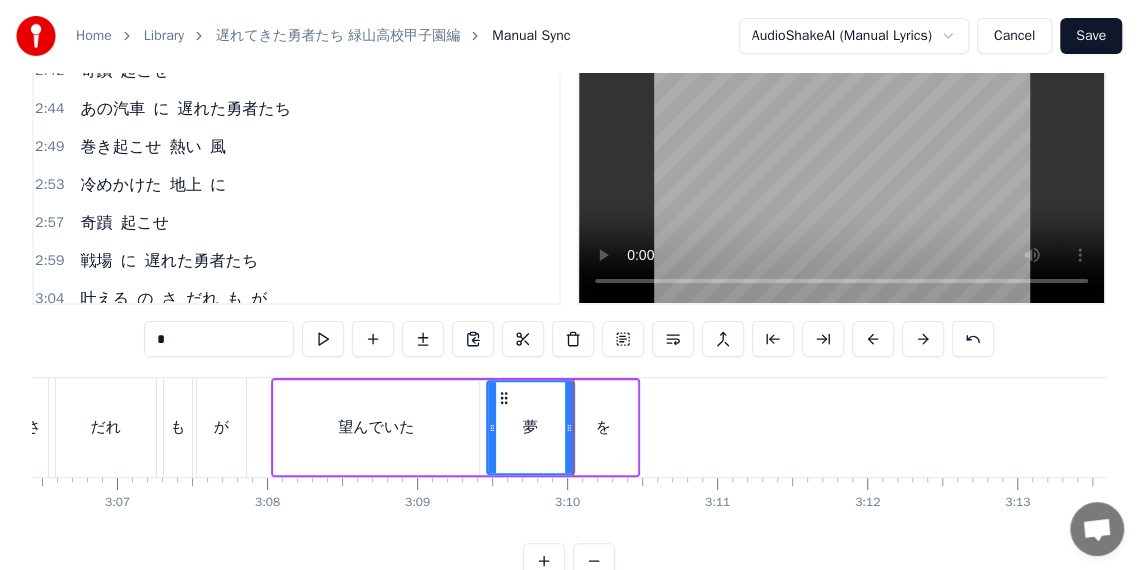 click on "3:08" at bounding box center (49, 337) 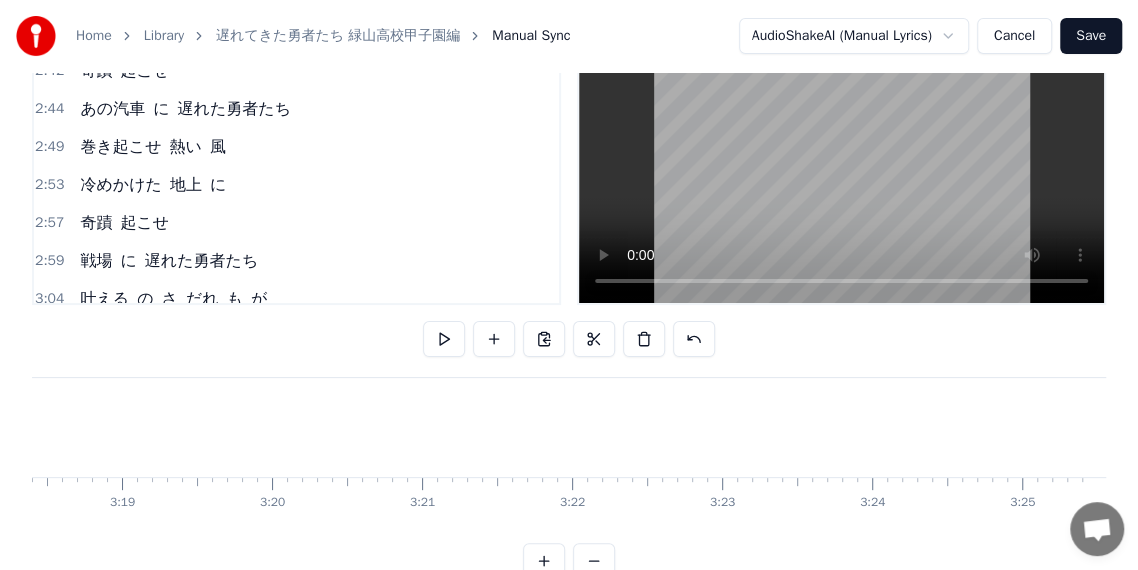 scroll, scrollTop: 0, scrollLeft: 29762, axis: horizontal 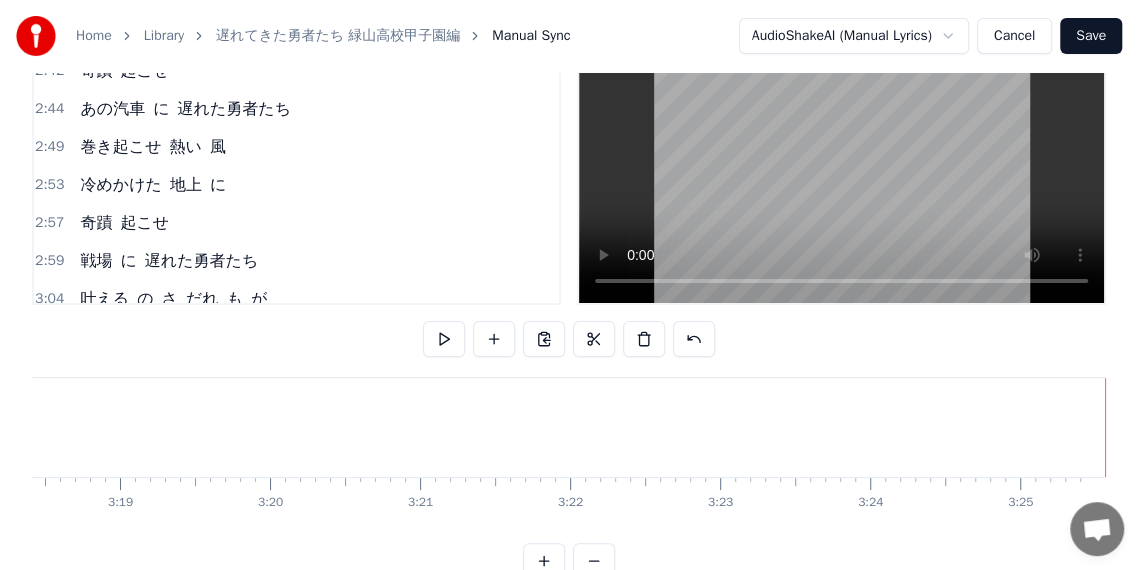 click on "Save" at bounding box center (1091, 36) 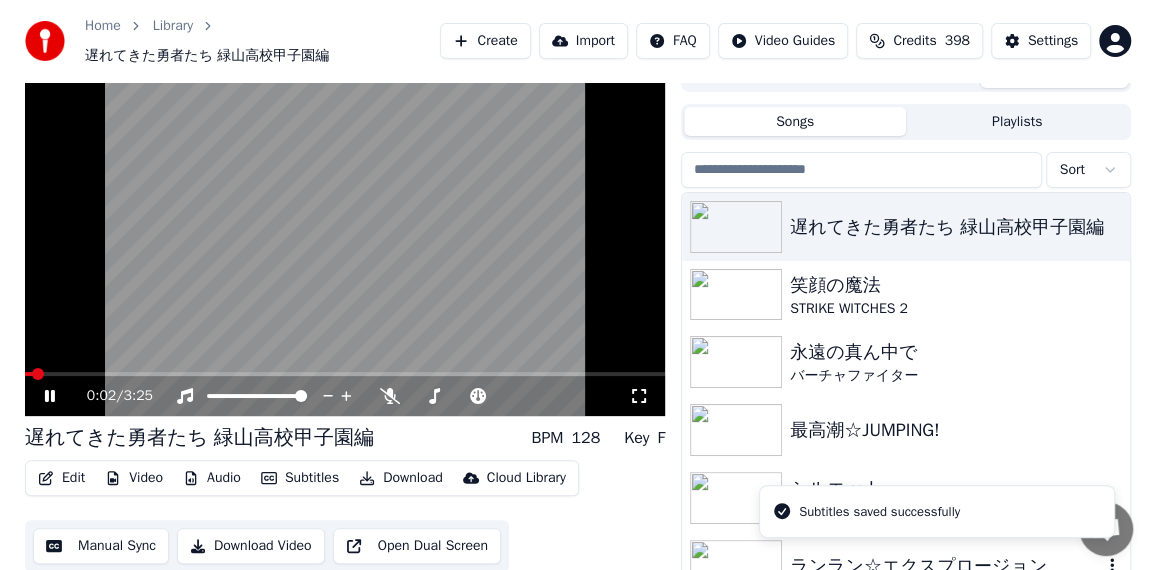 scroll, scrollTop: 0, scrollLeft: 0, axis: both 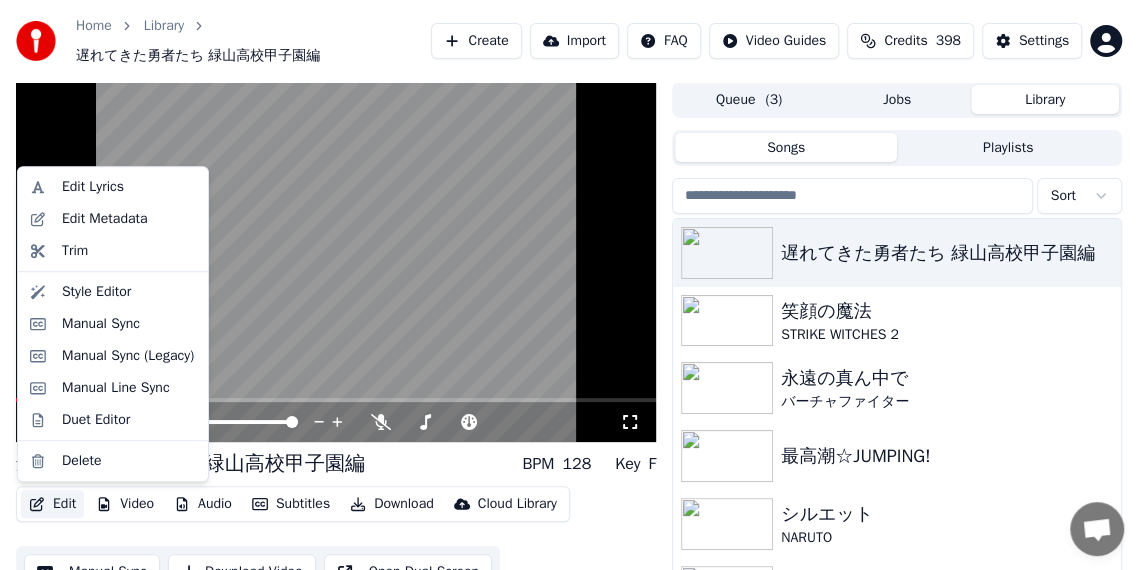 click on "Edit" at bounding box center [52, 504] 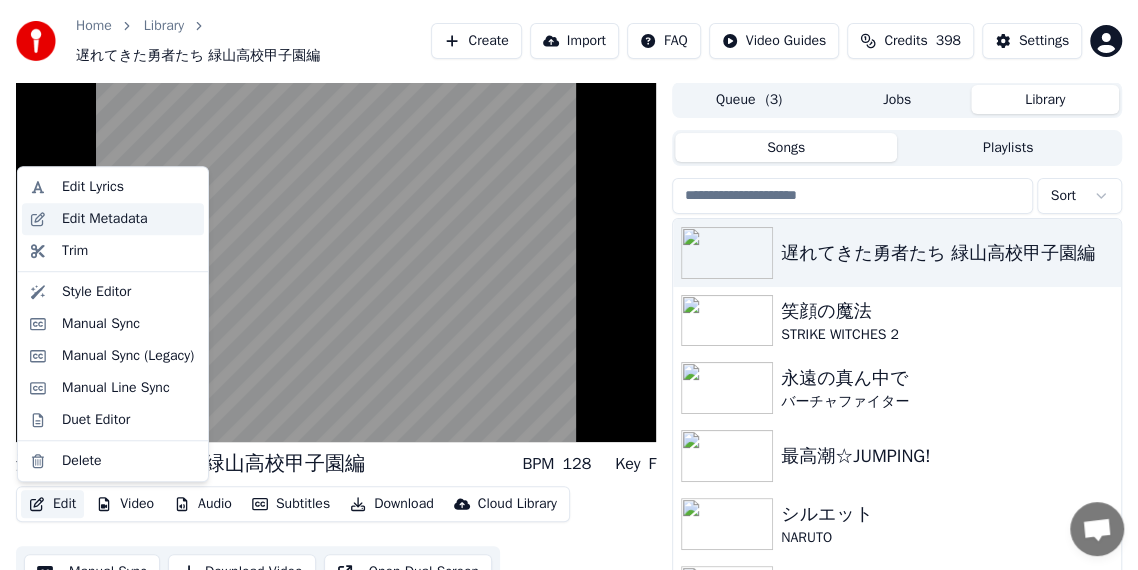 click on "Edit Metadata" at bounding box center [113, 219] 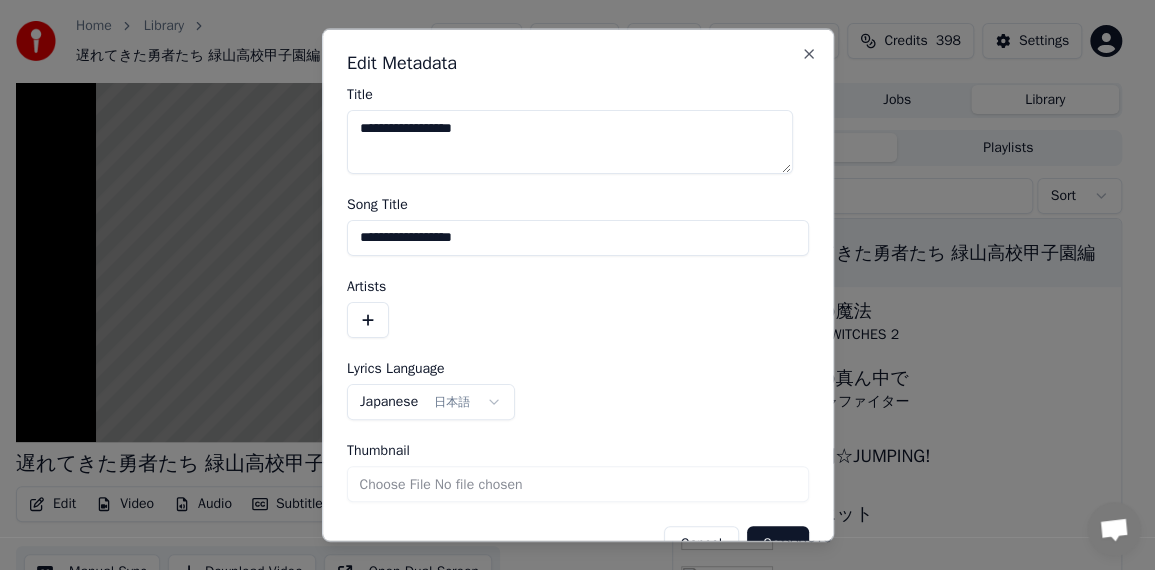 drag, startPoint x: 471, startPoint y: 127, endPoint x: 588, endPoint y: 130, distance: 117.03845 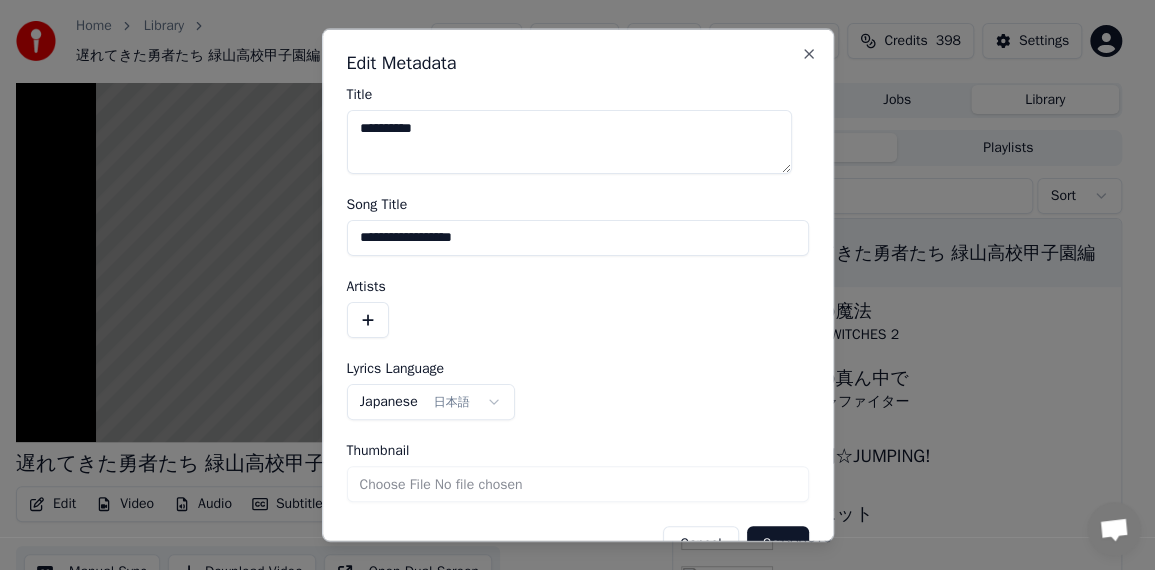 type on "*********" 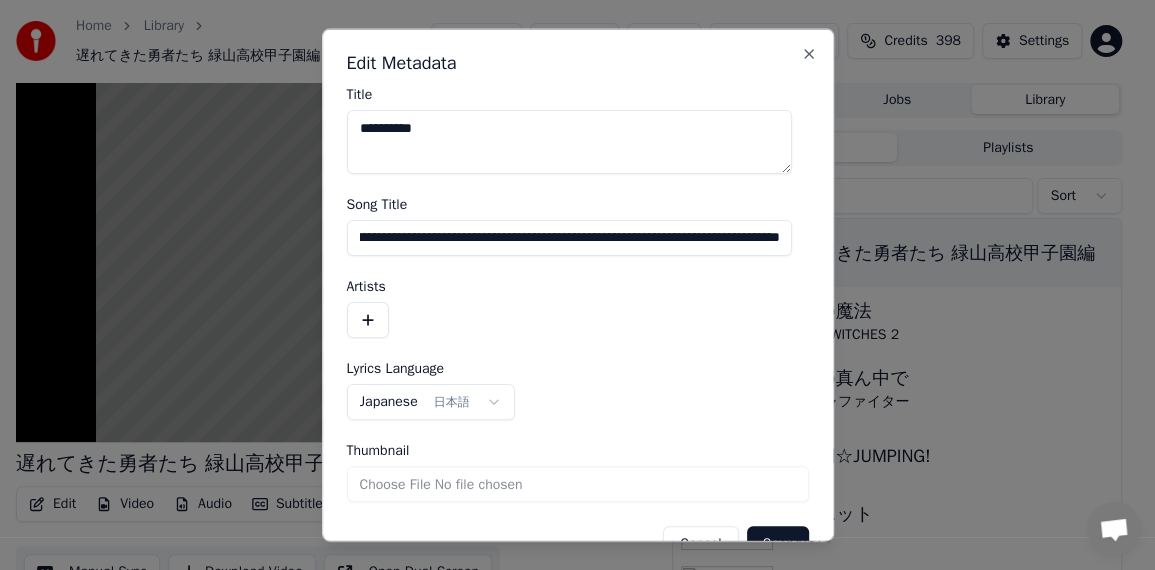 scroll, scrollTop: 0, scrollLeft: 3481, axis: horizontal 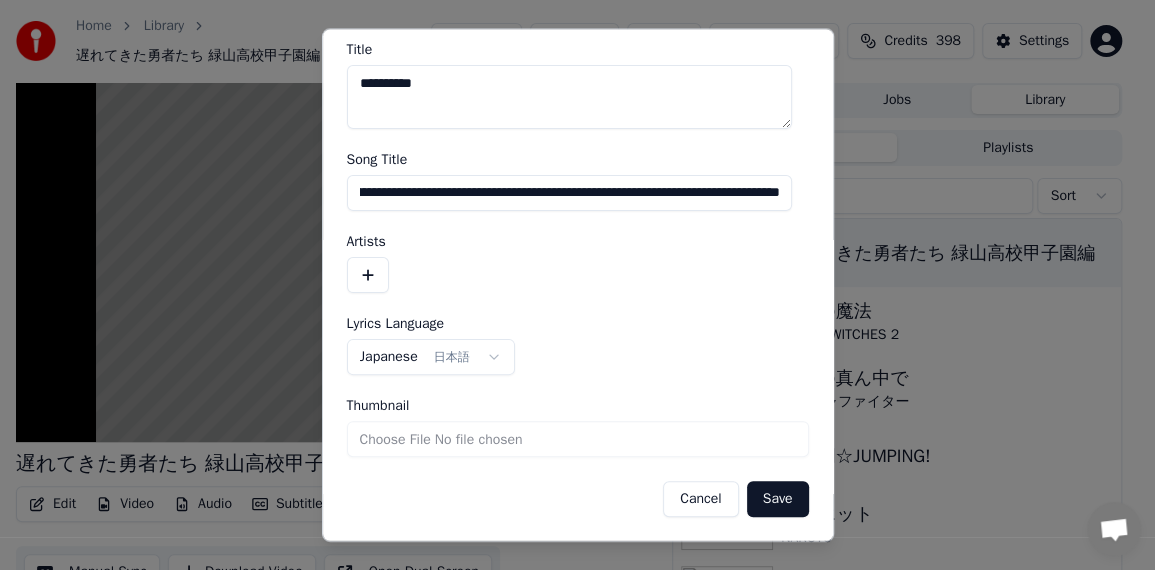 type on "**********" 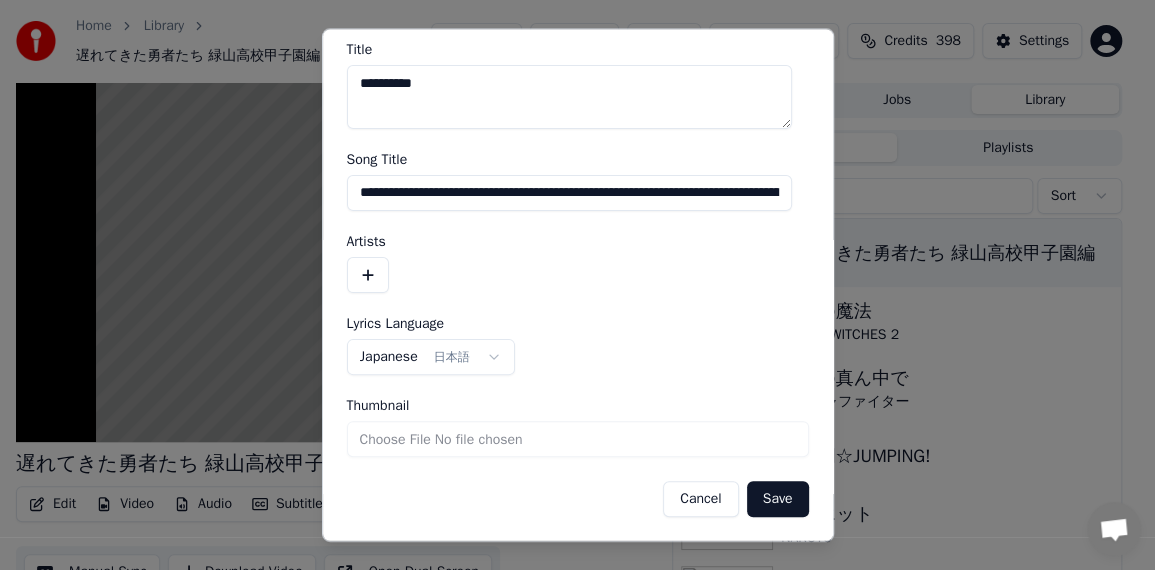 click on "Cancel" at bounding box center [700, 499] 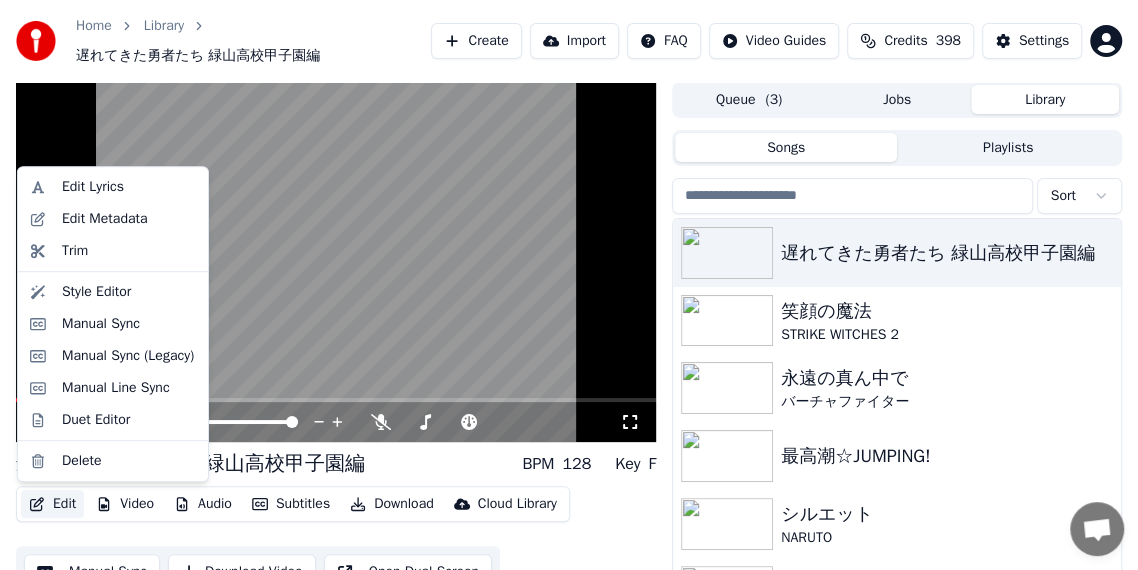 click 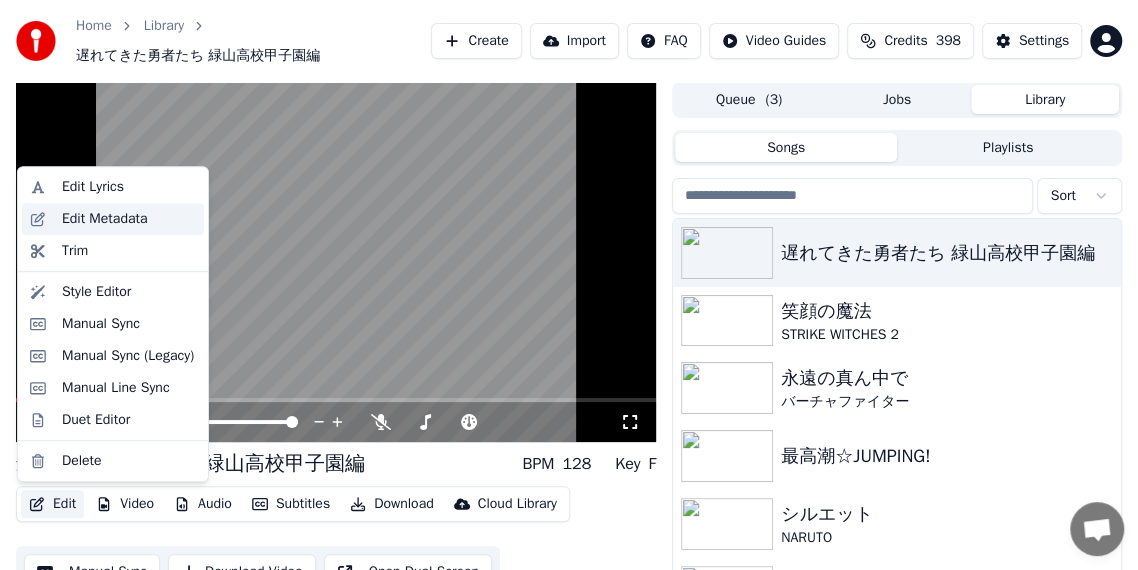 click on "Edit Metadata" at bounding box center [129, 219] 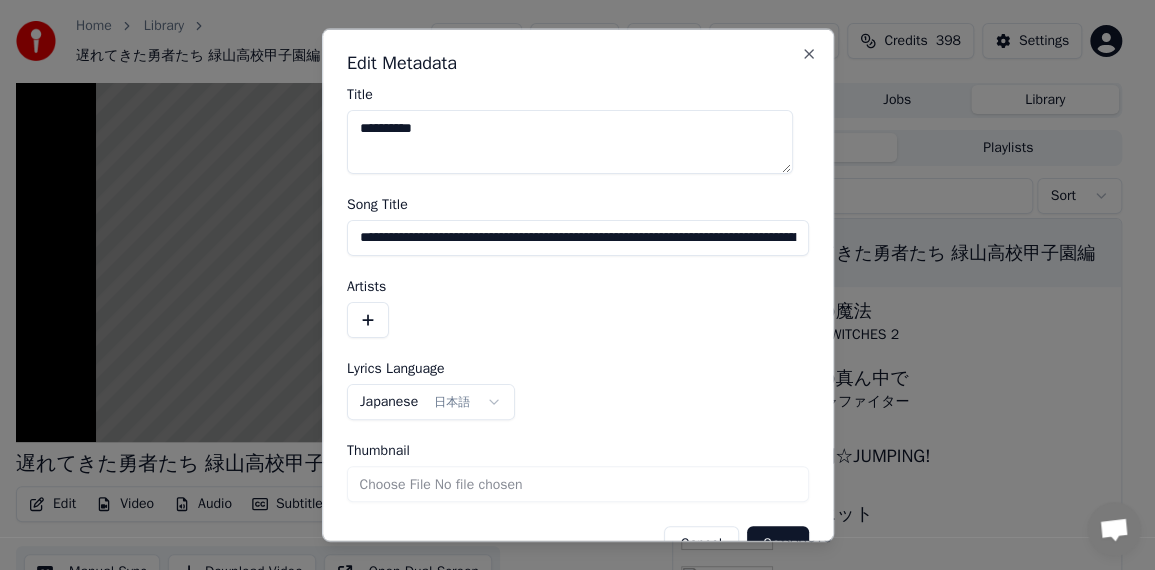 drag, startPoint x: 494, startPoint y: 132, endPoint x: 219, endPoint y: 131, distance: 275.00183 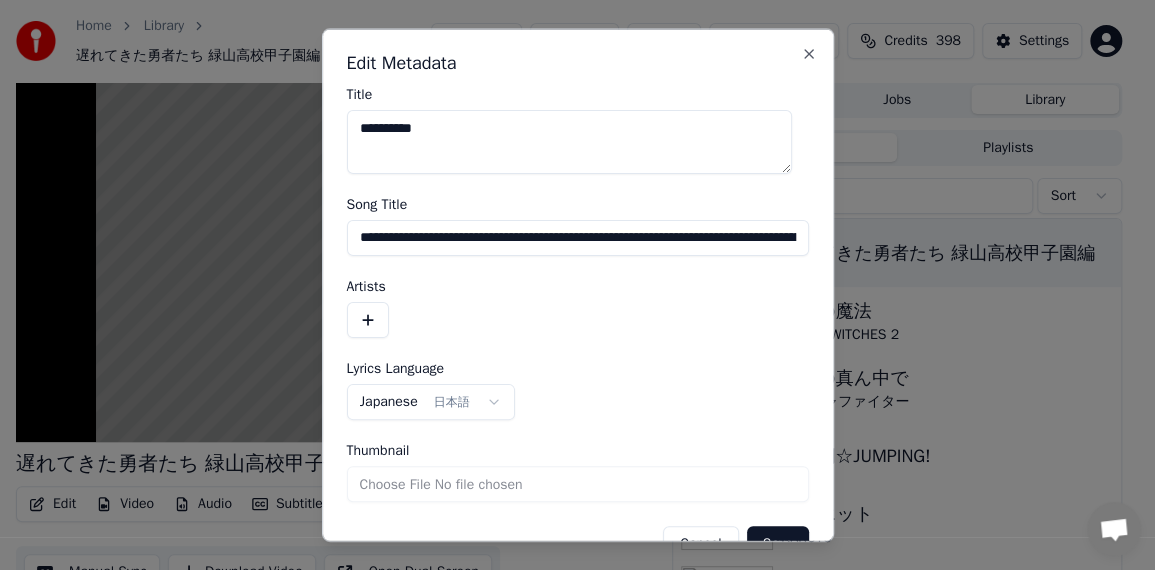click on "**********" at bounding box center (578, 237) 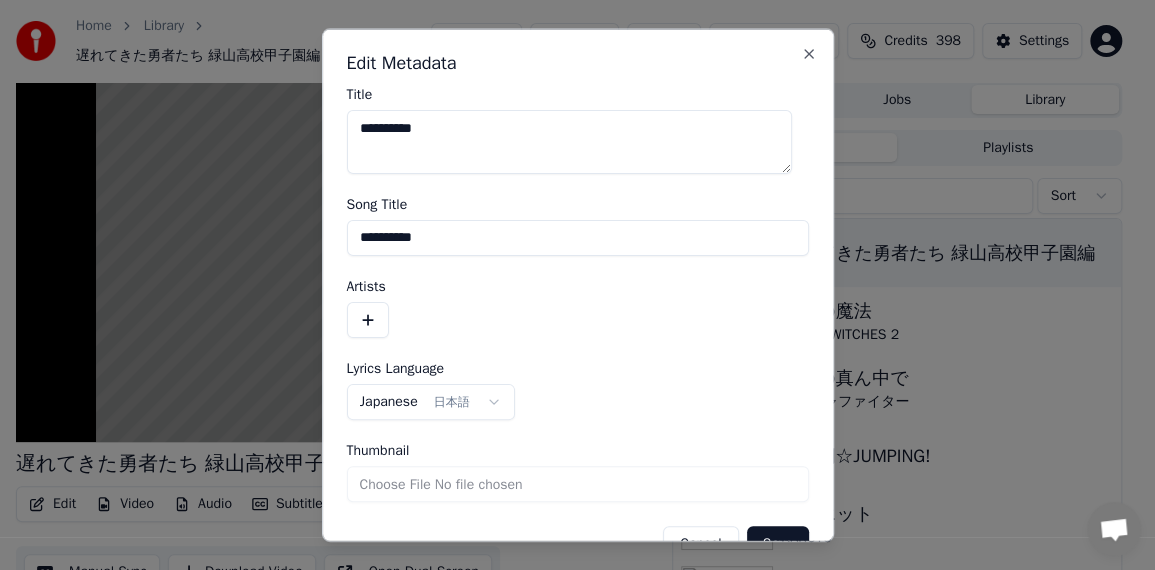type on "*********" 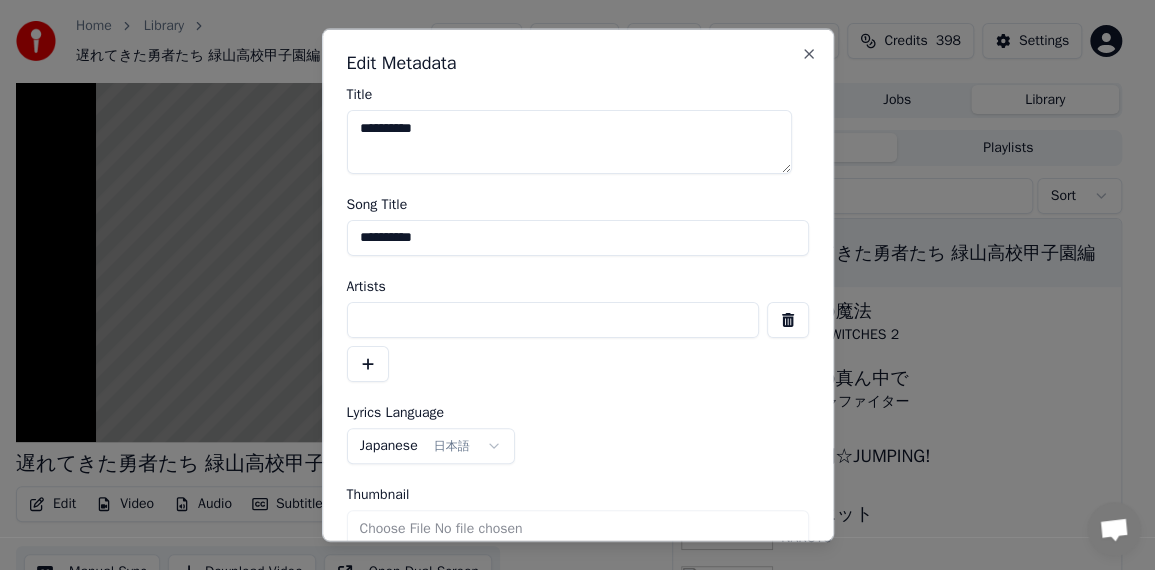 click at bounding box center (553, 319) 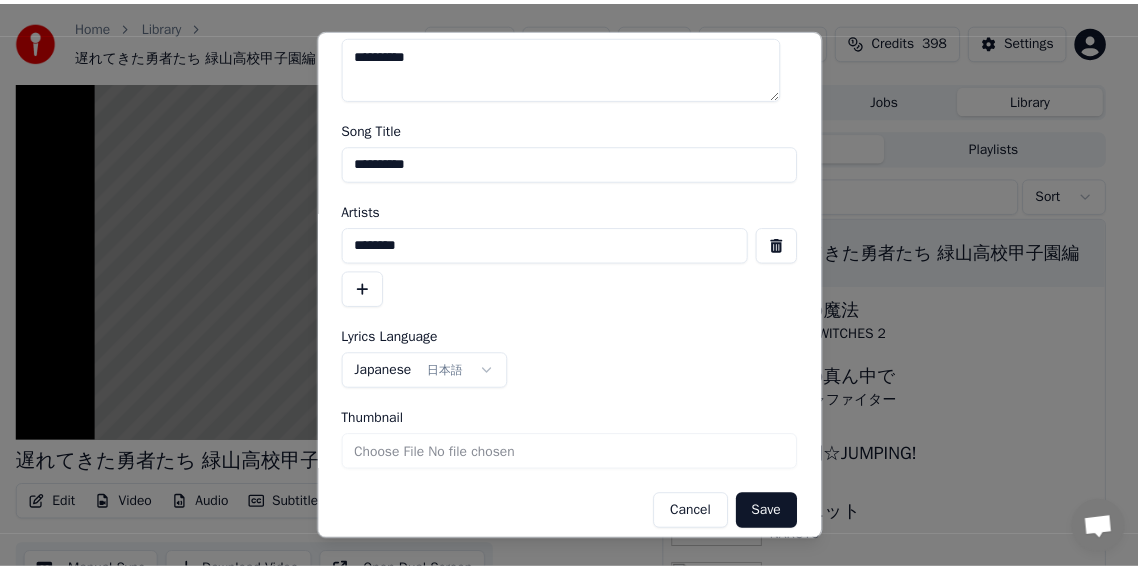 scroll, scrollTop: 88, scrollLeft: 0, axis: vertical 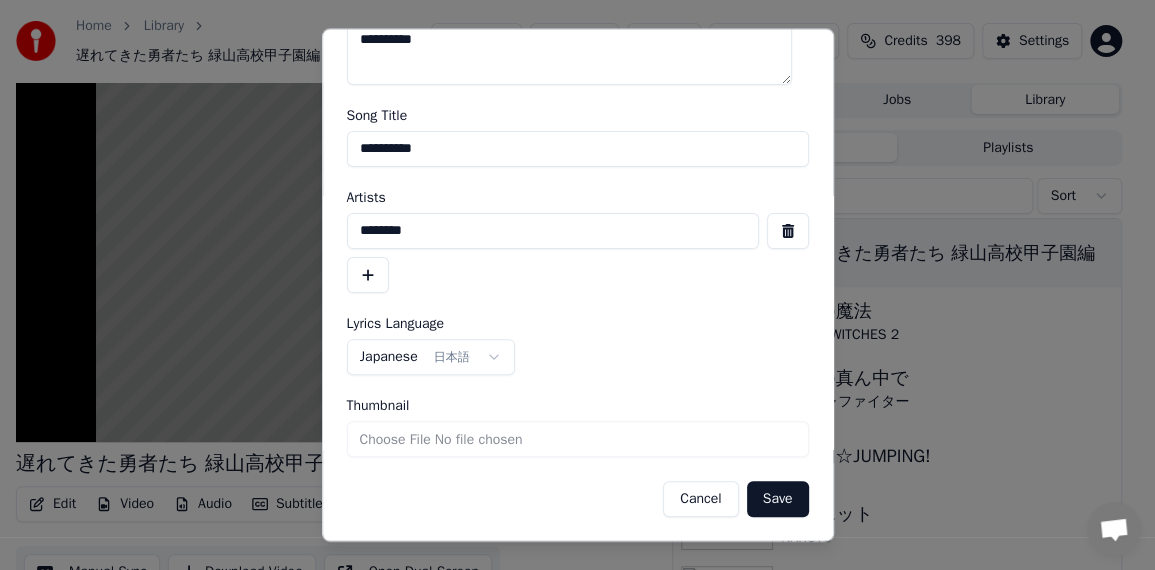 type on "********" 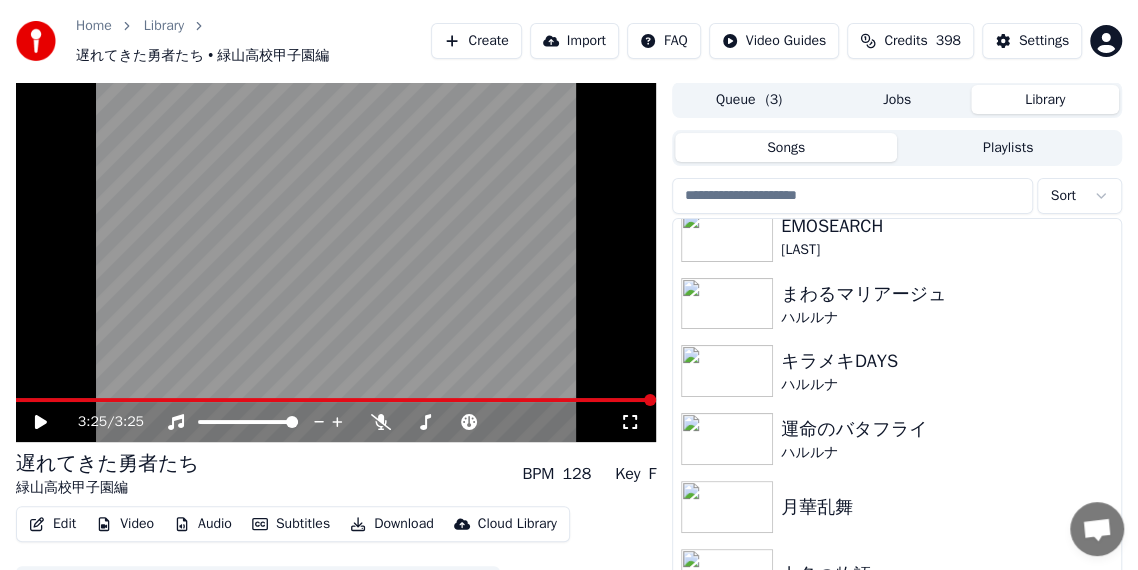 scroll, scrollTop: 573, scrollLeft: 0, axis: vertical 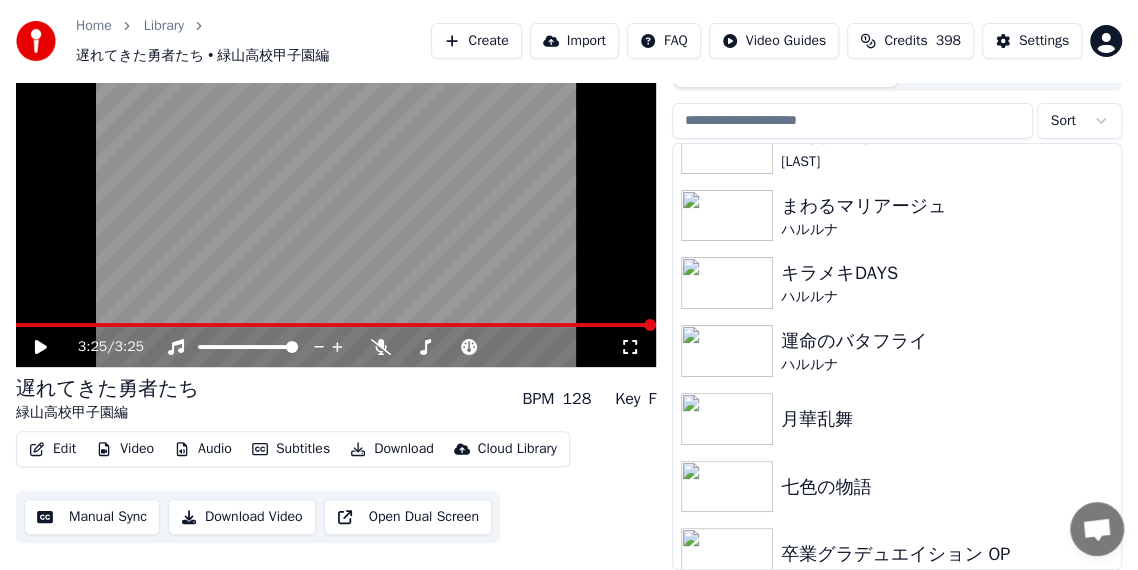 click at bounding box center [336, 187] 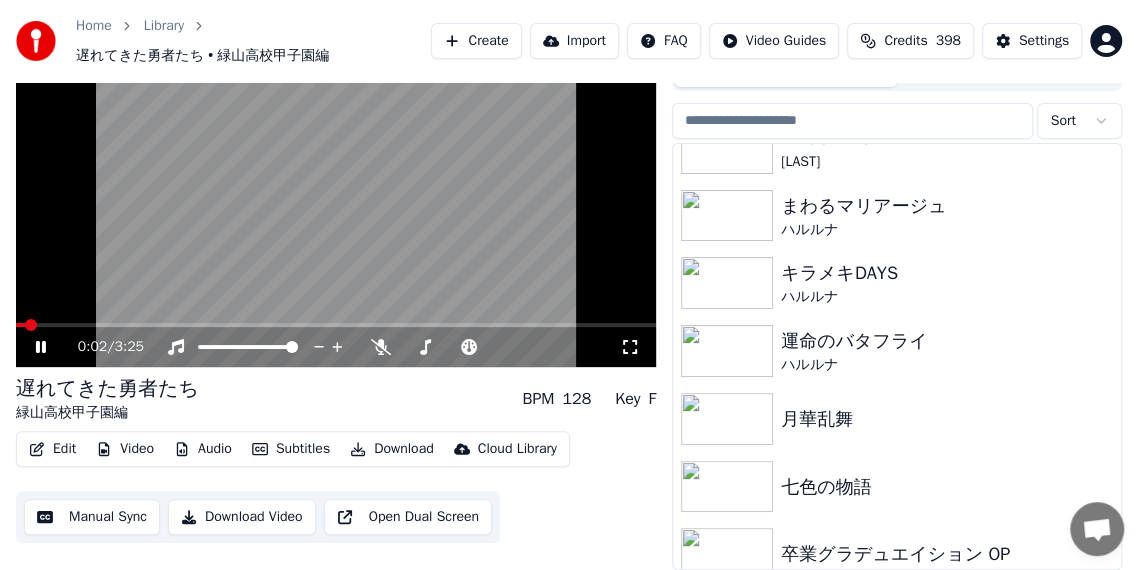 click 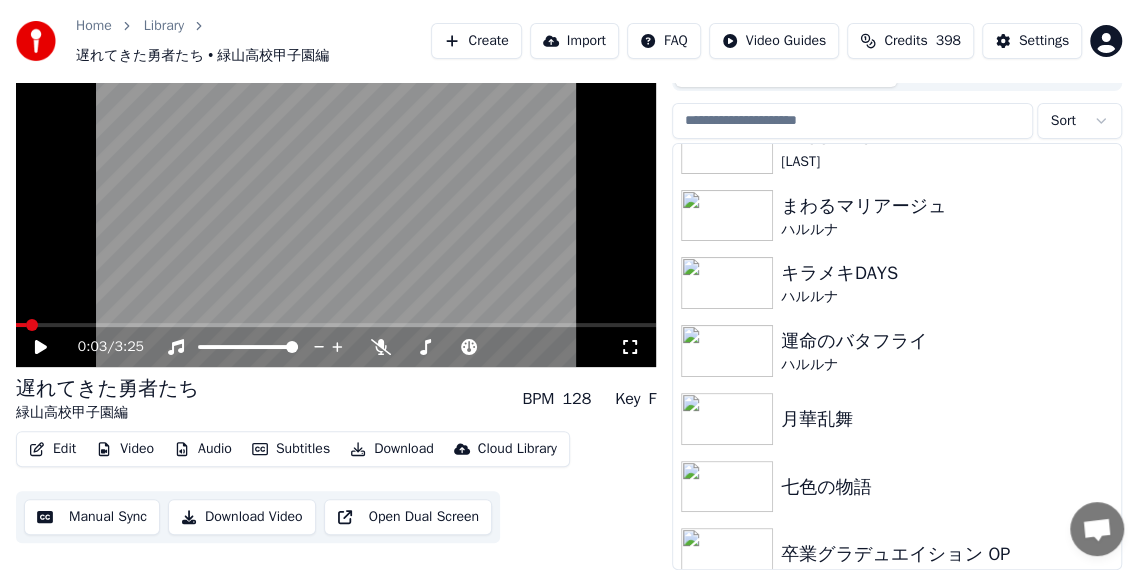 click on "Create" at bounding box center (476, 41) 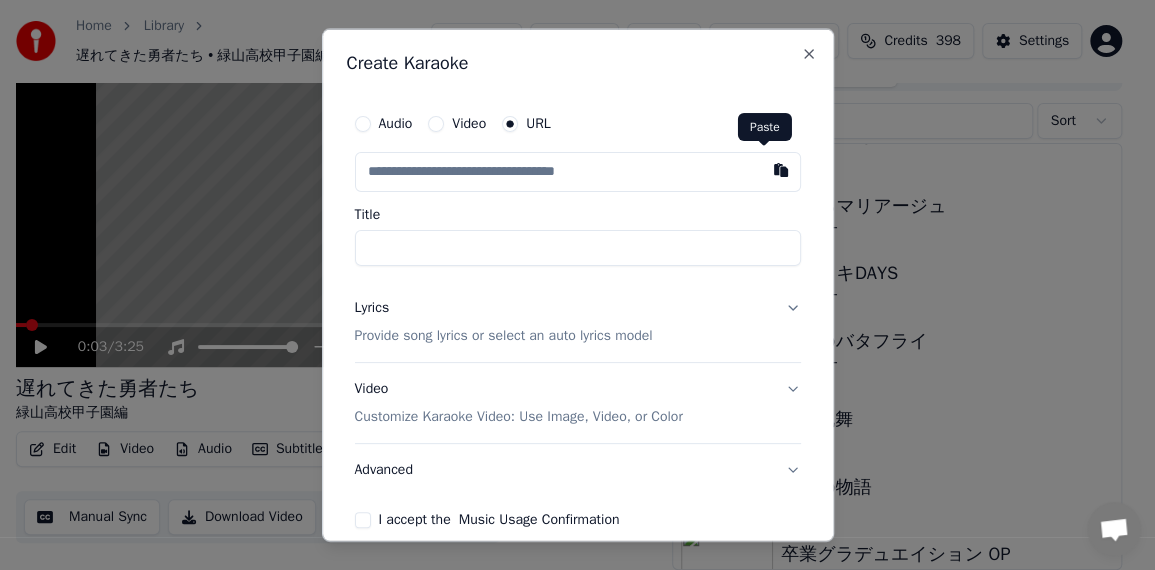 click at bounding box center [781, 170] 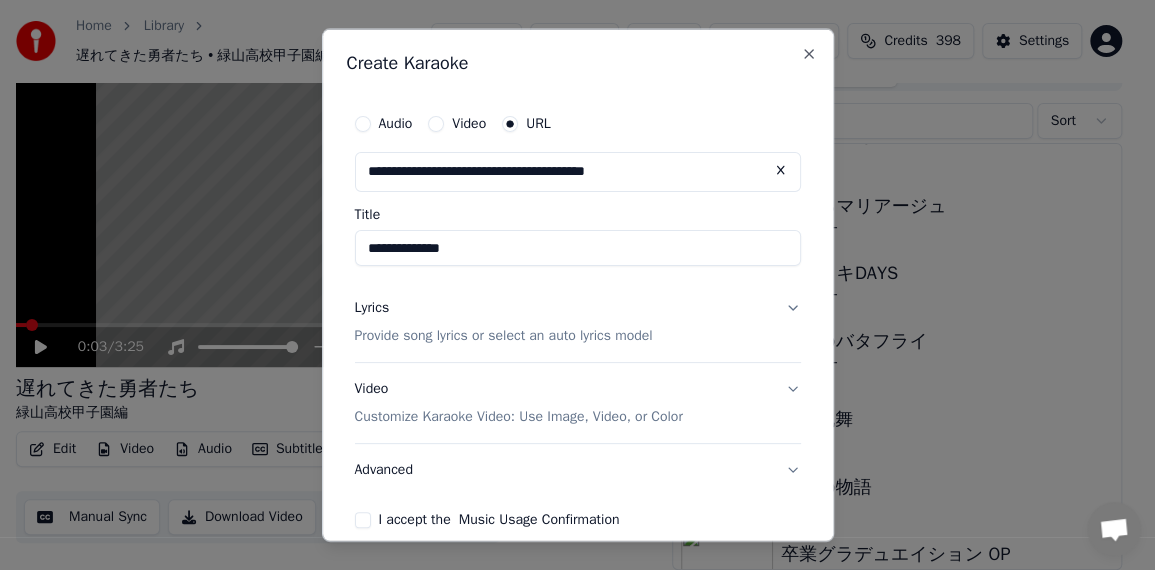 click on "**********" at bounding box center [578, 248] 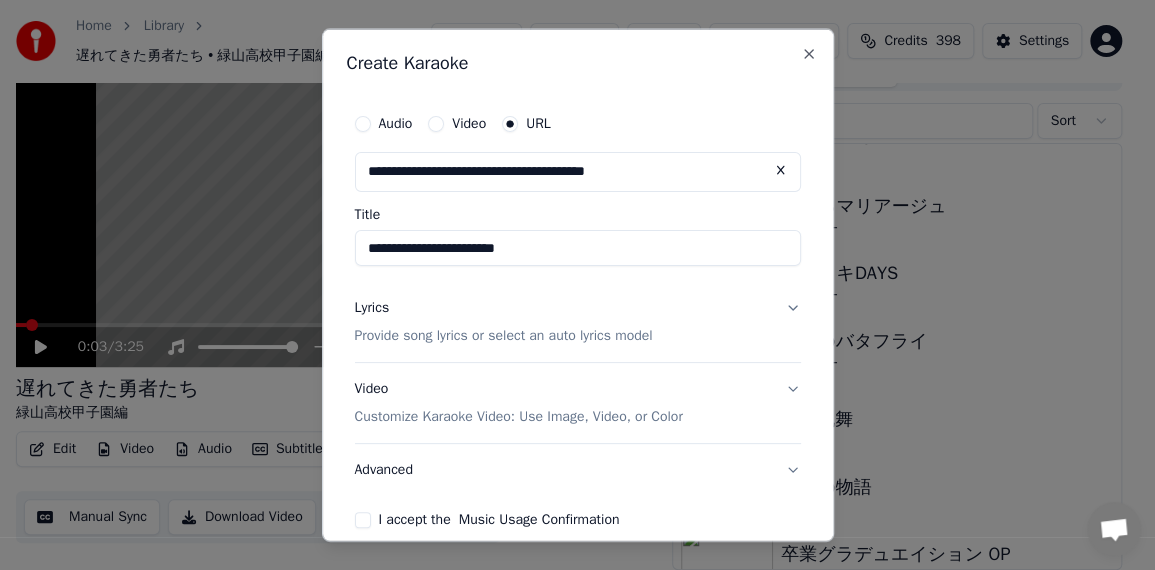 type on "**********" 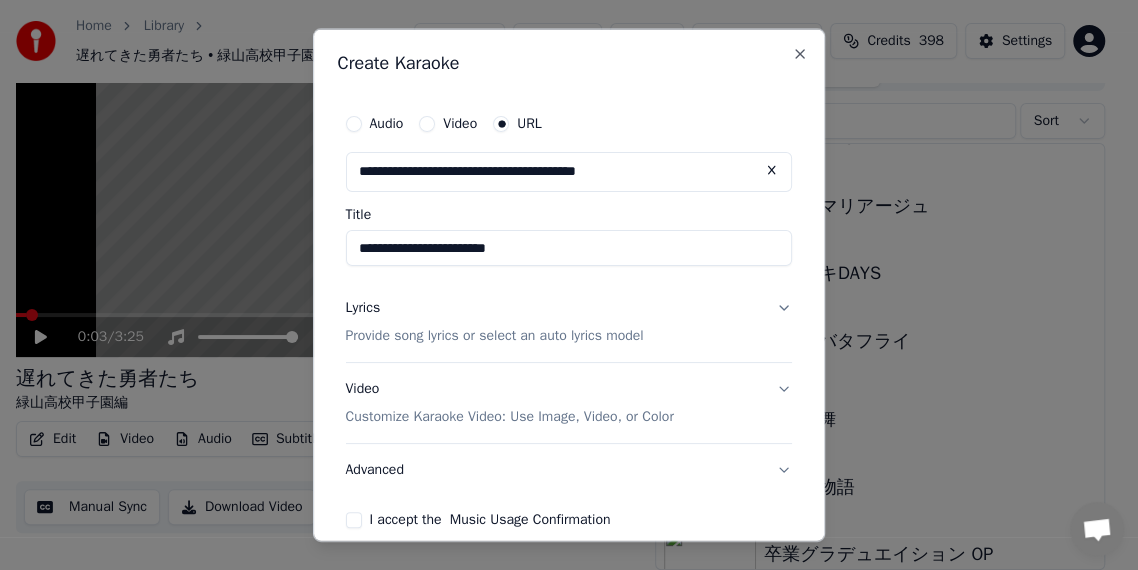 type 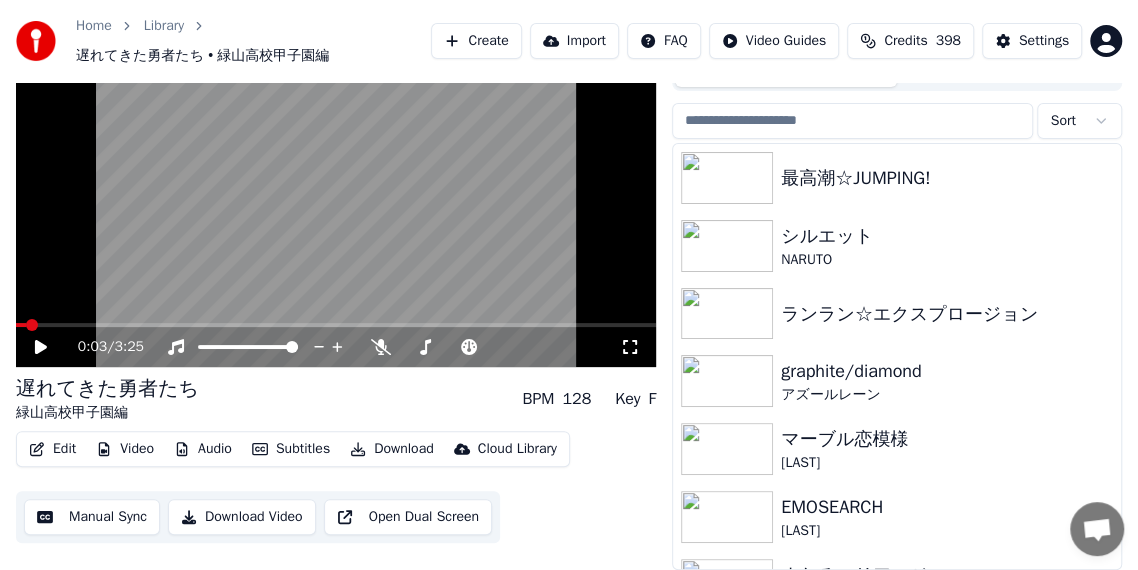 scroll, scrollTop: 0, scrollLeft: 0, axis: both 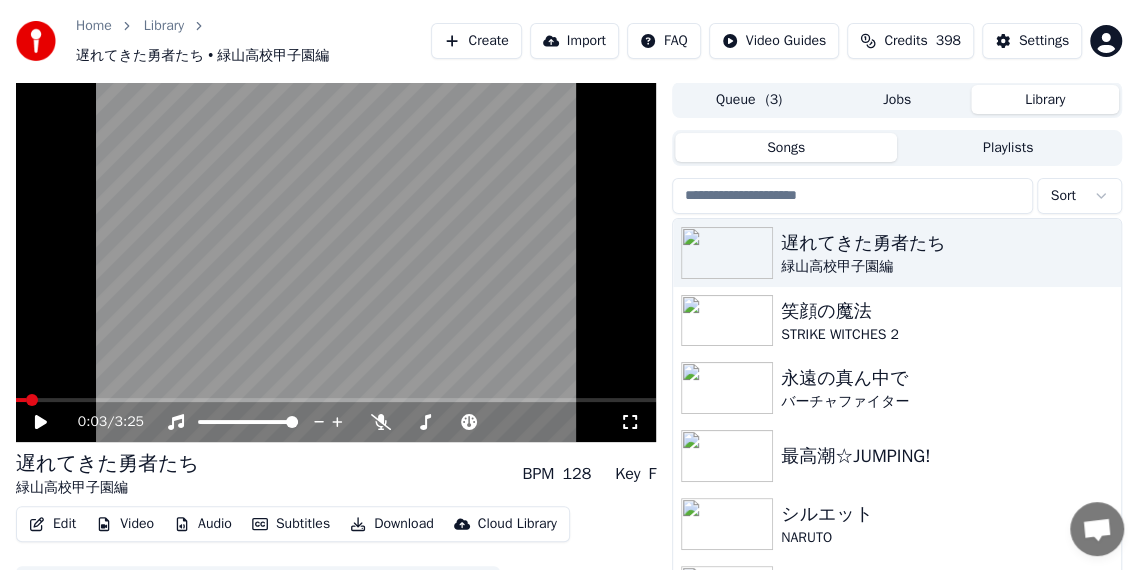 click on "Home Library 遅れてきた勇者たち  • 緑山高校甲子園編 Create Import FAQ Video Guides Credits 398 Settings" at bounding box center [569, 41] 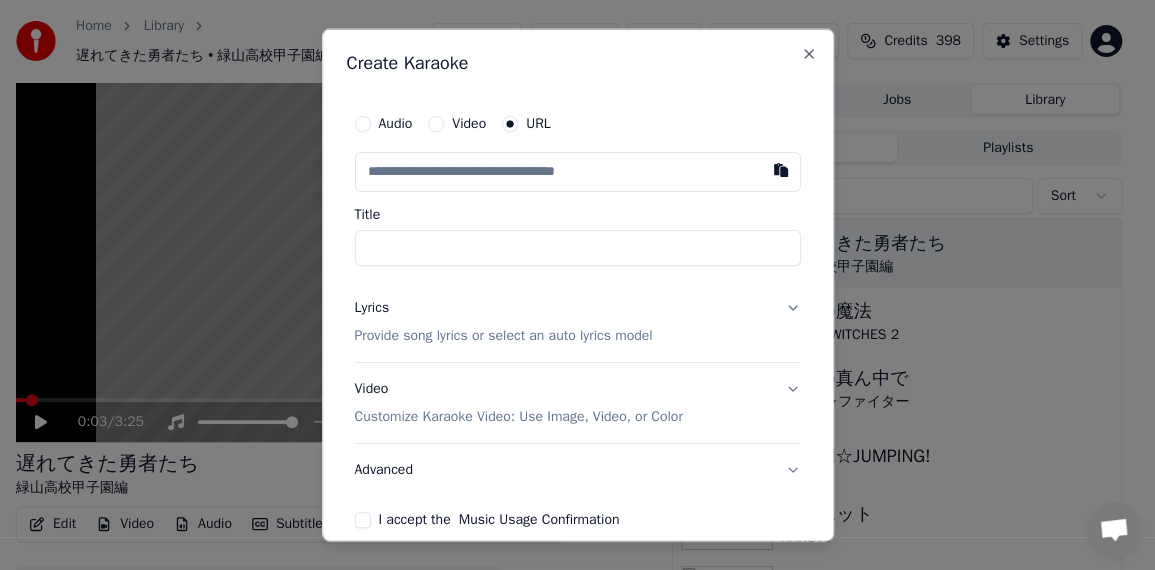 click at bounding box center [578, 172] 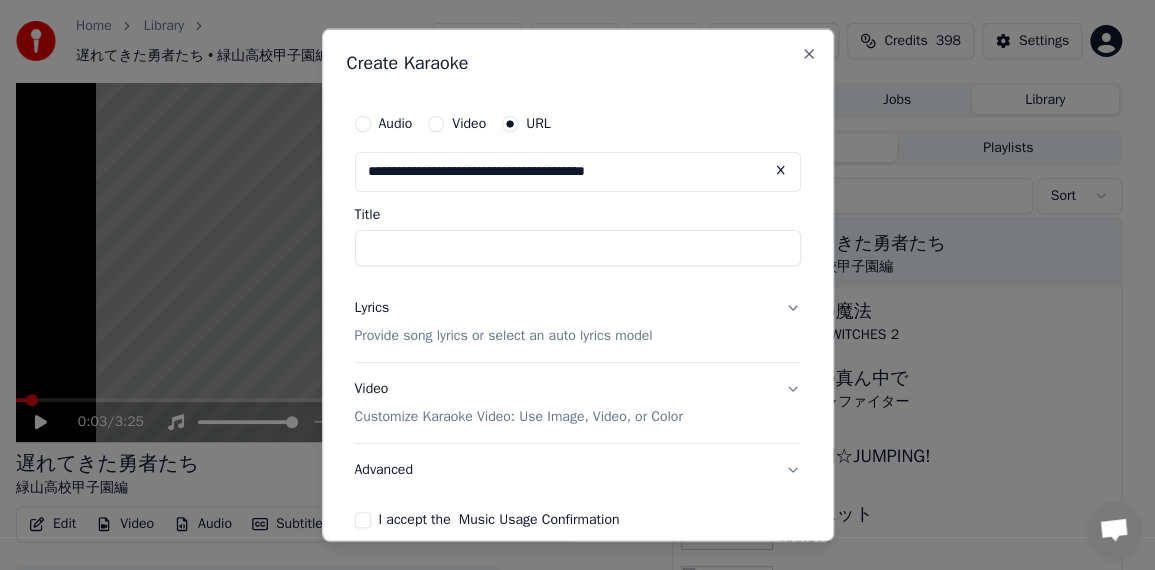 type on "**********" 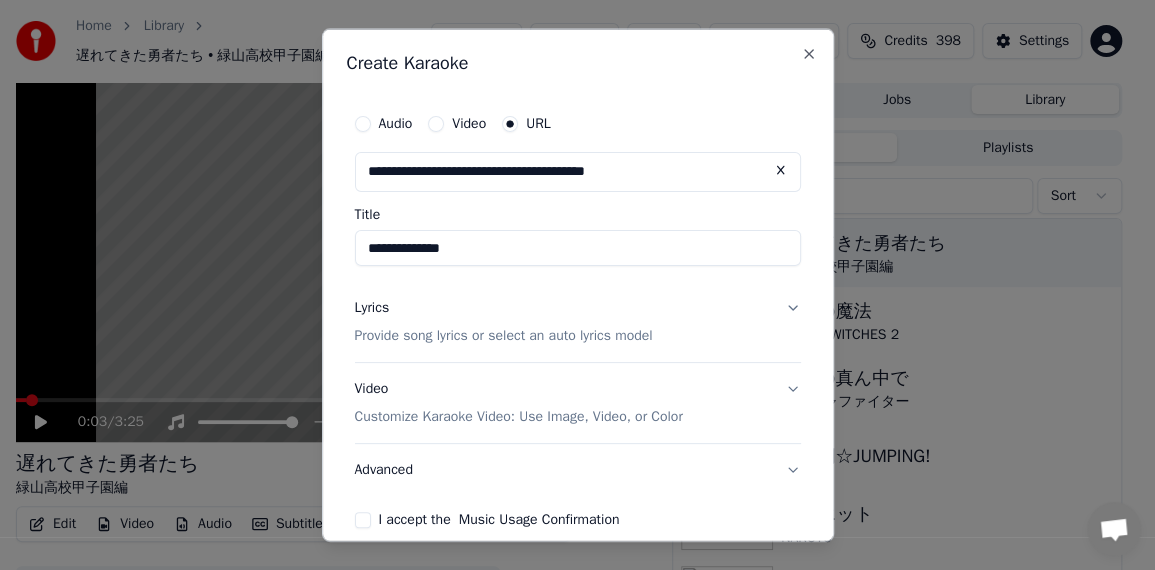 type on "**********" 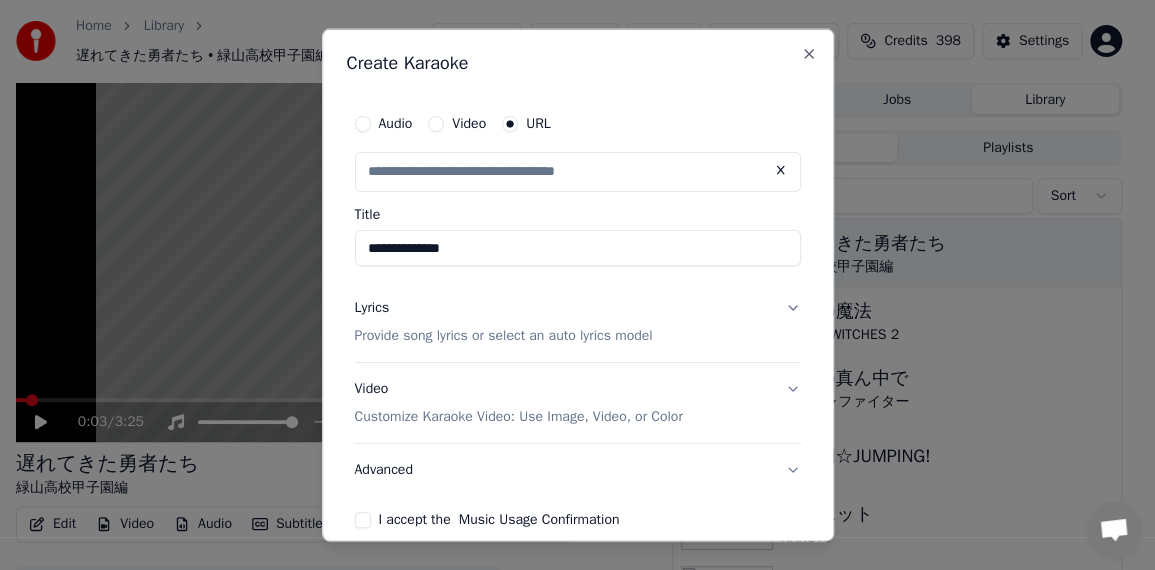 click on "**********" at bounding box center (578, 248) 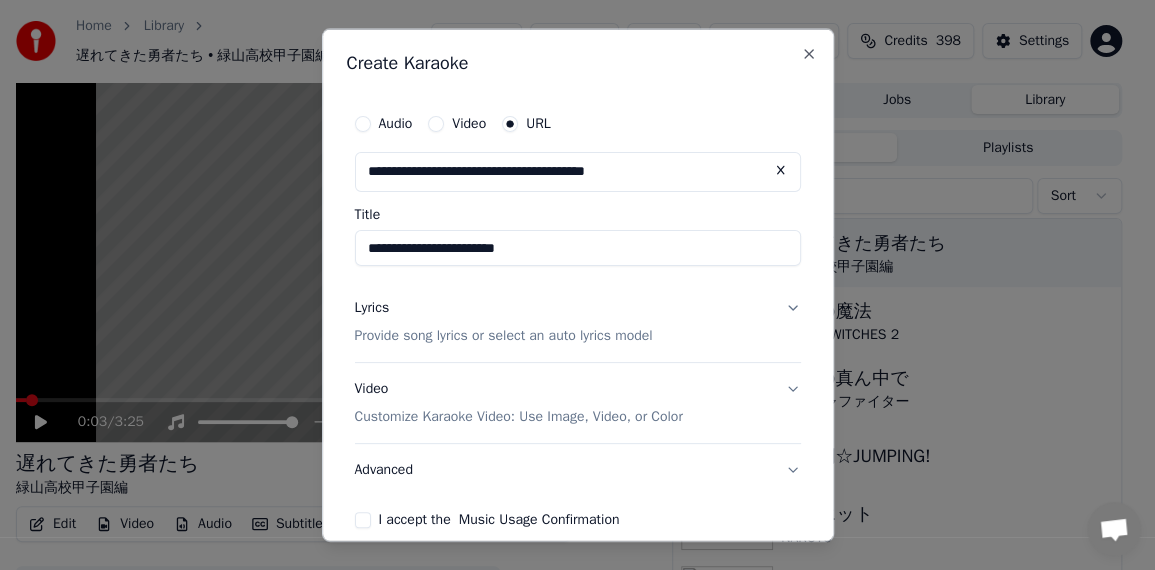 type on "**********" 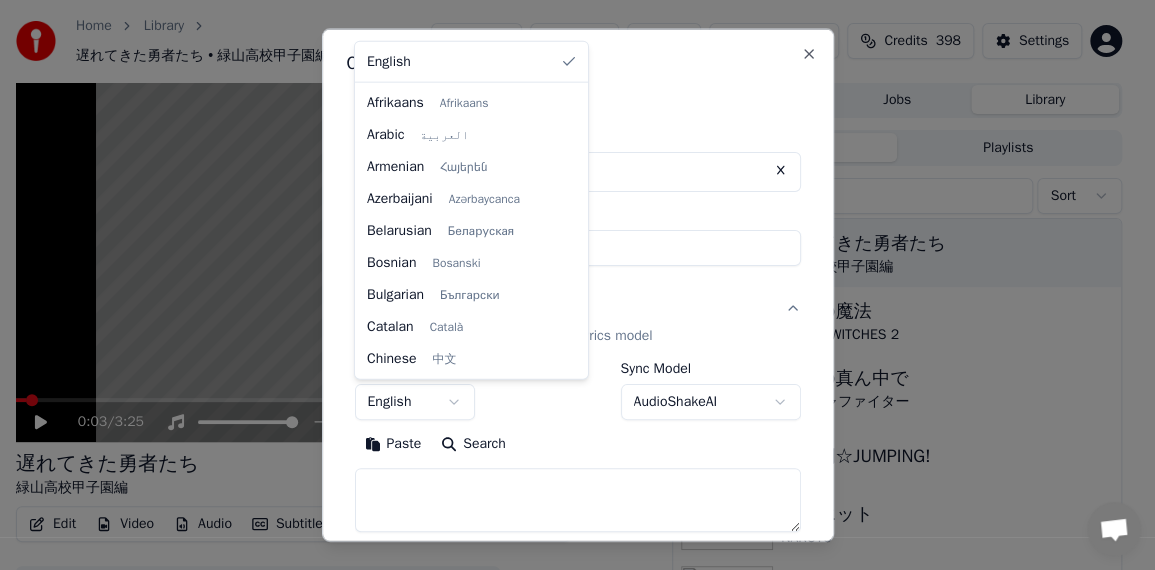 click on "**********" at bounding box center [569, 285] 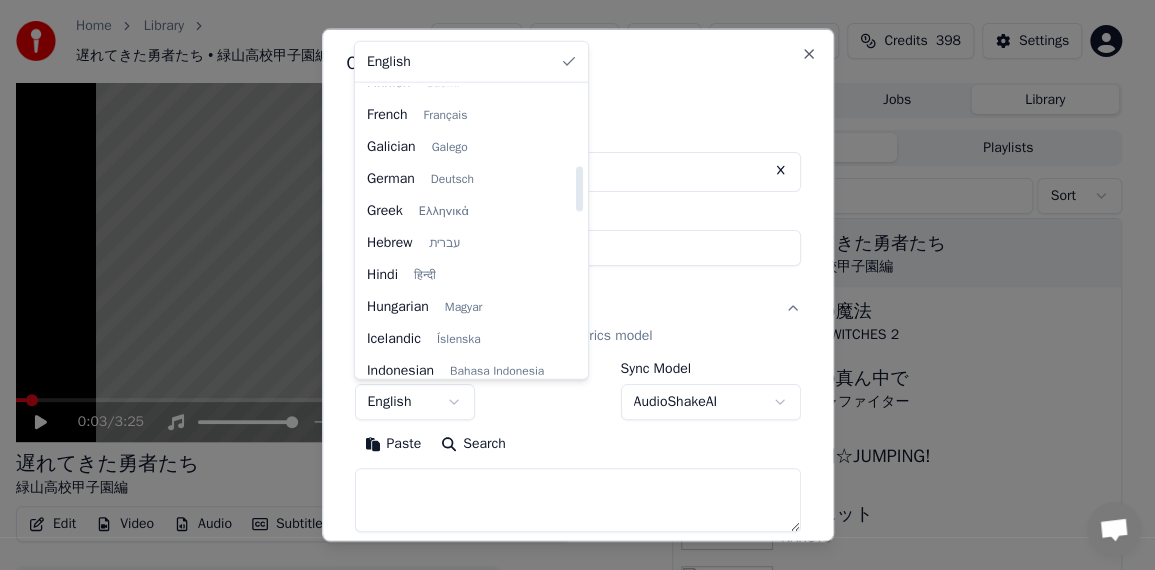 scroll, scrollTop: 800, scrollLeft: 0, axis: vertical 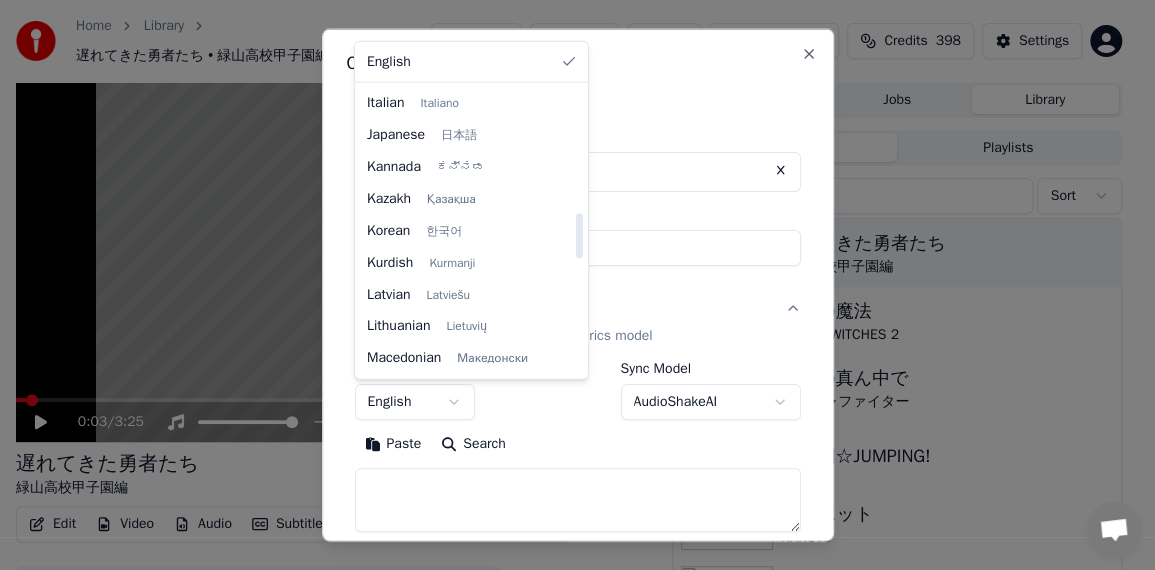select on "**" 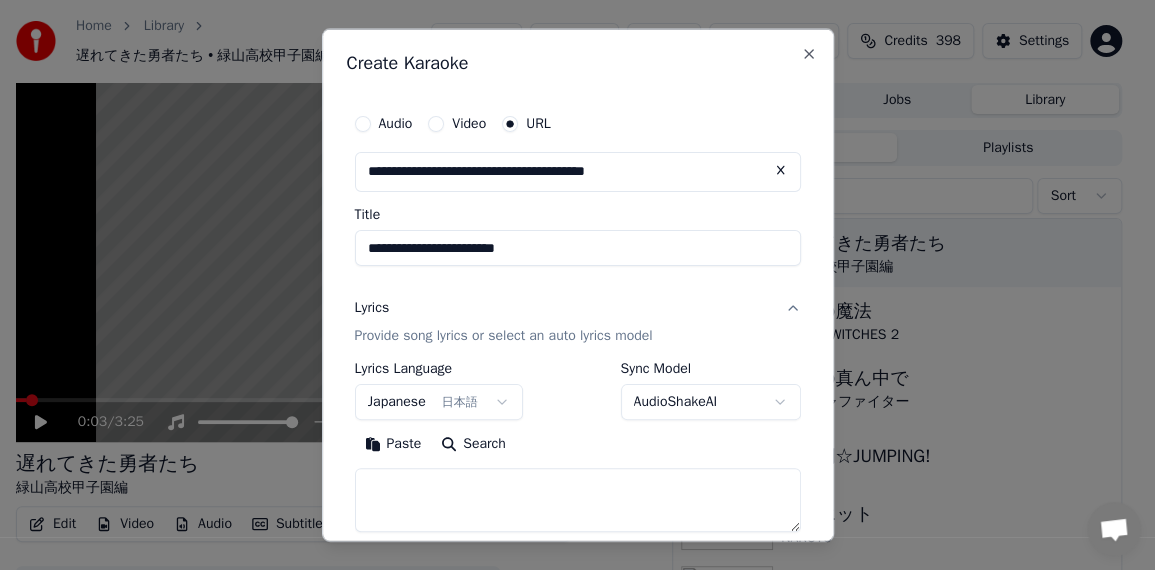 click on "Lyrics Provide song lyrics or select an auto lyrics model" at bounding box center (578, 322) 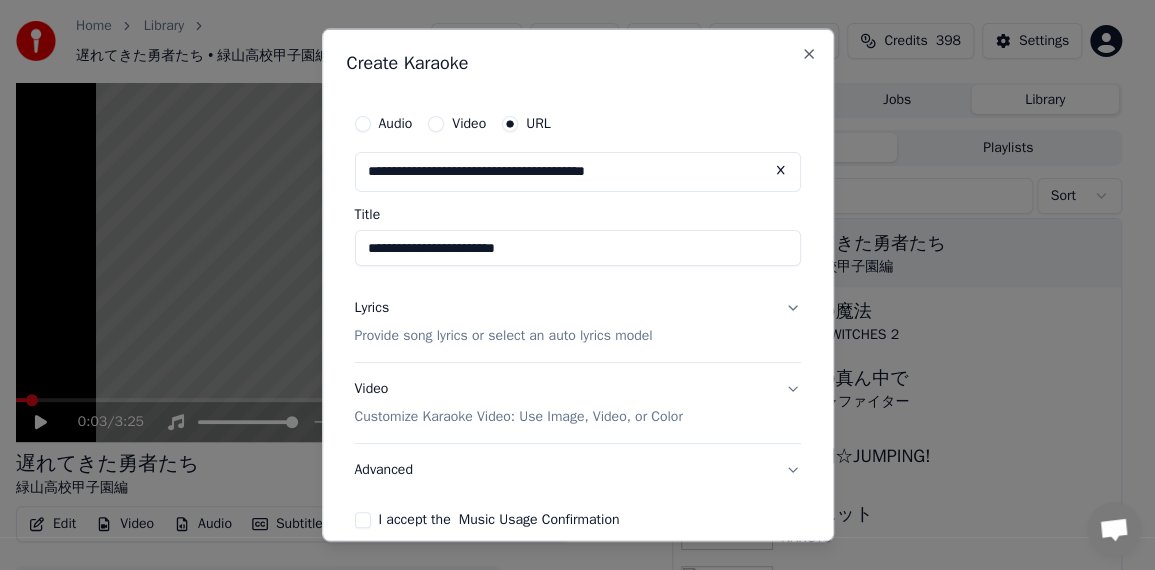 click on "Lyrics Provide song lyrics or select an auto lyrics model" at bounding box center [578, 322] 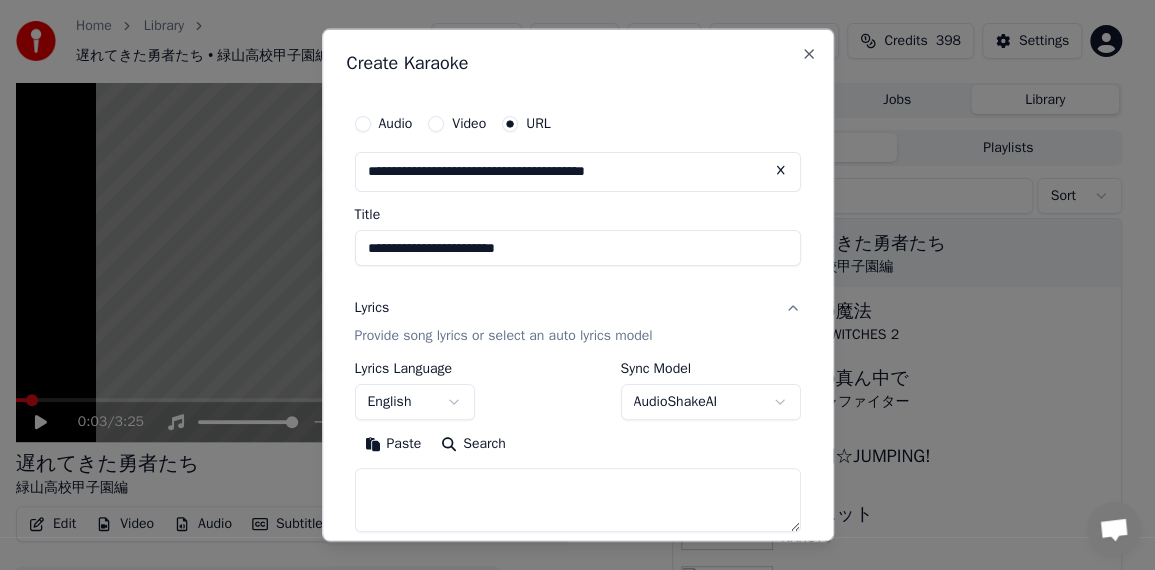 click on "**********" at bounding box center (569, 285) 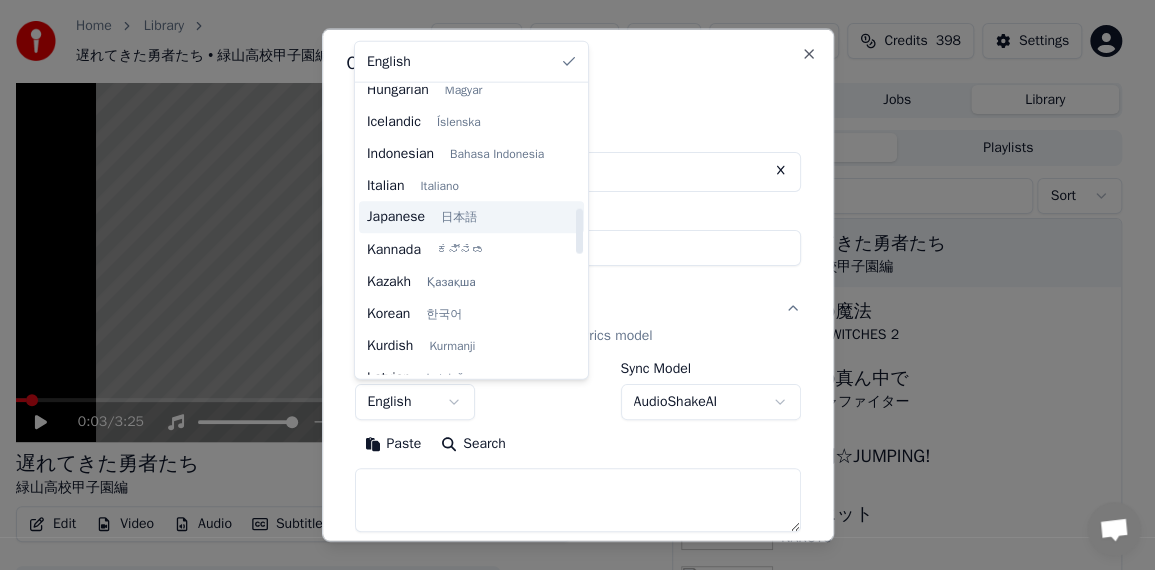 scroll, scrollTop: 800, scrollLeft: 0, axis: vertical 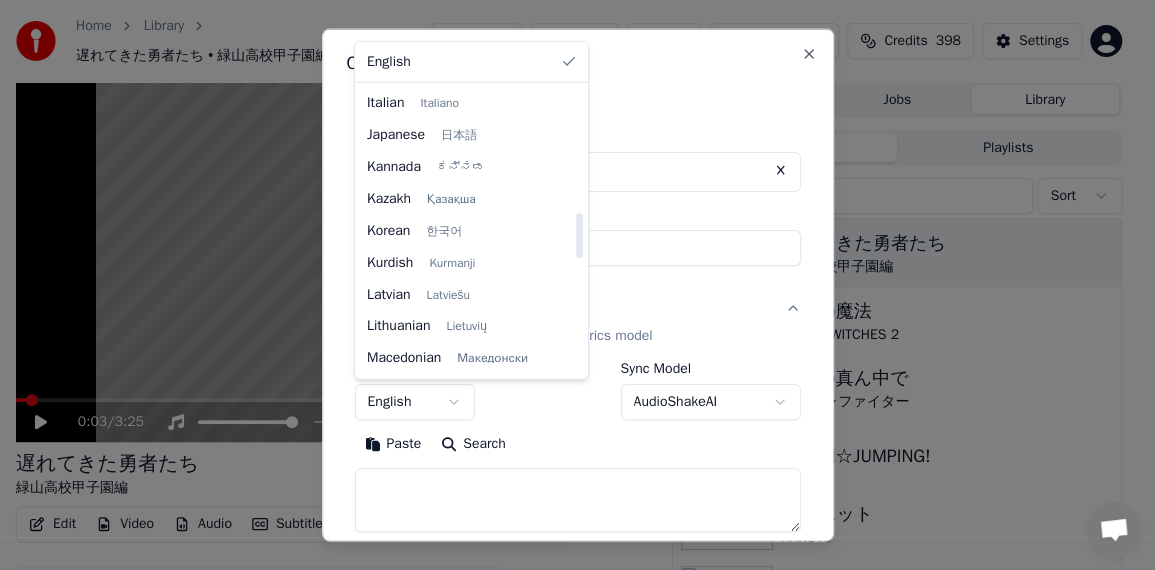 select on "**" 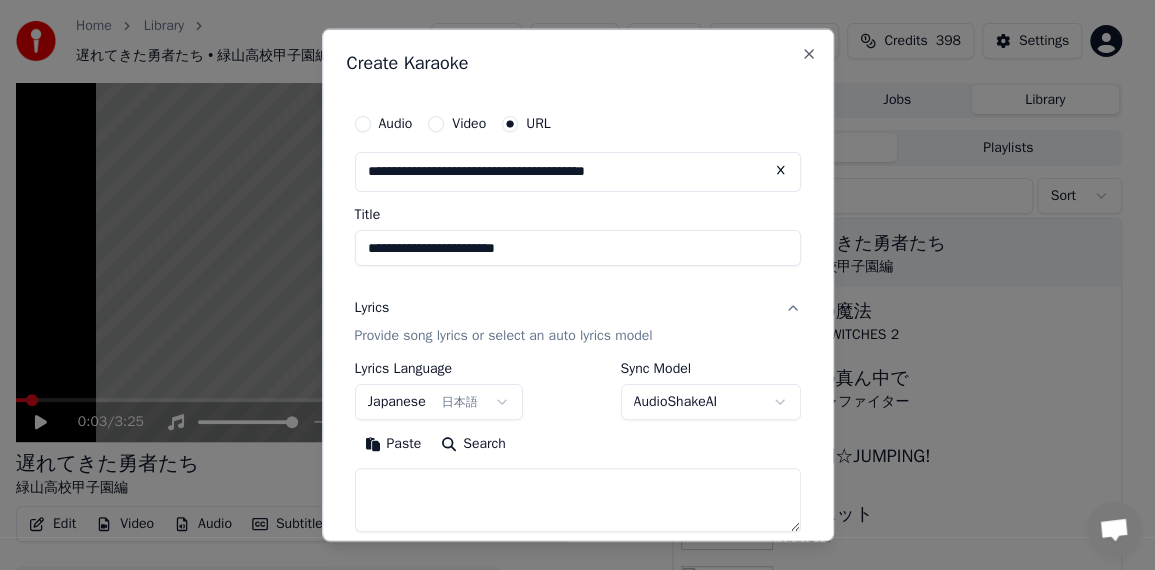 click on "Paste" at bounding box center (393, 443) 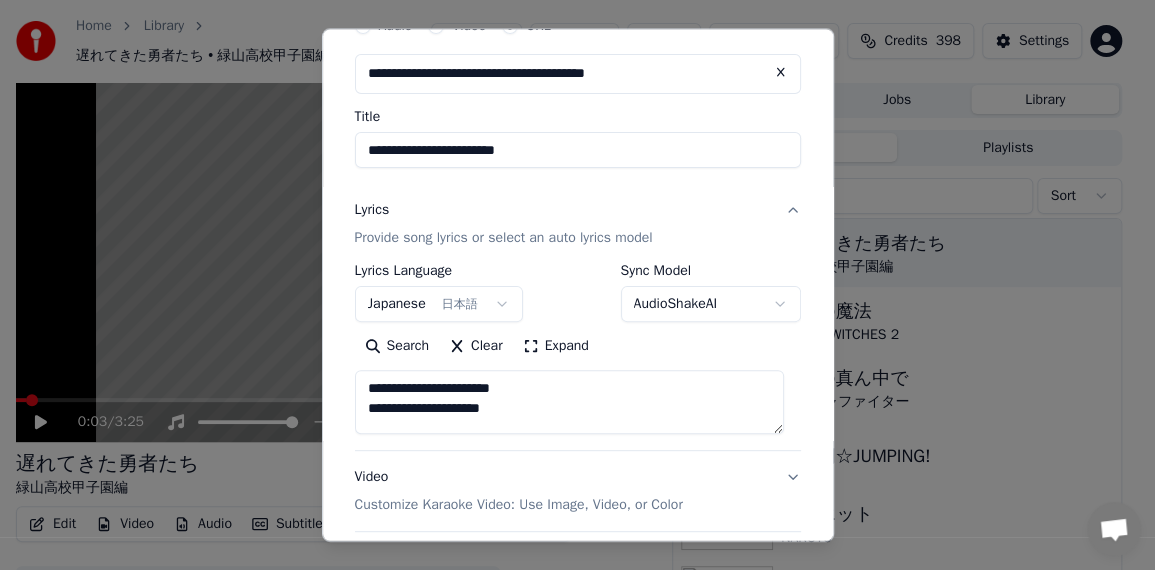 scroll, scrollTop: 200, scrollLeft: 0, axis: vertical 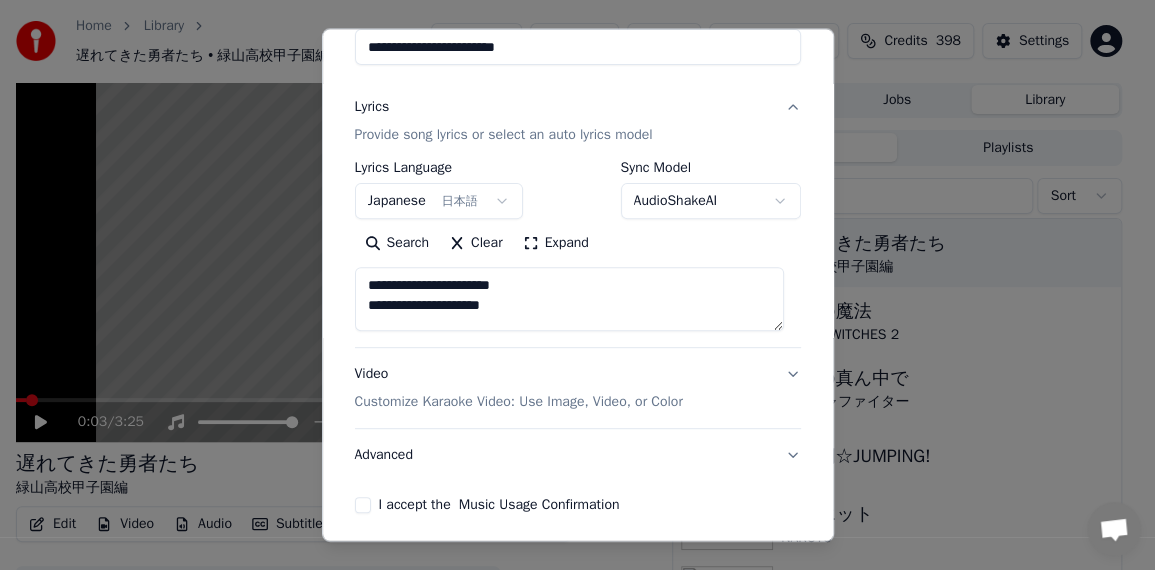 click on "**********" at bounding box center (570, 299) 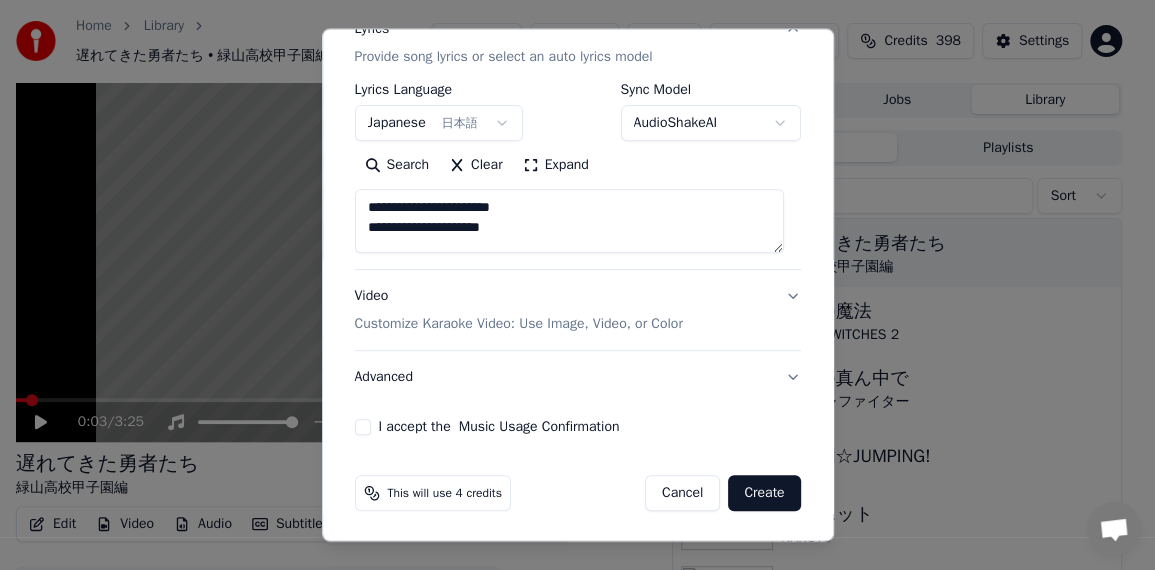 scroll, scrollTop: 280, scrollLeft: 0, axis: vertical 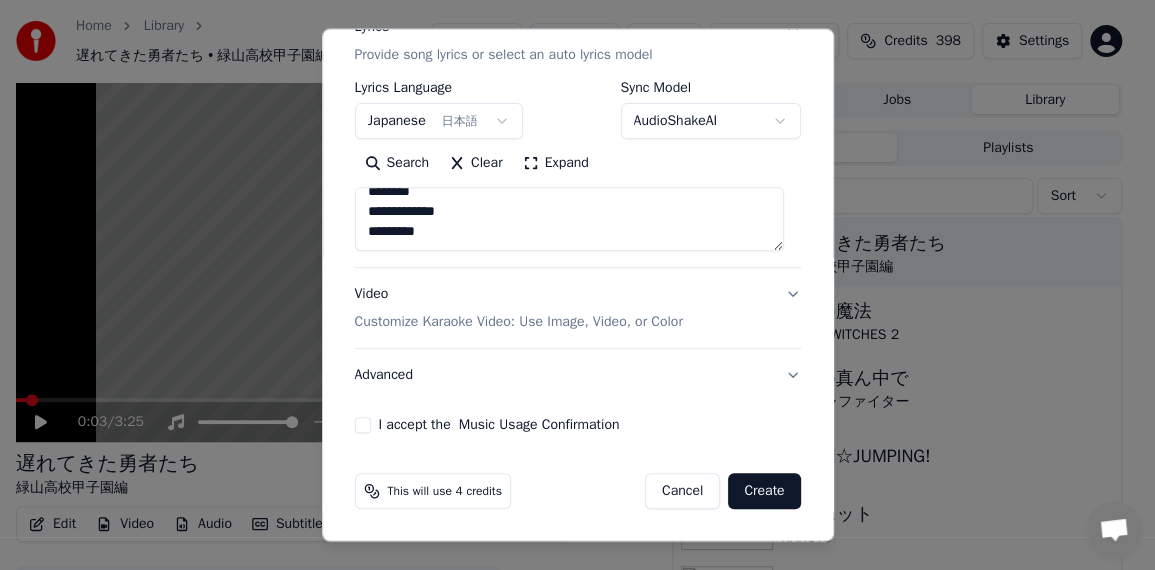 click on "I accept the   Music Usage Confirmation" at bounding box center [363, 425] 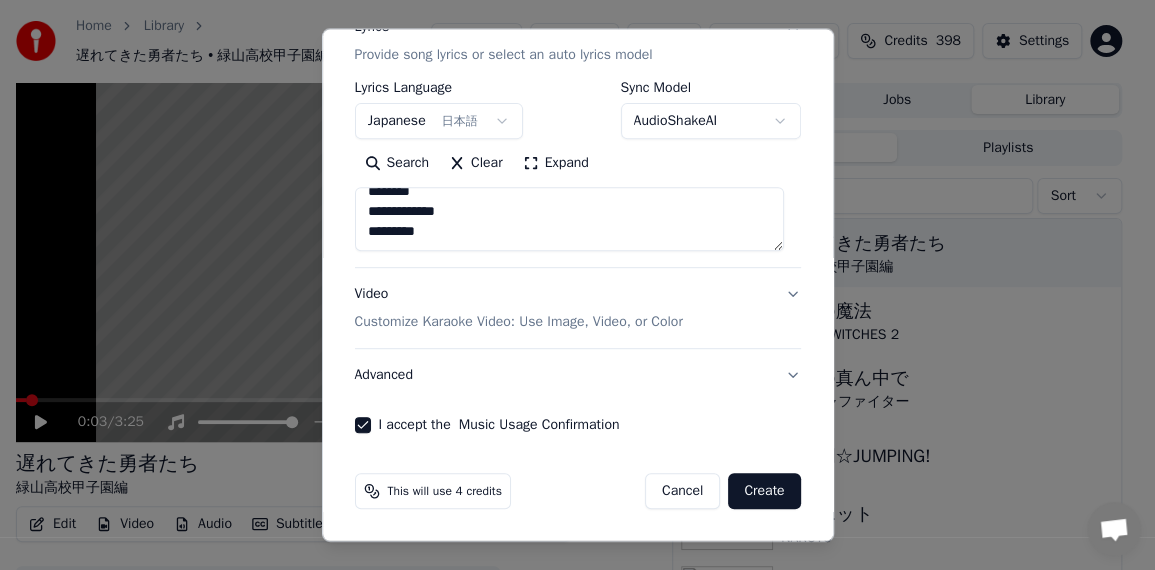 click on "Advanced" at bounding box center (578, 375) 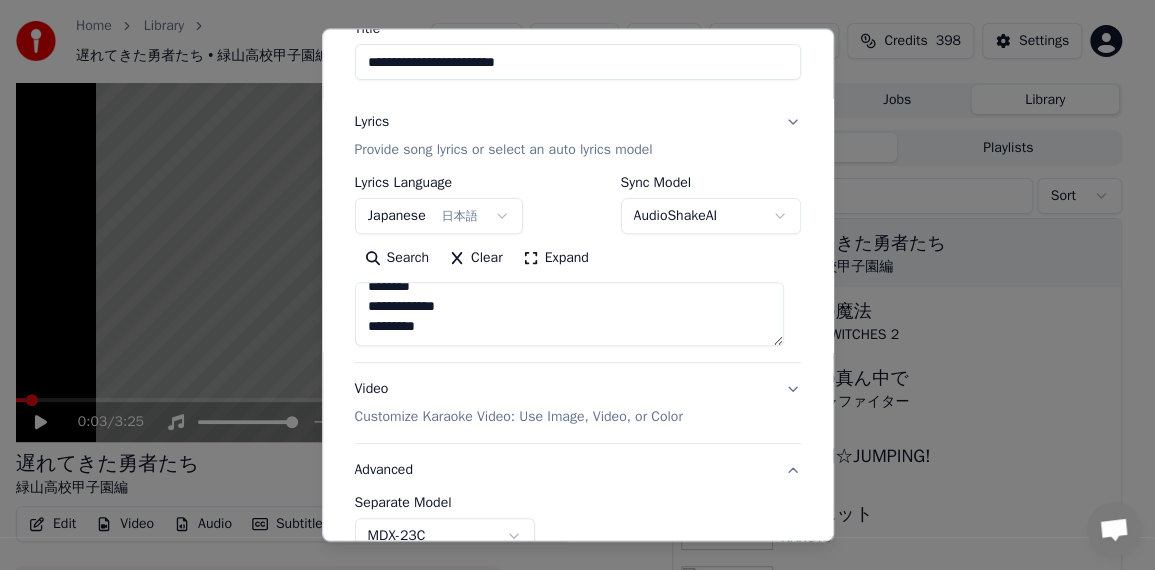 scroll, scrollTop: 167, scrollLeft: 0, axis: vertical 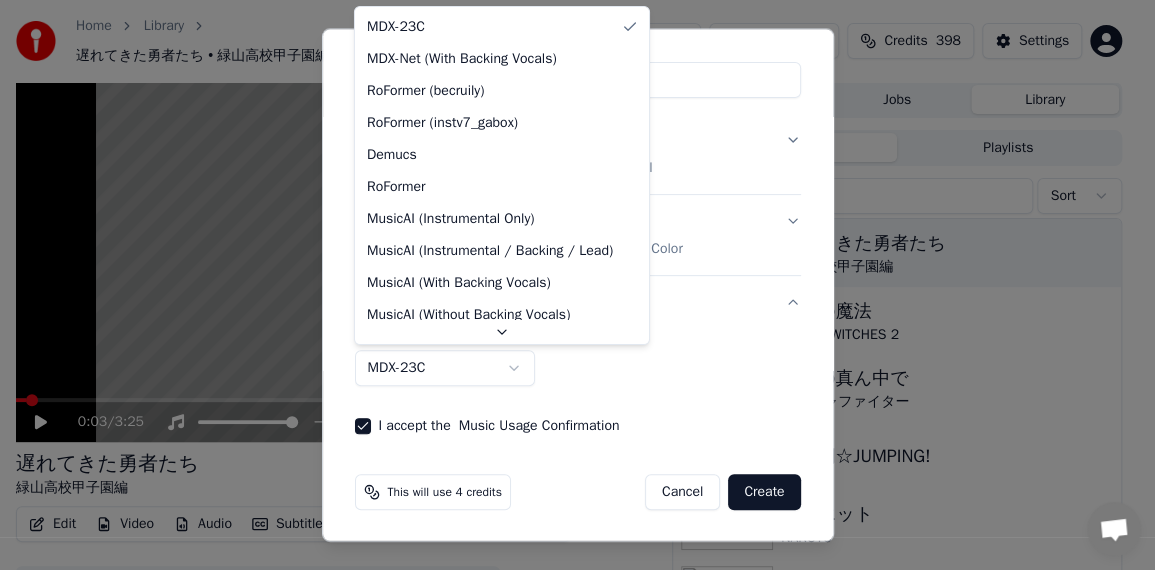 click on "**********" at bounding box center [569, 285] 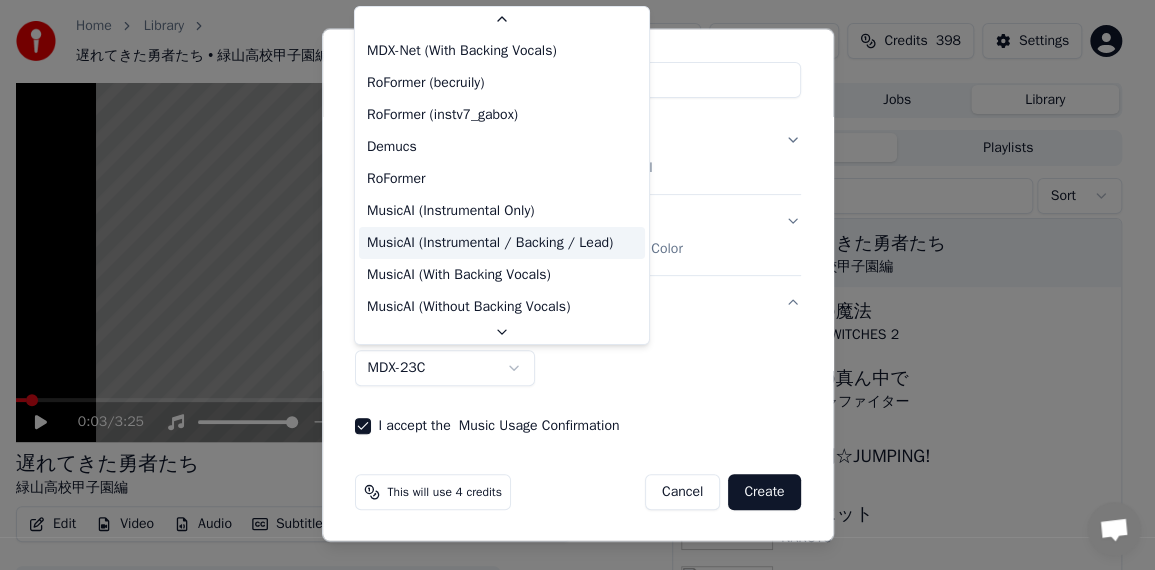 scroll, scrollTop: 46, scrollLeft: 0, axis: vertical 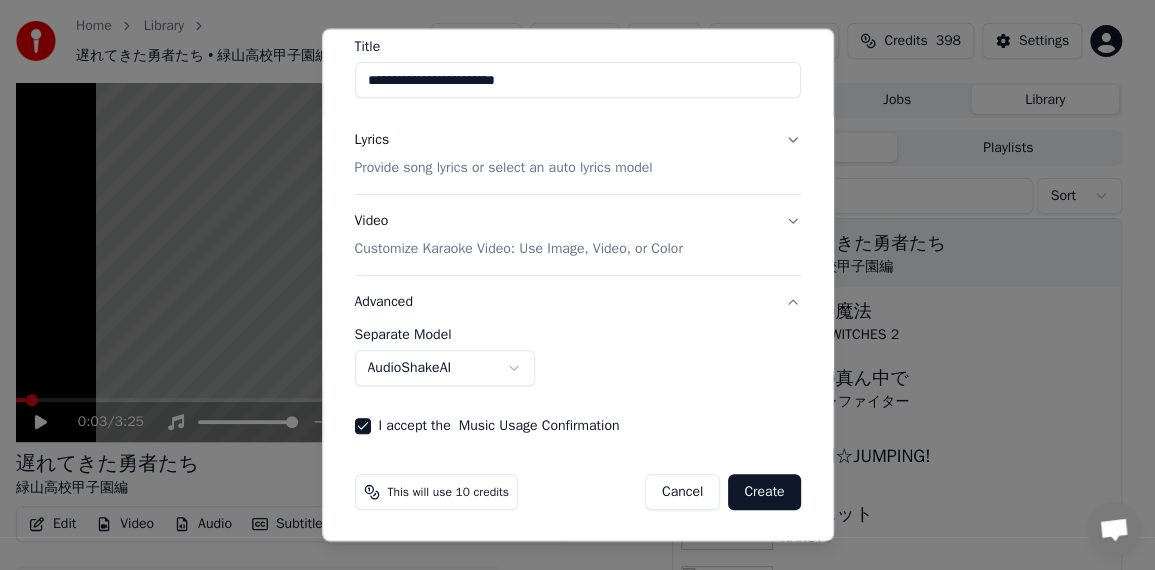 click on "Create" at bounding box center [764, 492] 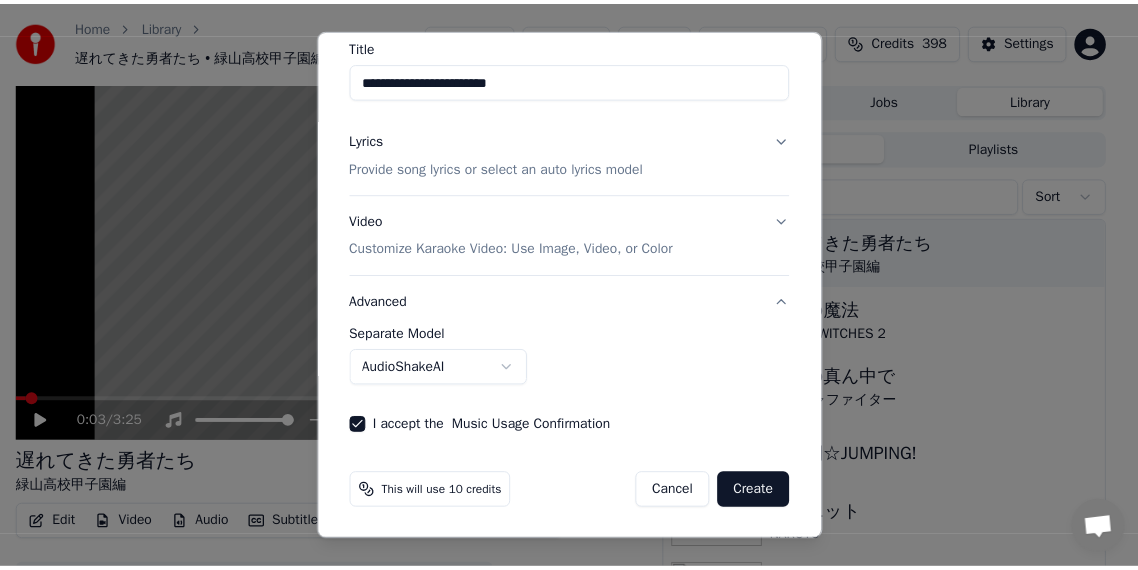 scroll, scrollTop: 166, scrollLeft: 0, axis: vertical 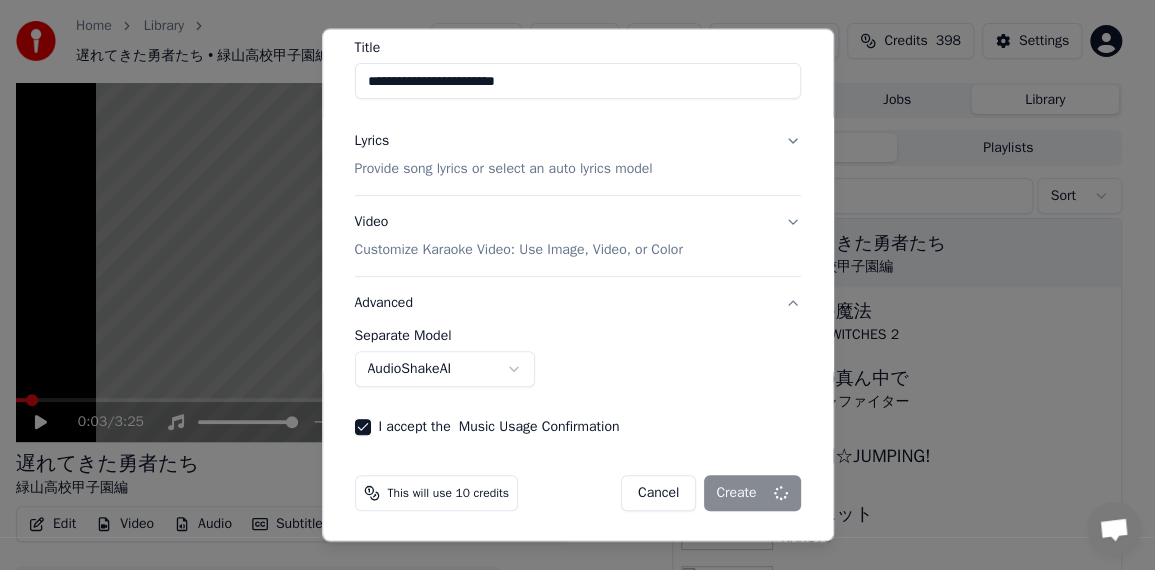 select on "******" 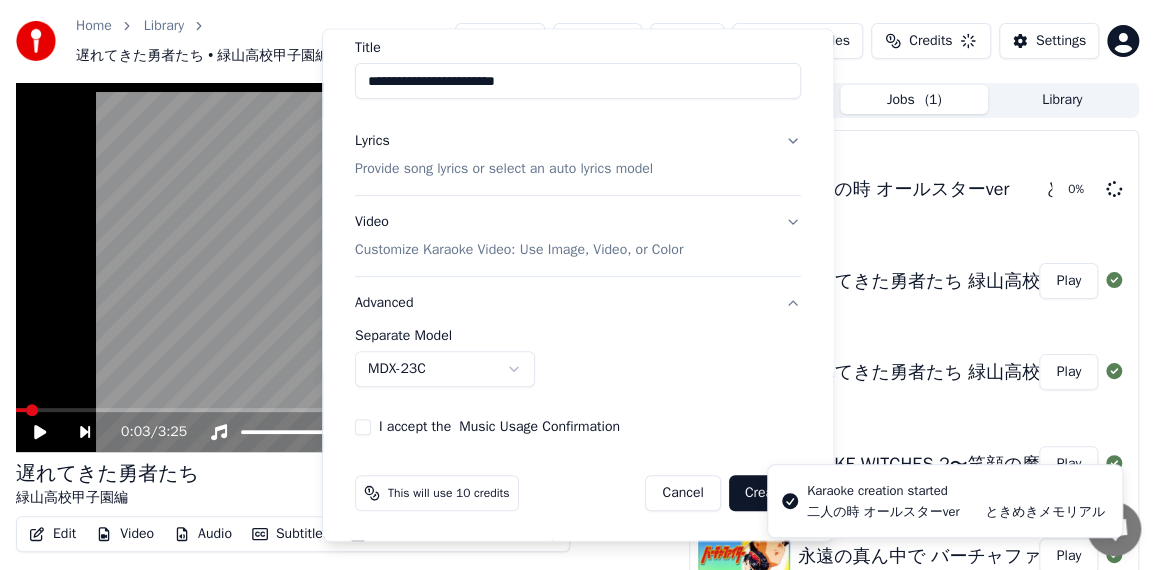 type 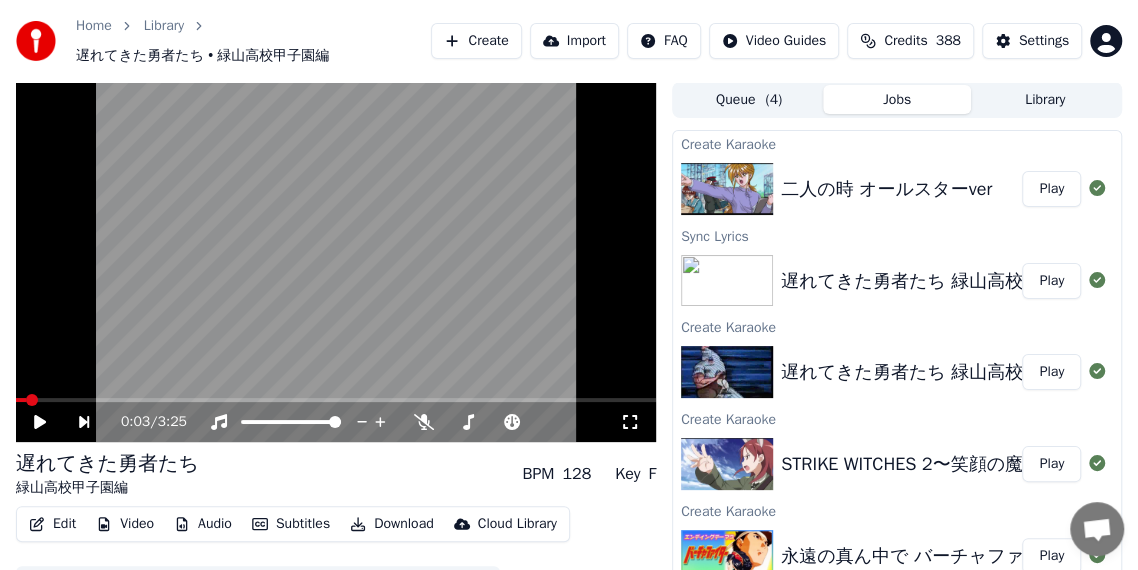 click on "Play" at bounding box center (1051, 189) 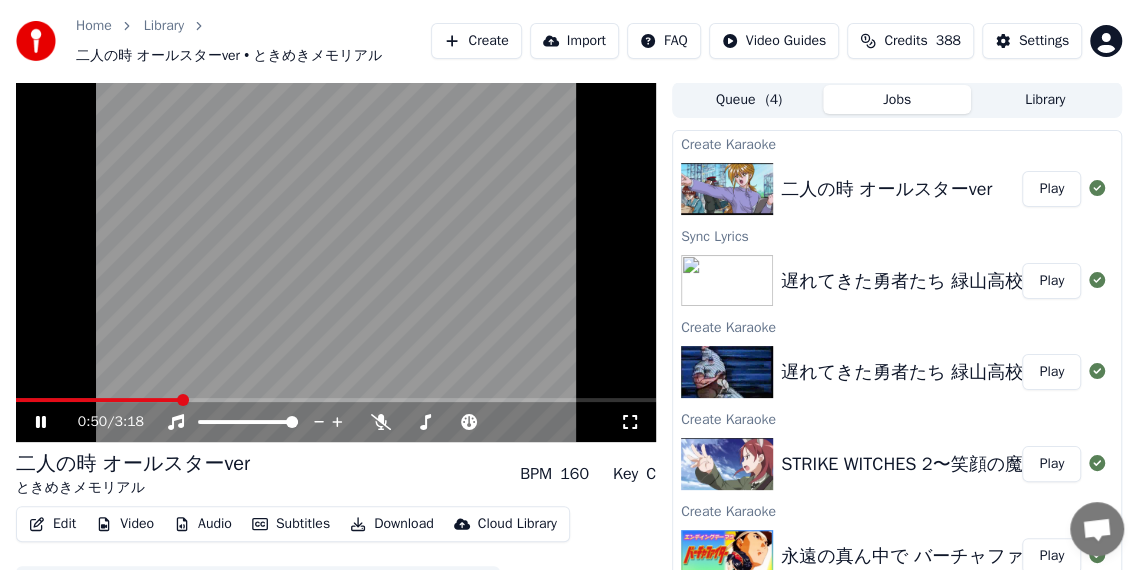 click 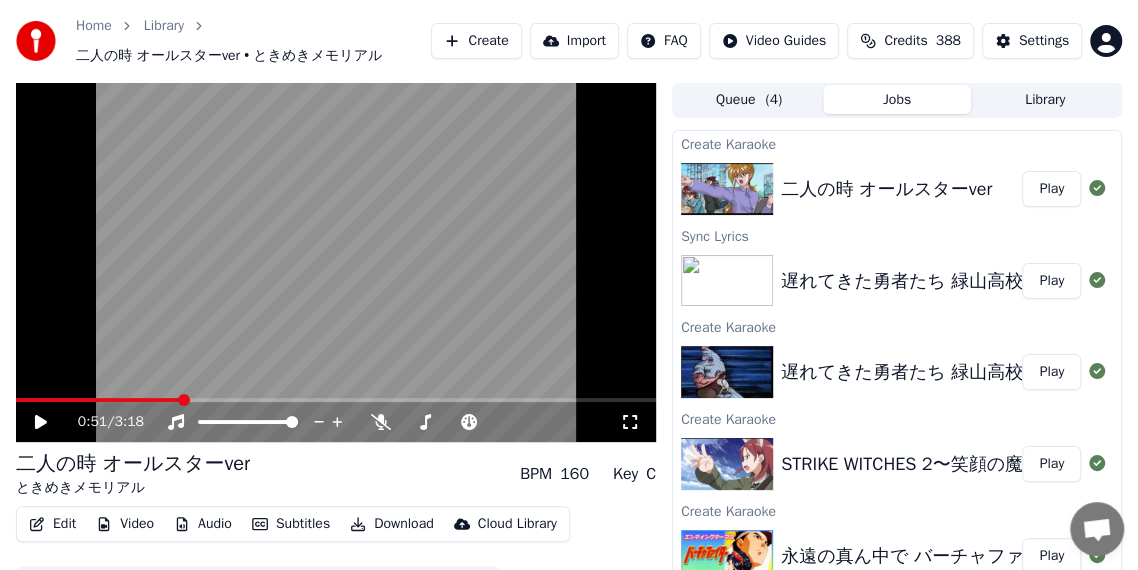 click at bounding box center [336, 262] 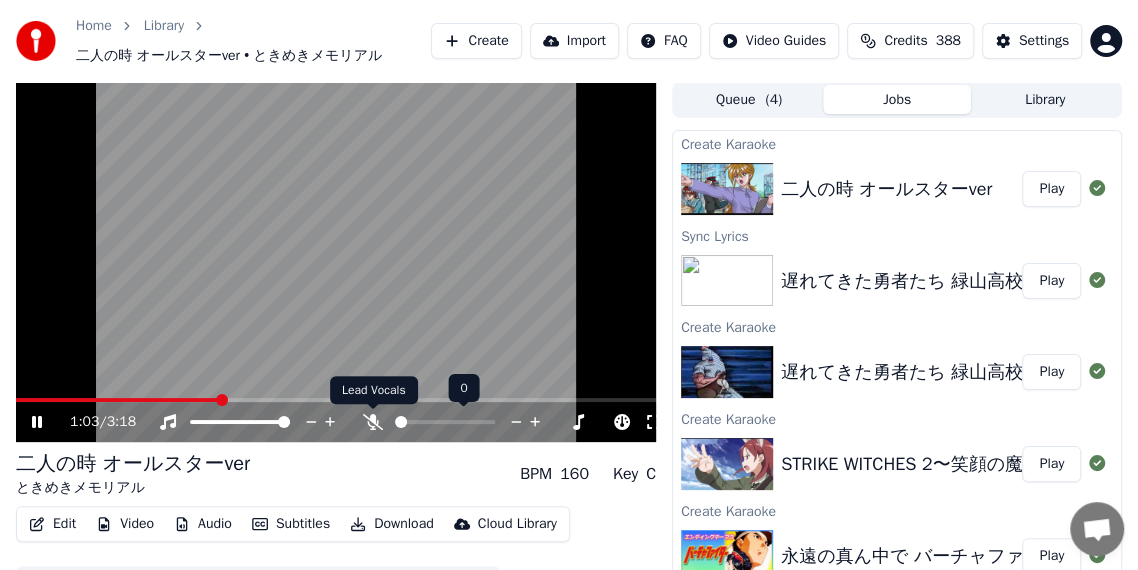click 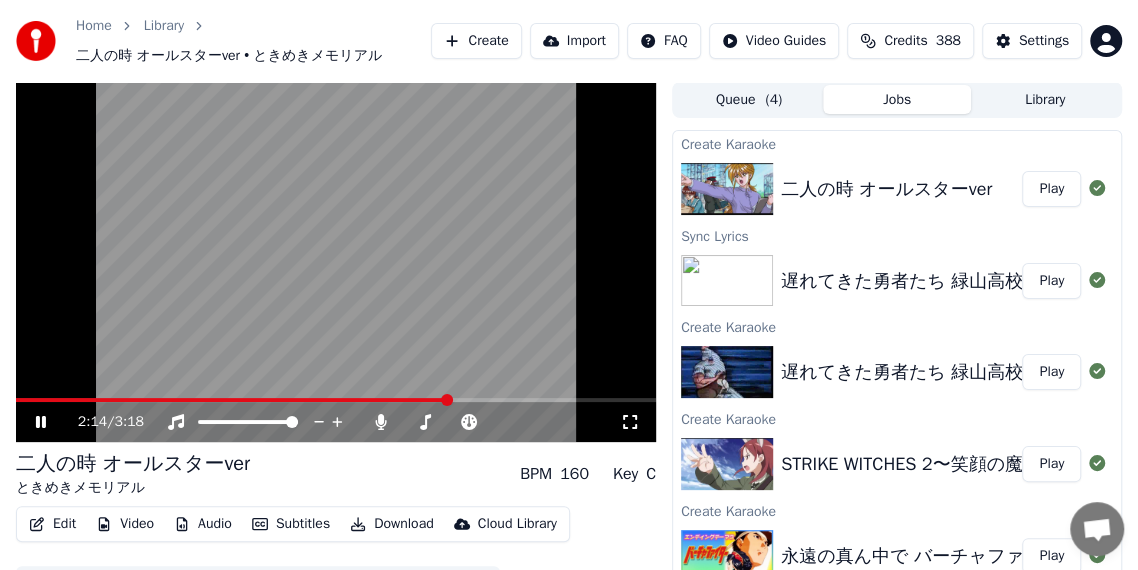 click at bounding box center [336, 400] 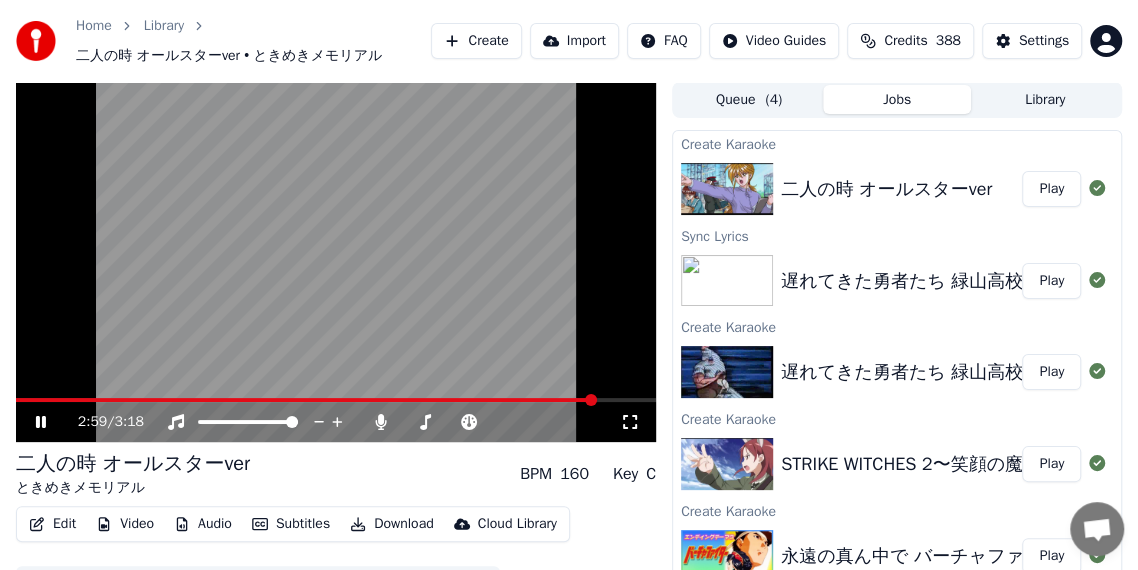click at bounding box center (336, 262) 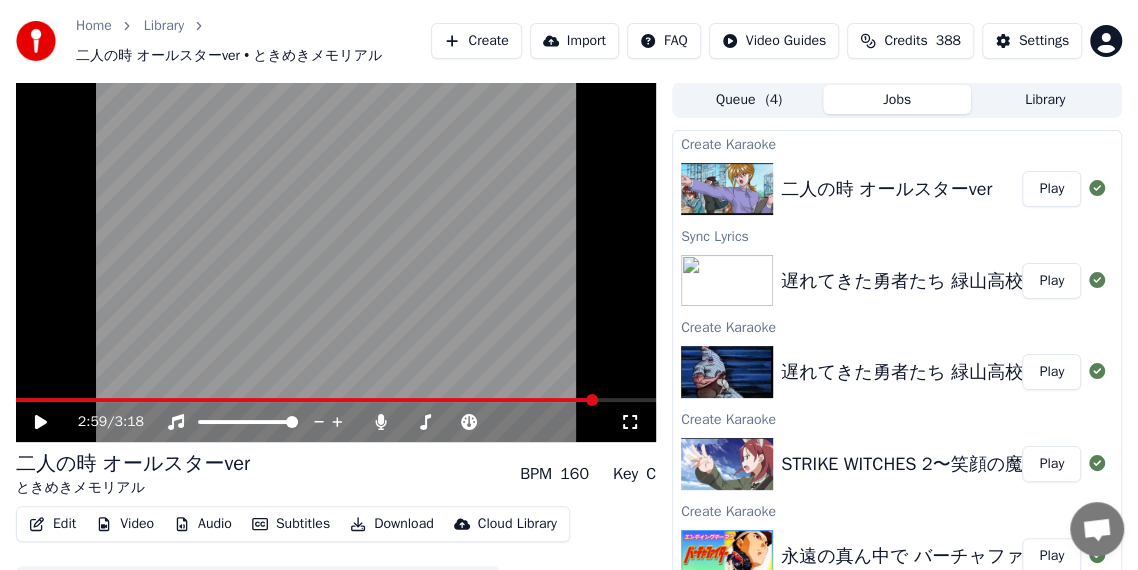 click on "遅れてきた勇者たち 緑山高校甲子園編" at bounding box center [938, 281] 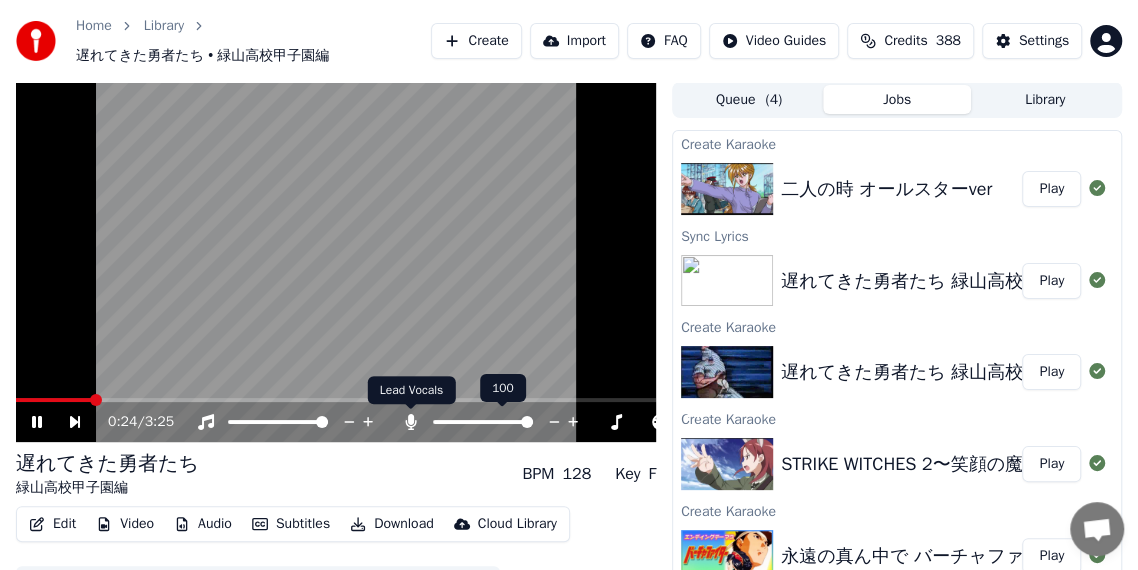 click 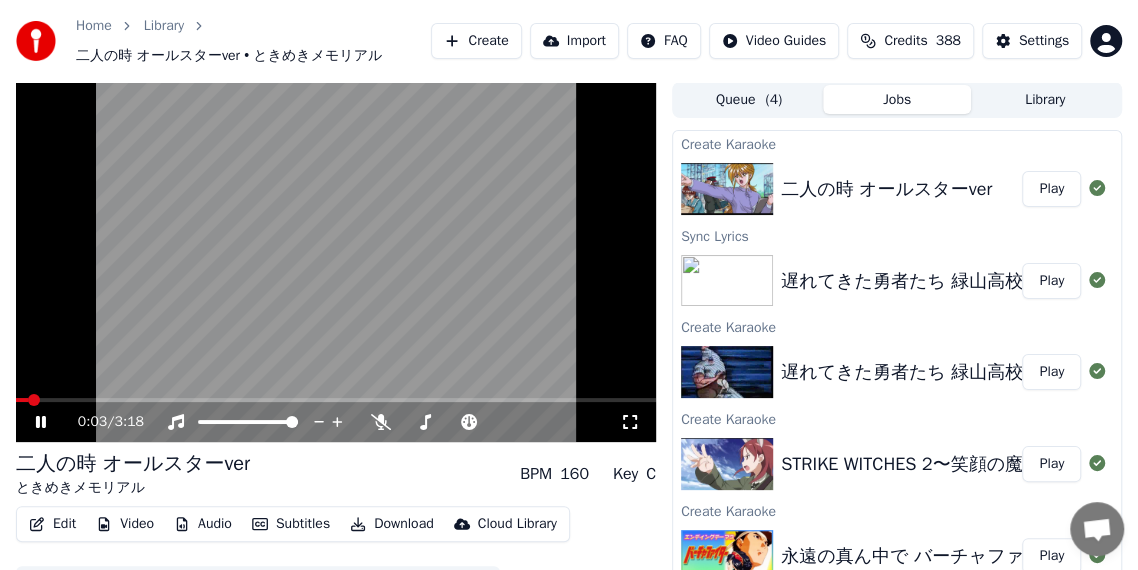 click 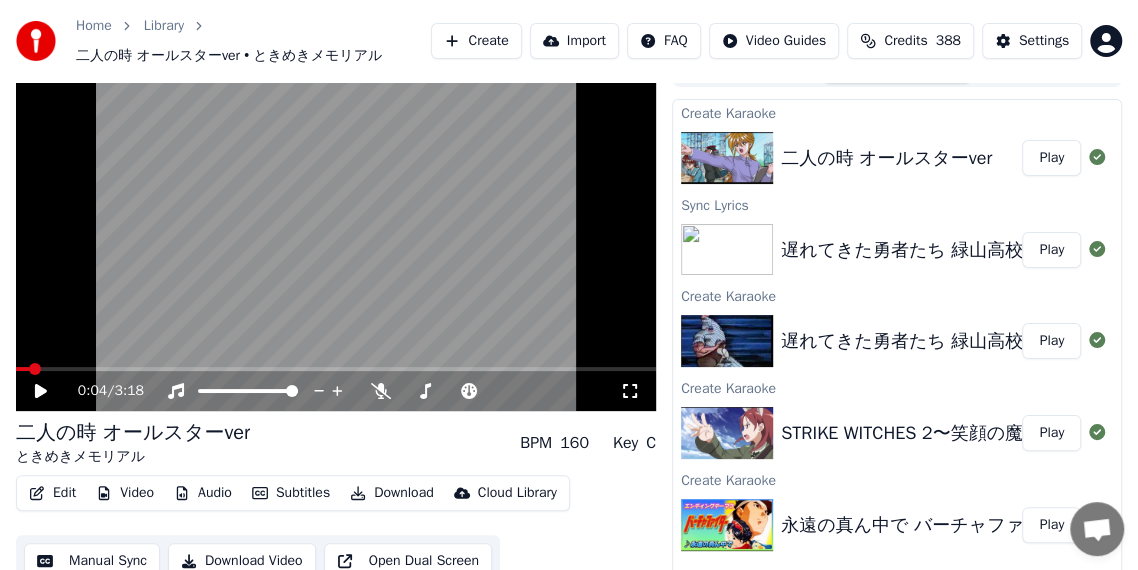 scroll, scrollTop: 47, scrollLeft: 0, axis: vertical 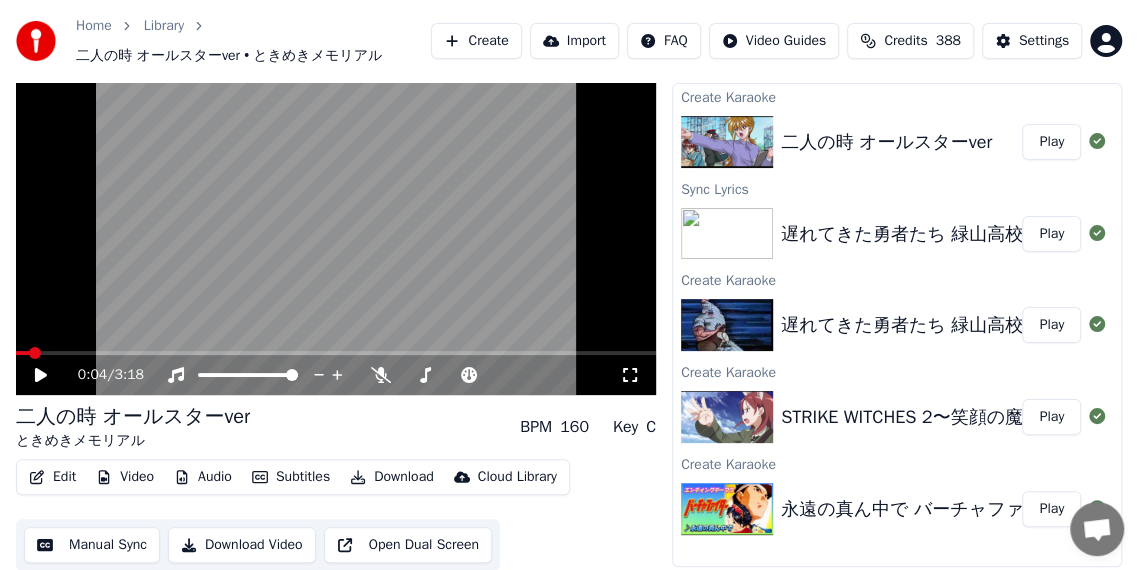 click on "Play" at bounding box center [1051, 417] 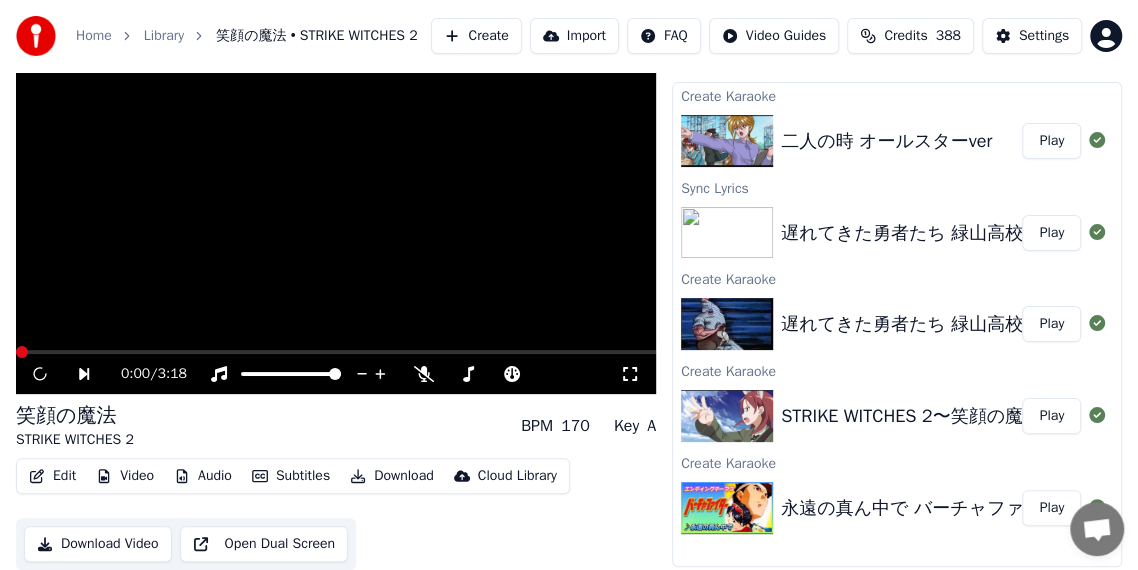 scroll, scrollTop: 37, scrollLeft: 0, axis: vertical 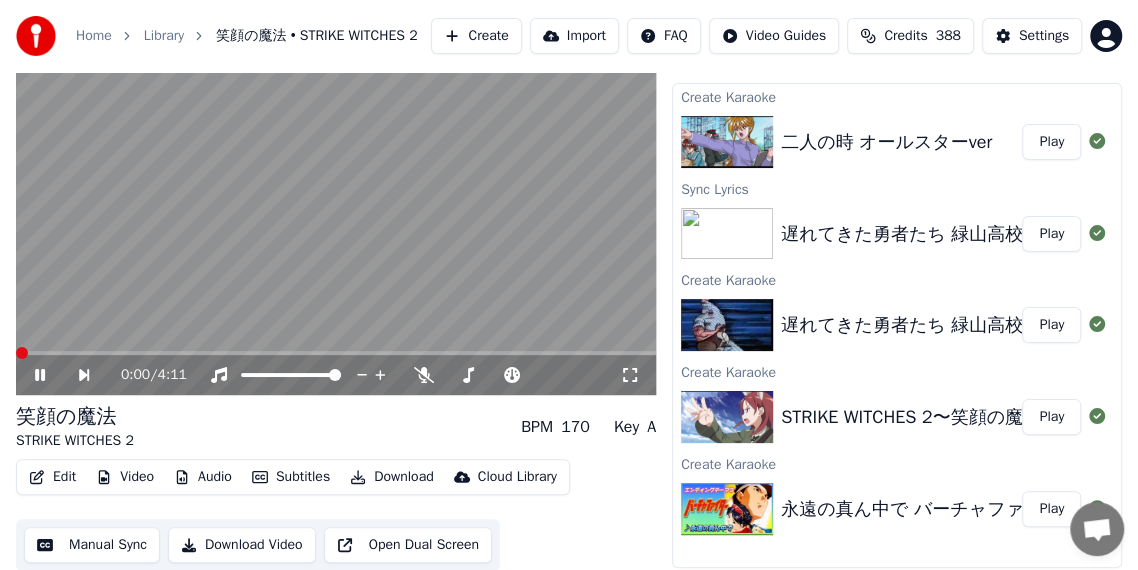 click at bounding box center (22, 353) 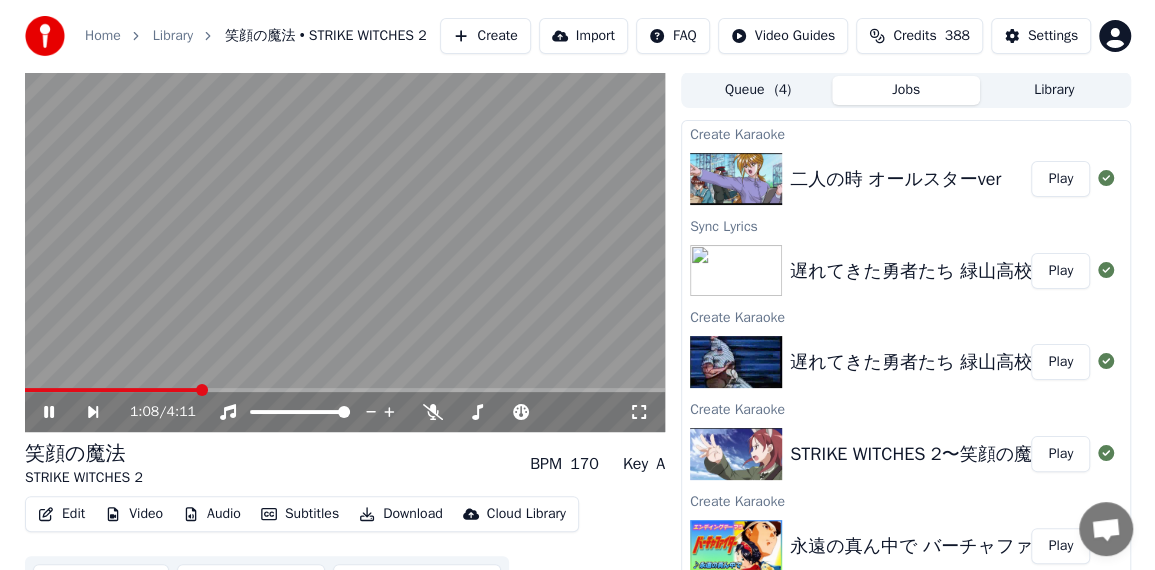 scroll, scrollTop: 0, scrollLeft: 0, axis: both 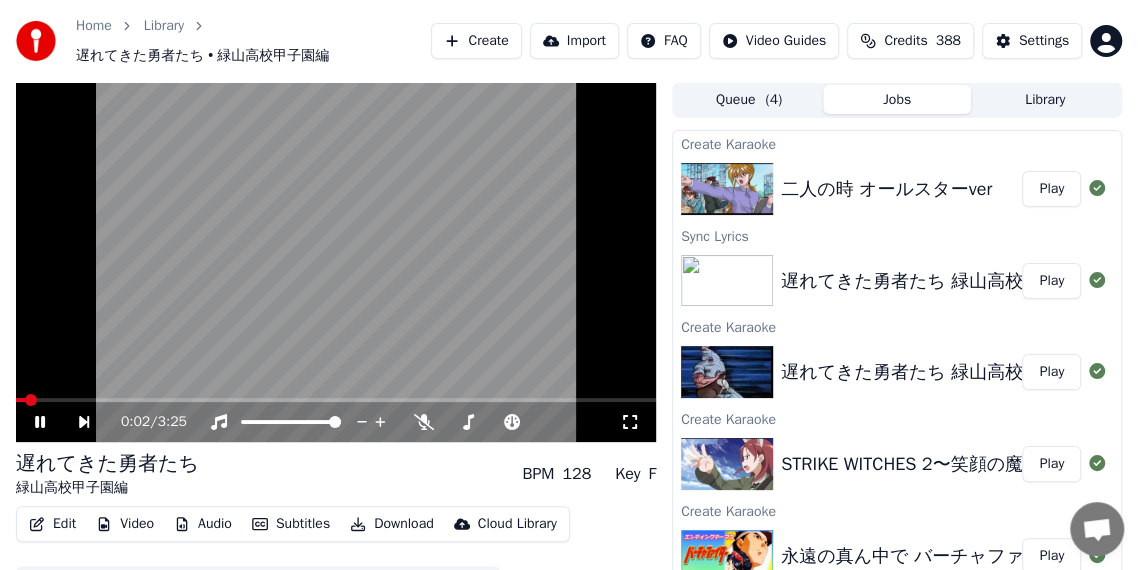 drag, startPoint x: 283, startPoint y: 223, endPoint x: 257, endPoint y: 260, distance: 45.221676 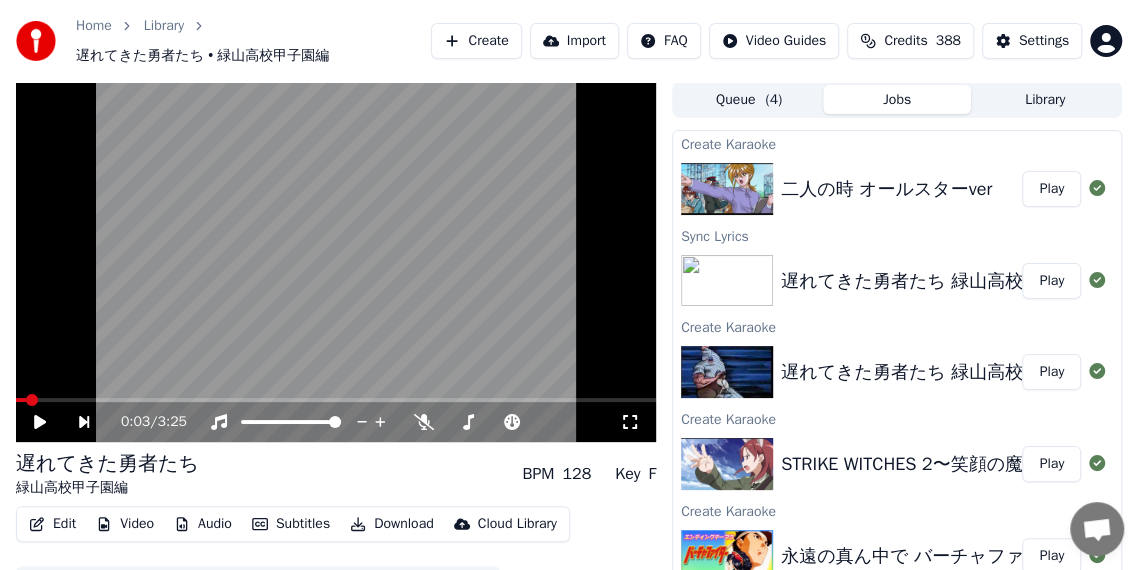 click on "二人の時 オールスターver　　ときめきメモリアル" at bounding box center [987, 189] 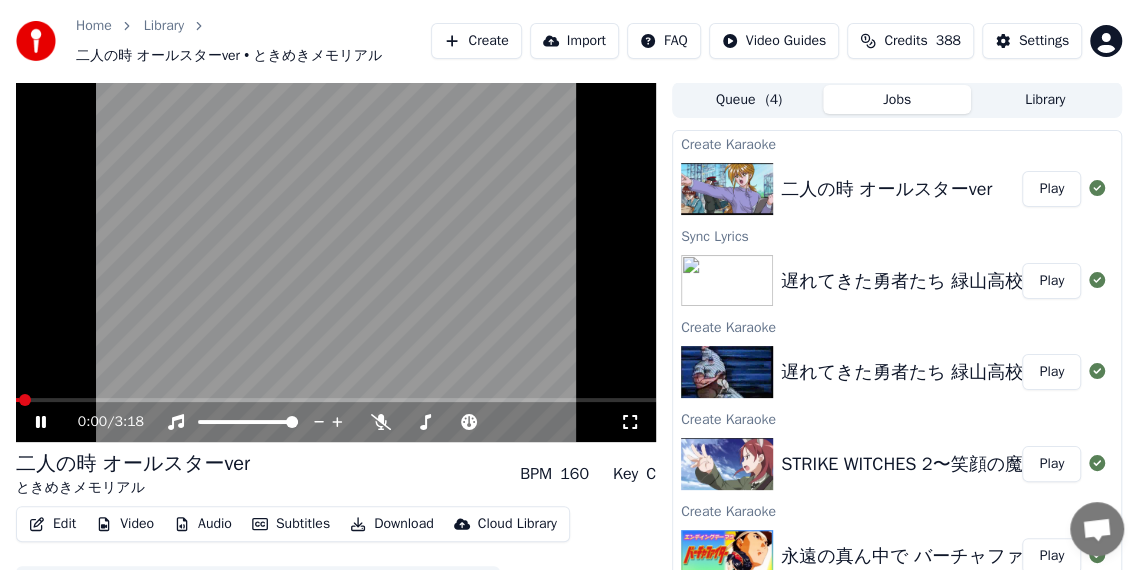 click 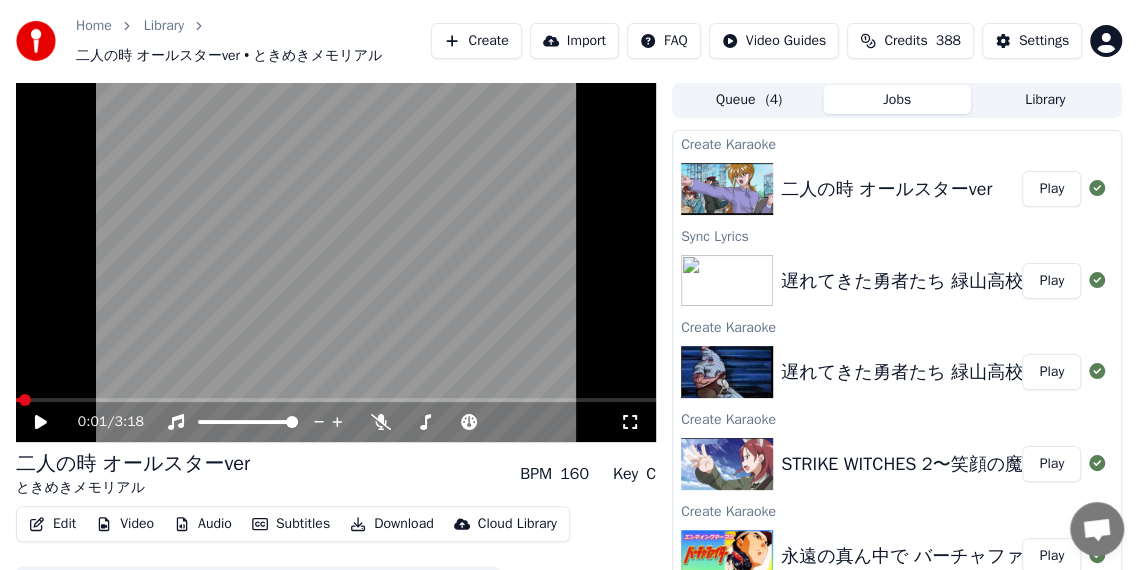click on "Edit" at bounding box center [52, 524] 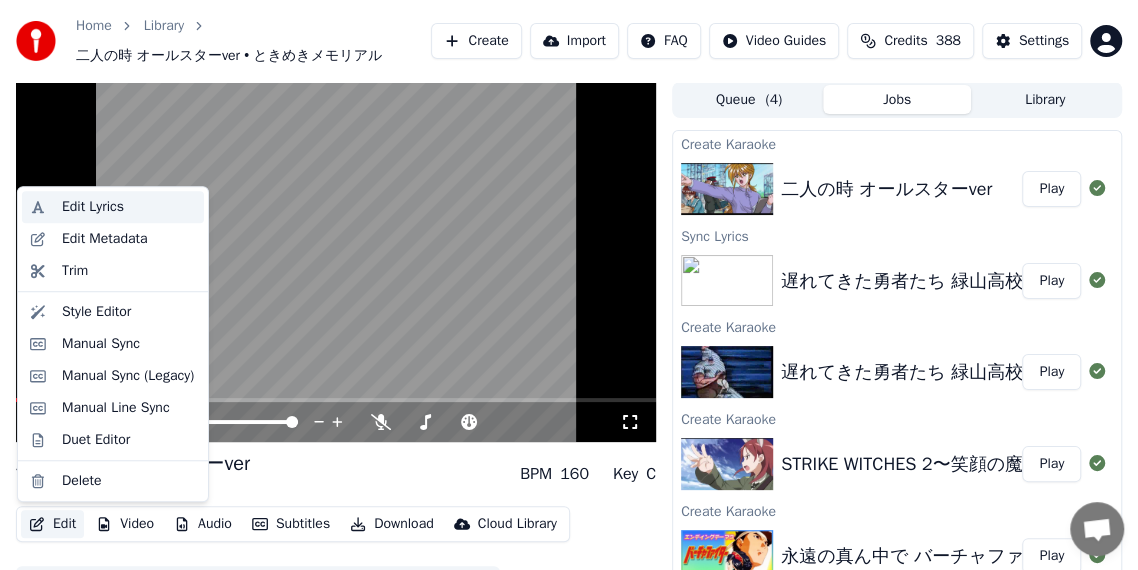 click on "Edit Lyrics" at bounding box center [129, 207] 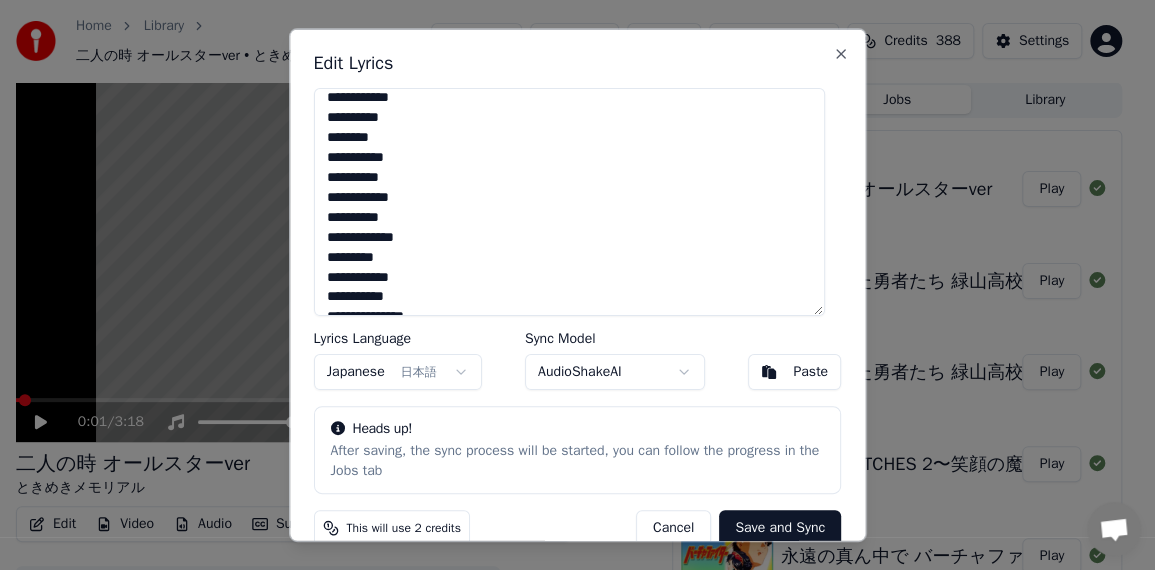 scroll, scrollTop: 510, scrollLeft: 0, axis: vertical 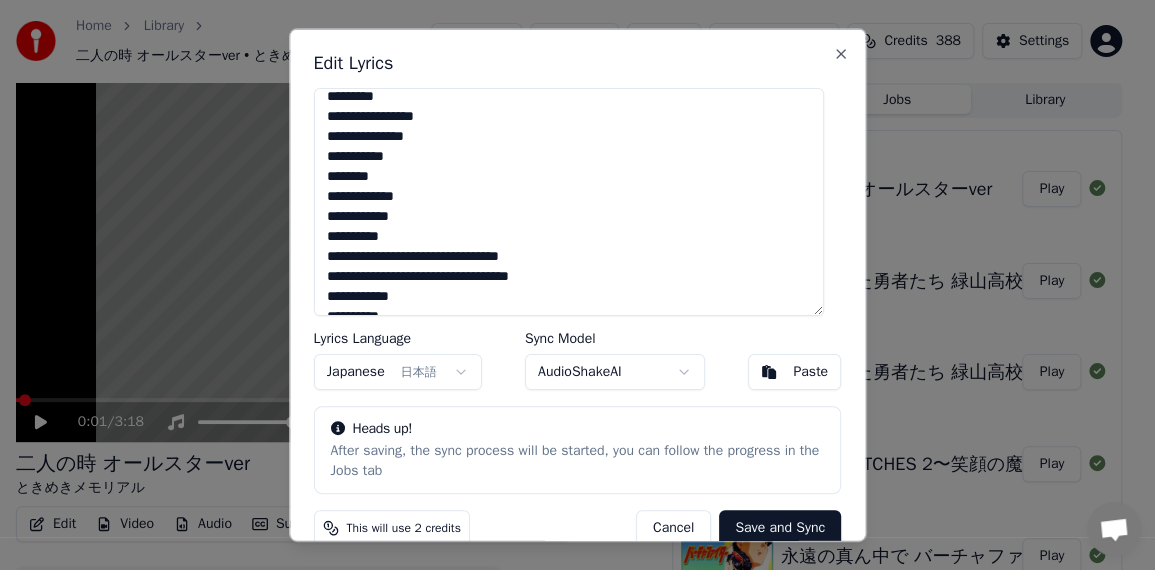 drag, startPoint x: 463, startPoint y: 302, endPoint x: 293, endPoint y: 254, distance: 176.64655 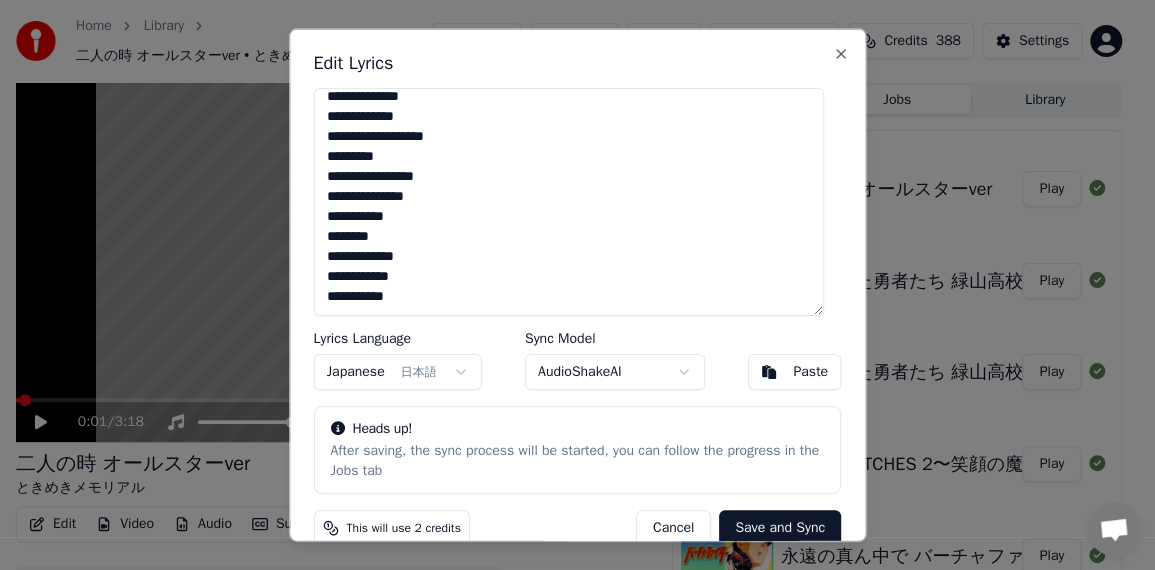 scroll, scrollTop: 230, scrollLeft: 0, axis: vertical 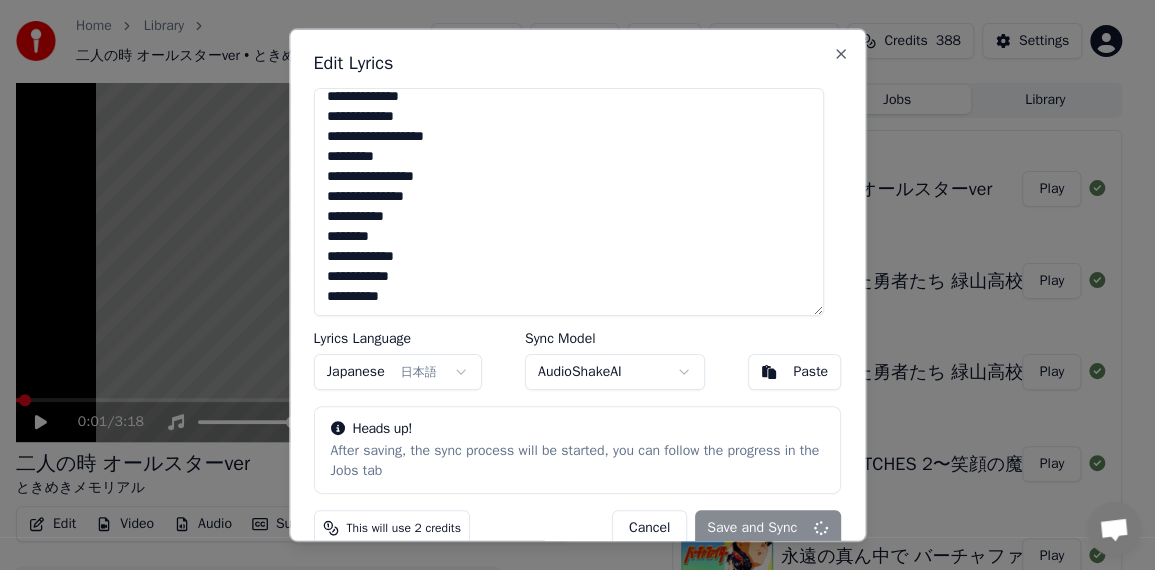 type on "**********" 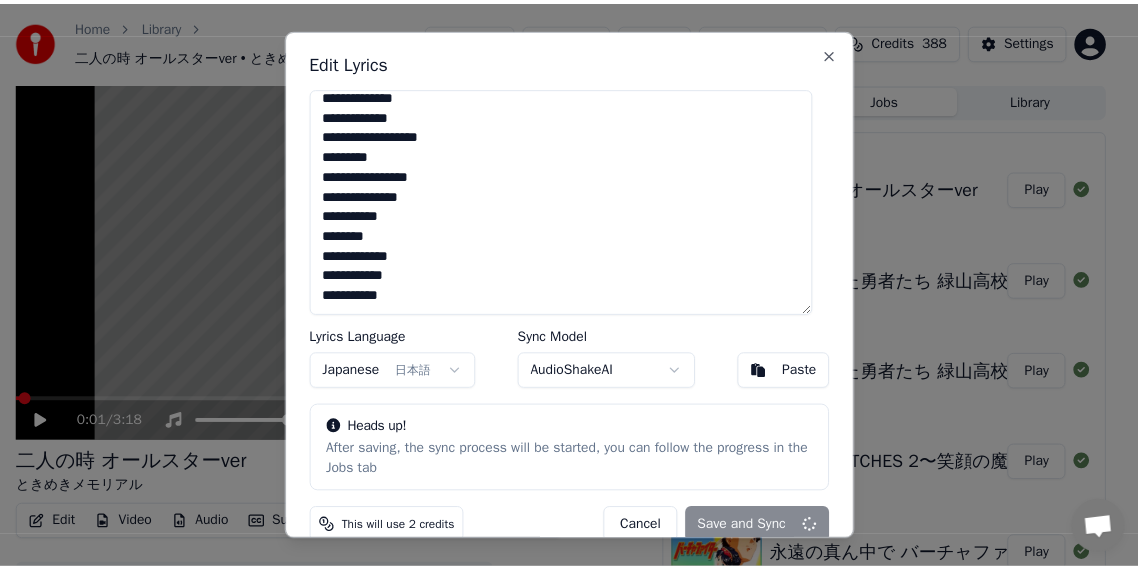 scroll, scrollTop: 230, scrollLeft: 0, axis: vertical 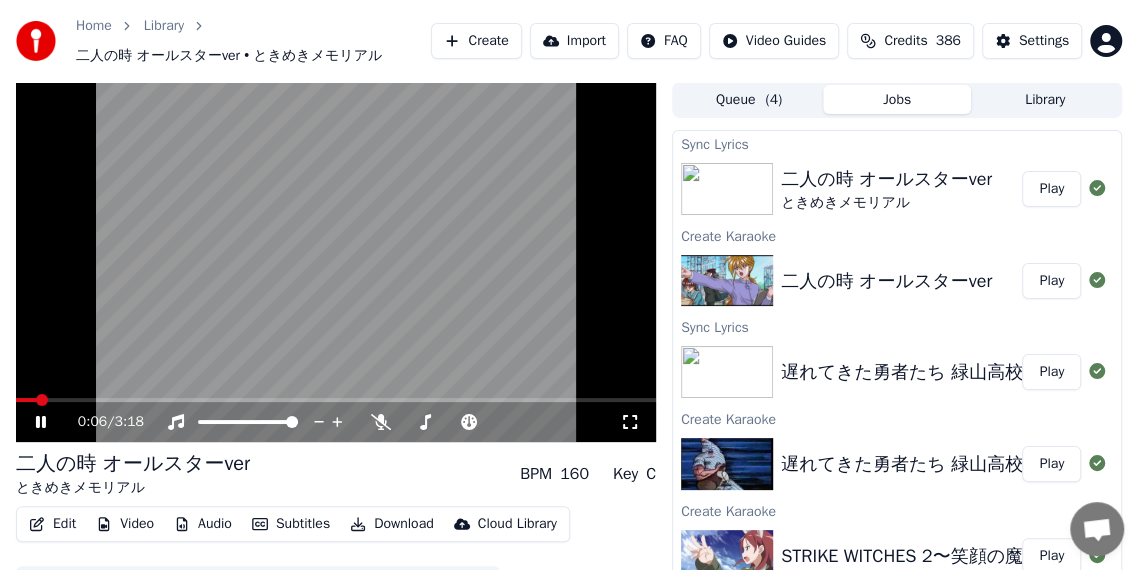 click at bounding box center (336, 262) 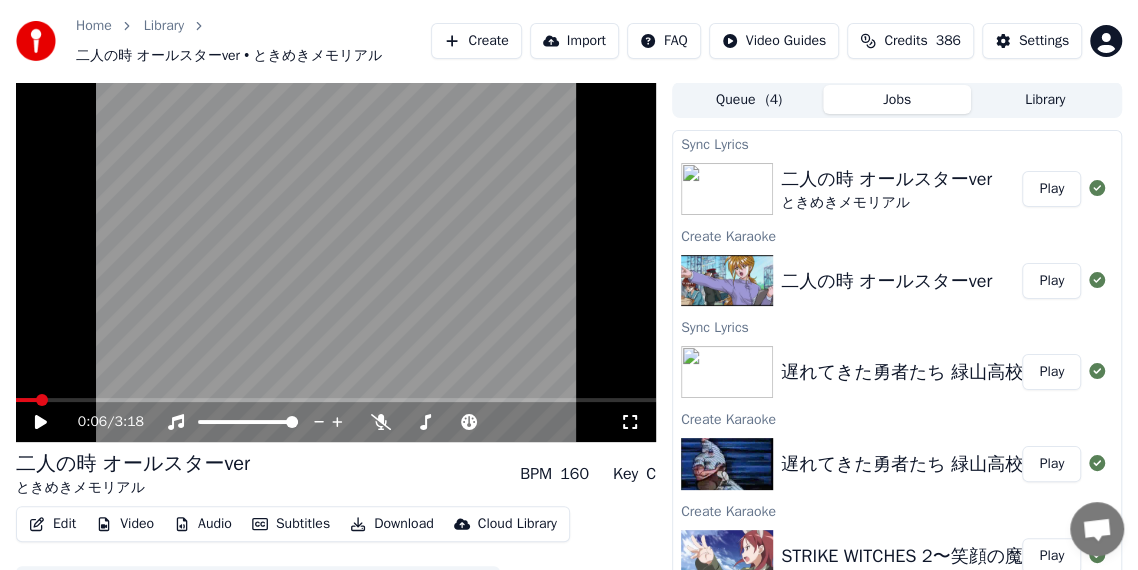 click on "Play" at bounding box center (1051, 189) 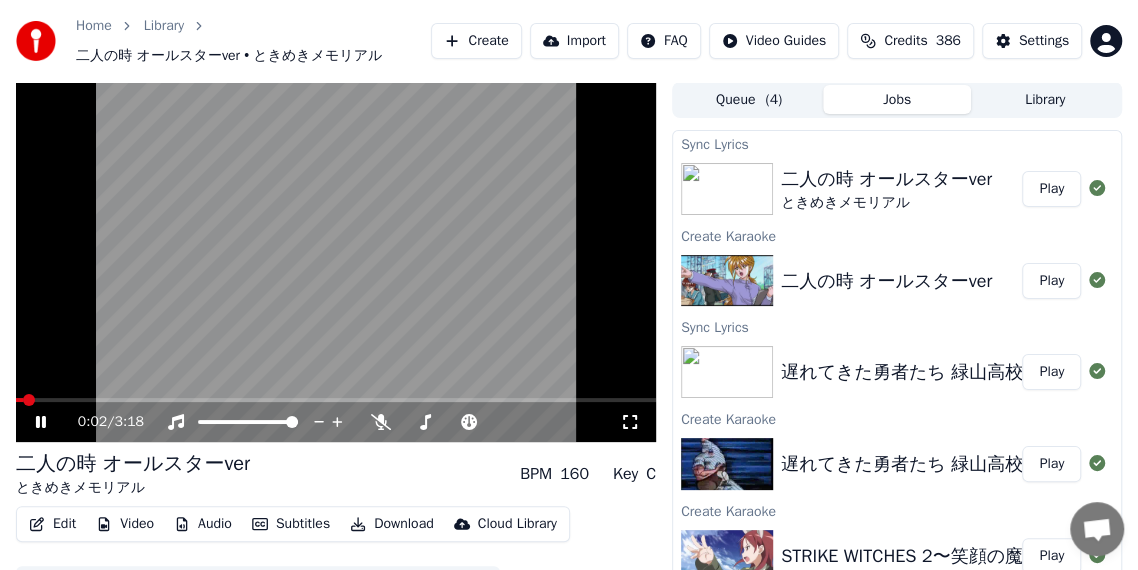 click at bounding box center (336, 400) 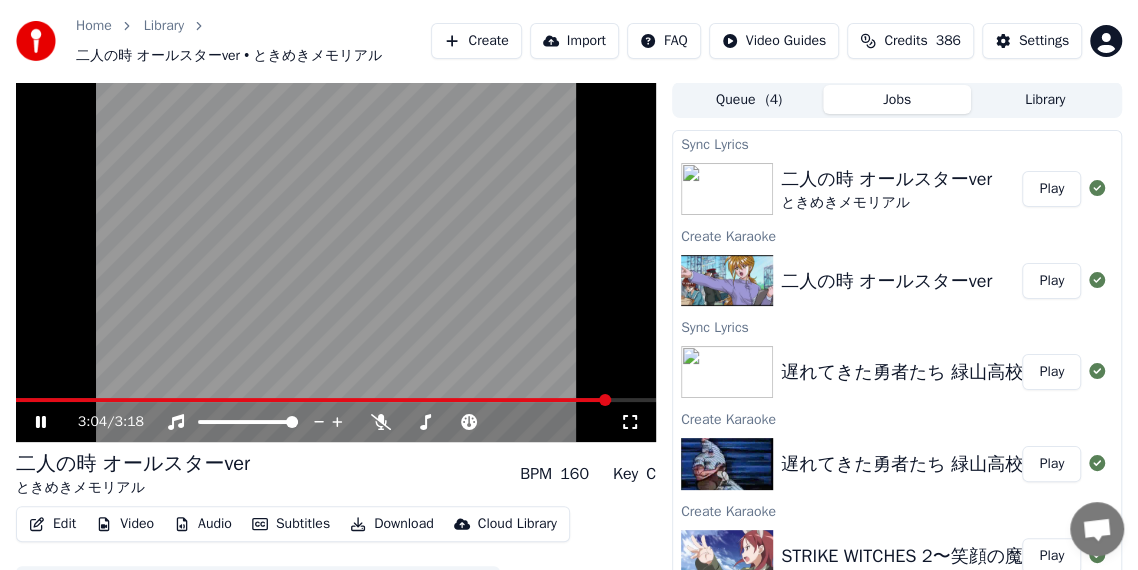 click at bounding box center [336, 400] 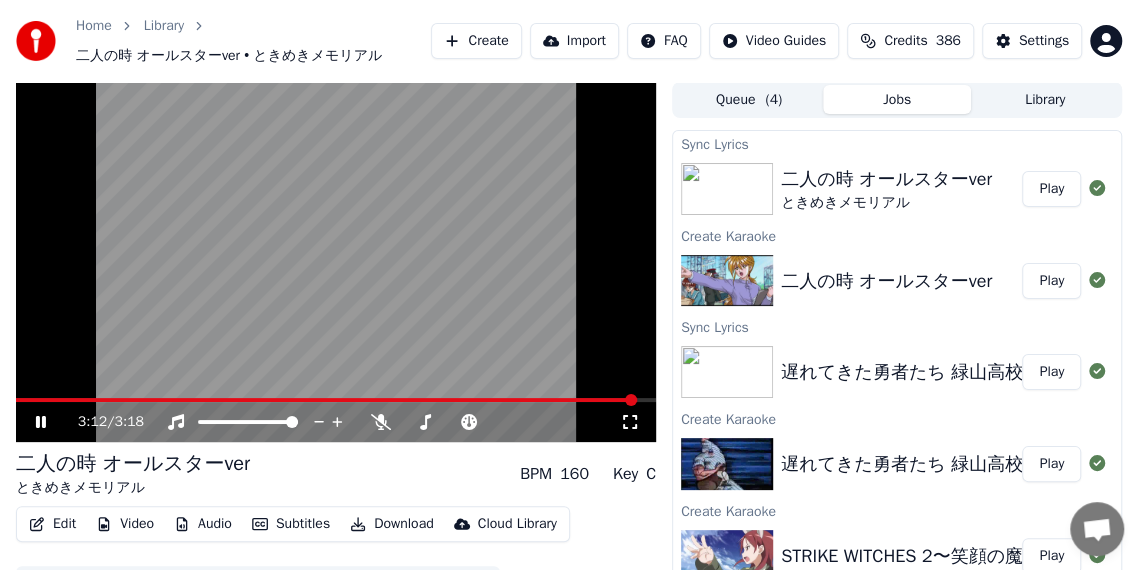 click 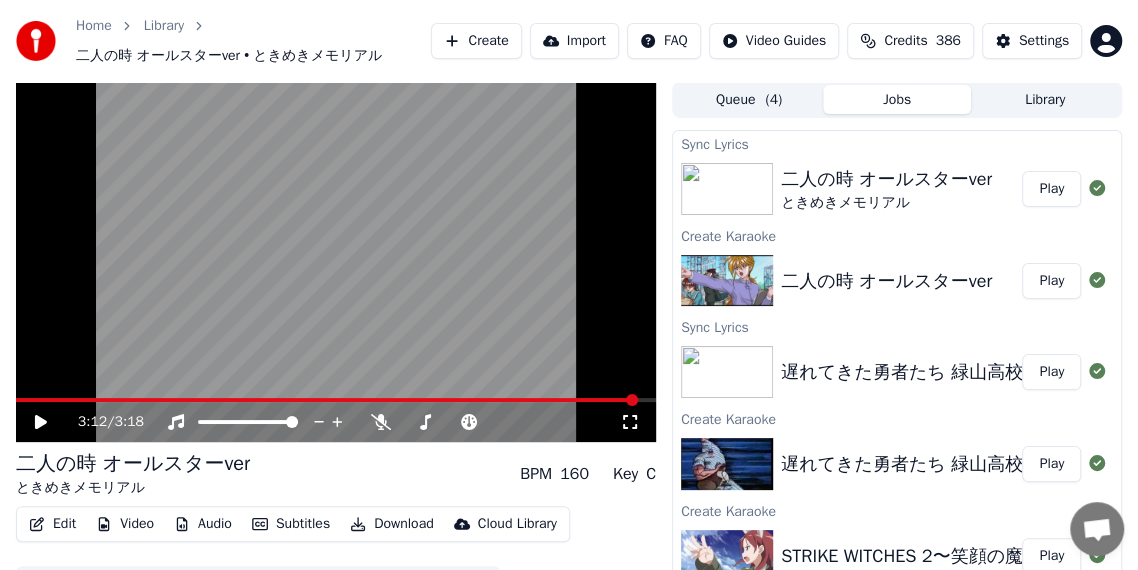 click on "Play" at bounding box center [1051, 189] 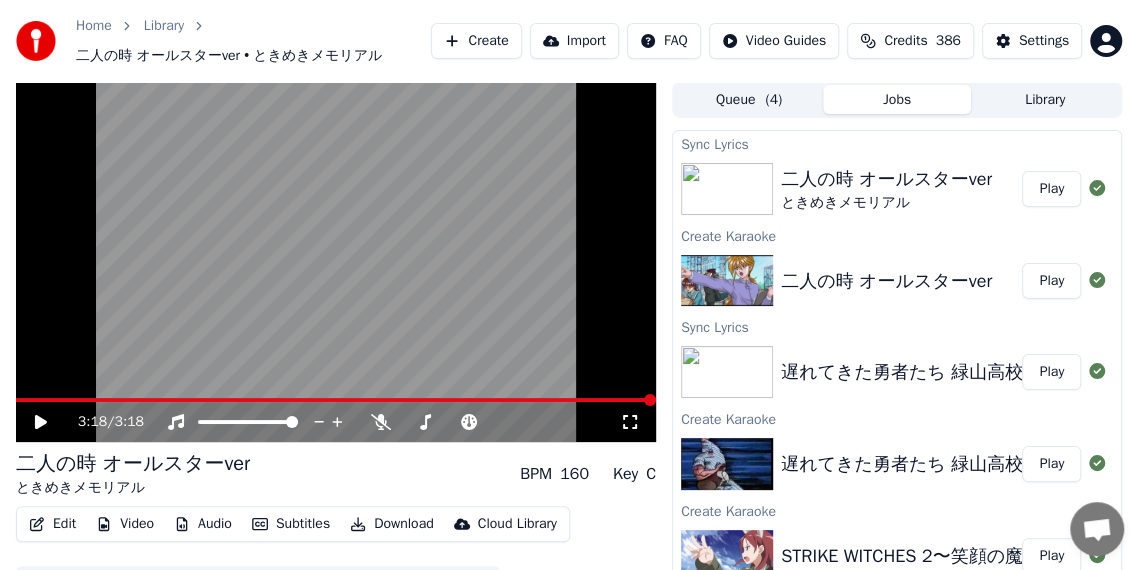 click at bounding box center [336, 262] 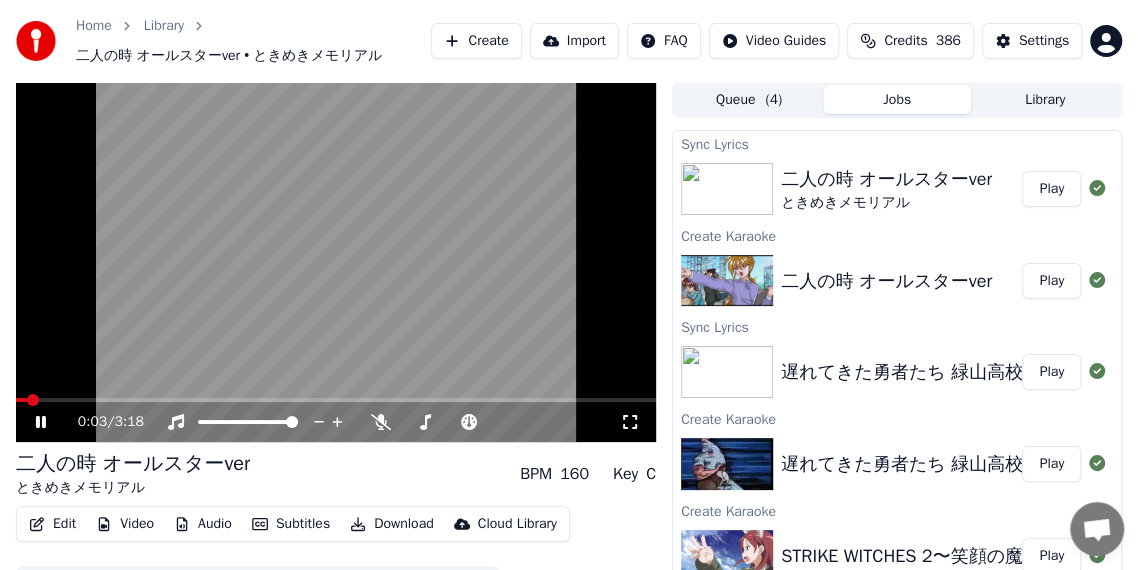 click on "0:03  /  3:18" at bounding box center (336, 422) 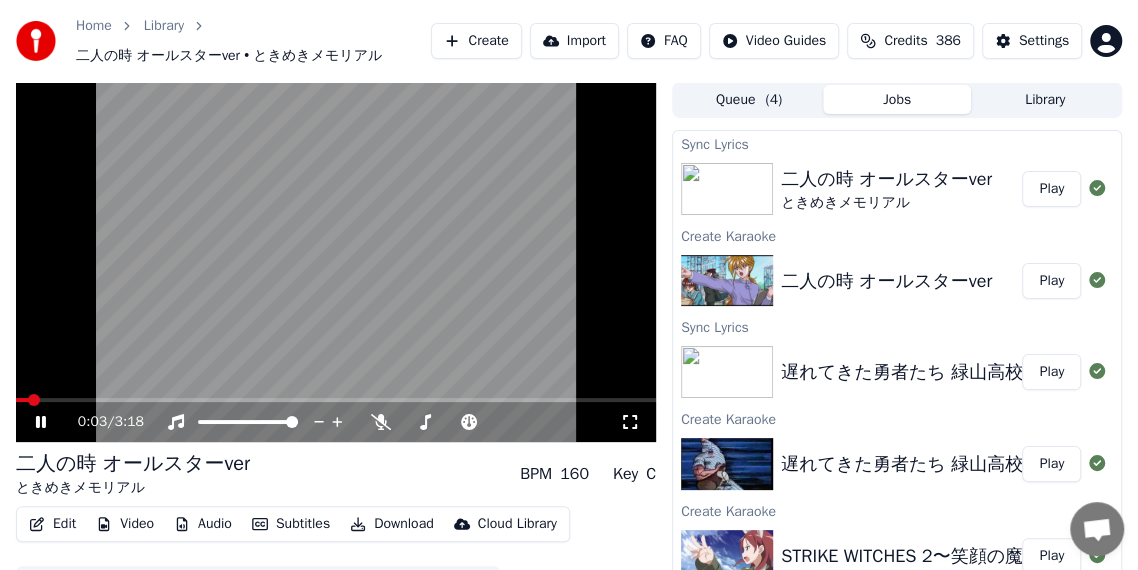 click 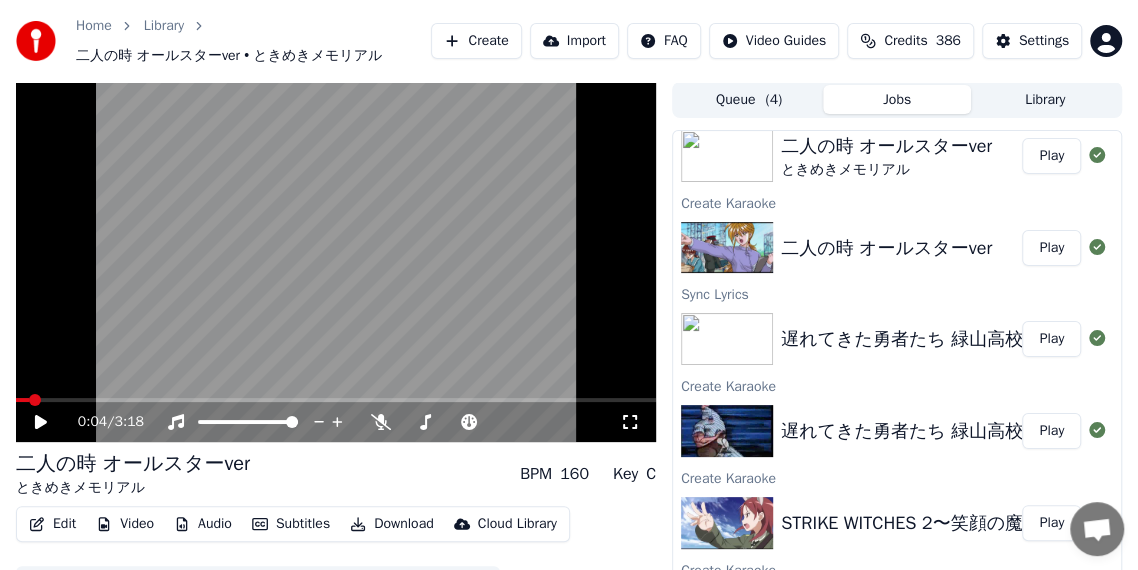 scroll, scrollTop: 0, scrollLeft: 0, axis: both 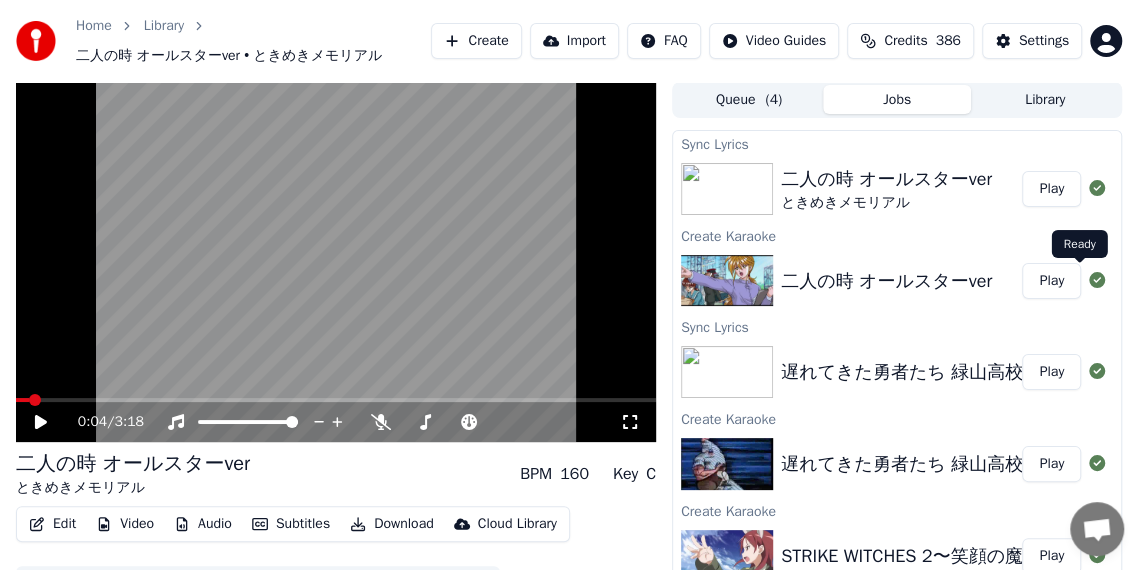 click 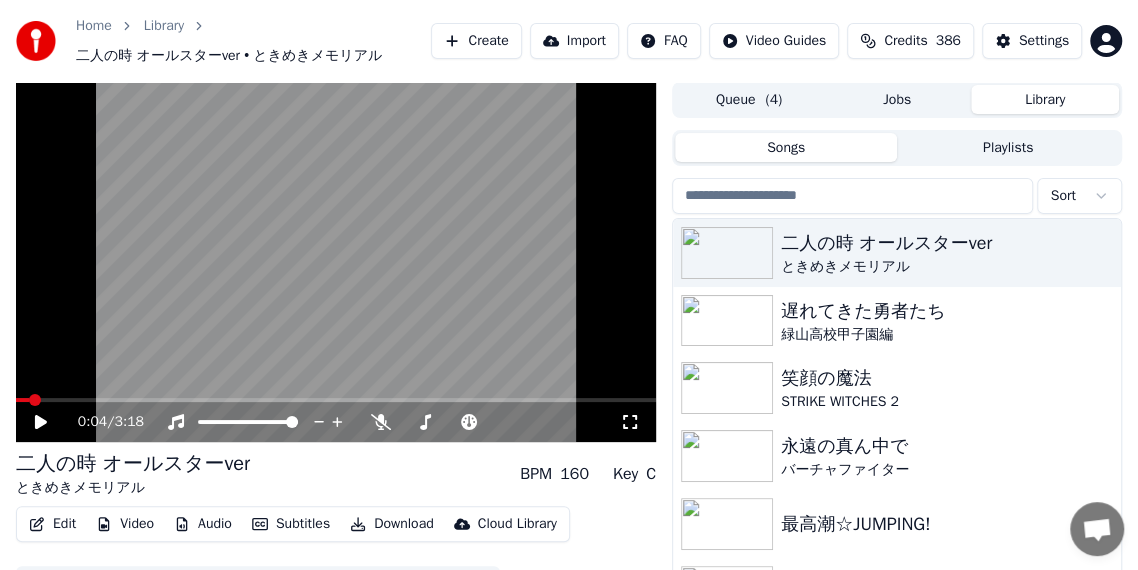click on "Library" at bounding box center (1045, 99) 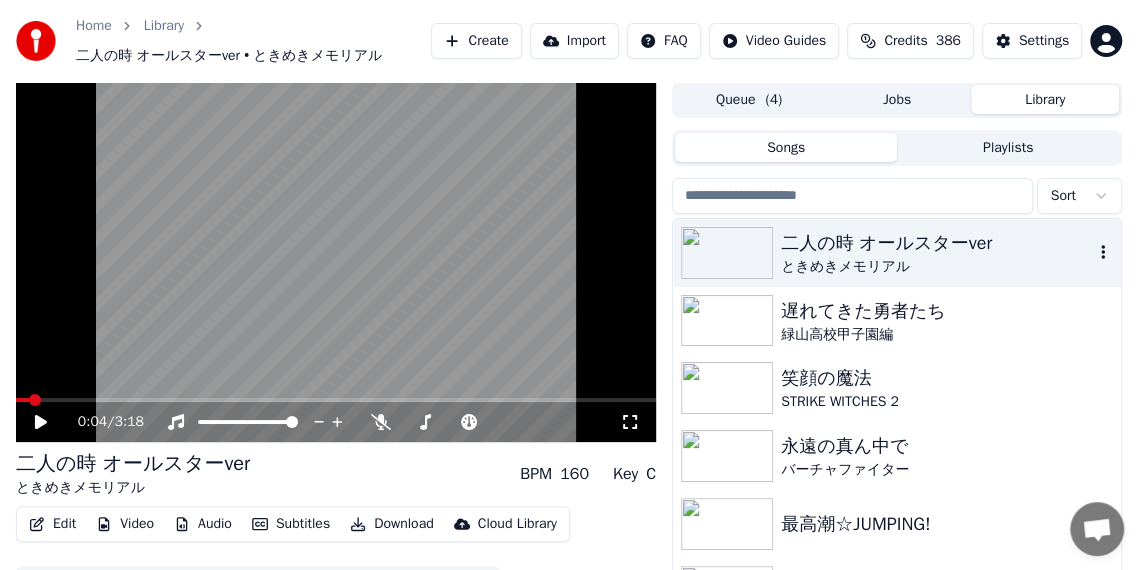 click on "ときめきメモリアル" at bounding box center [937, 267] 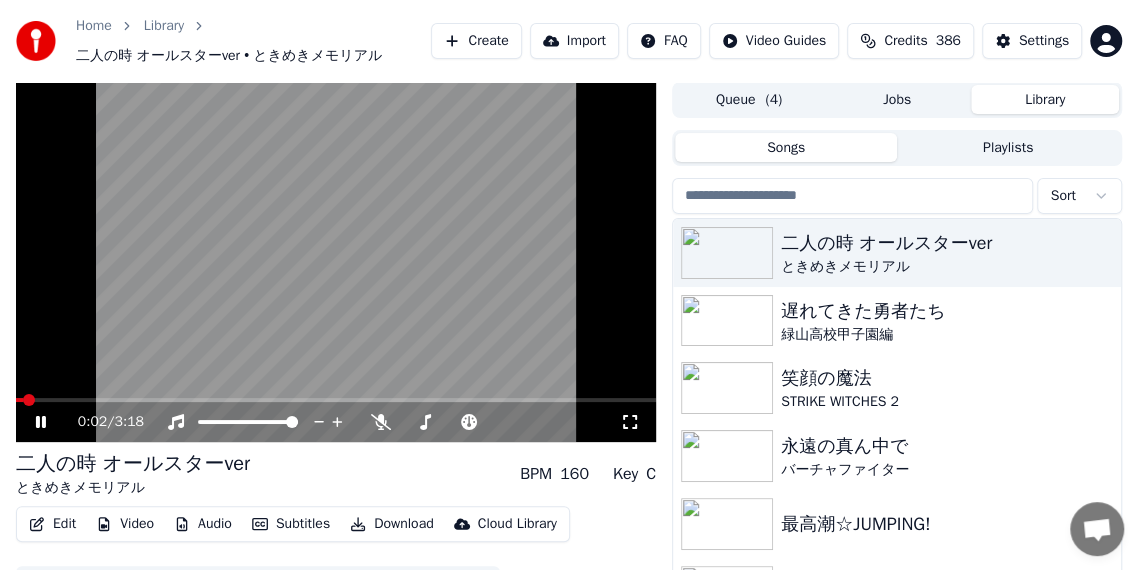 click 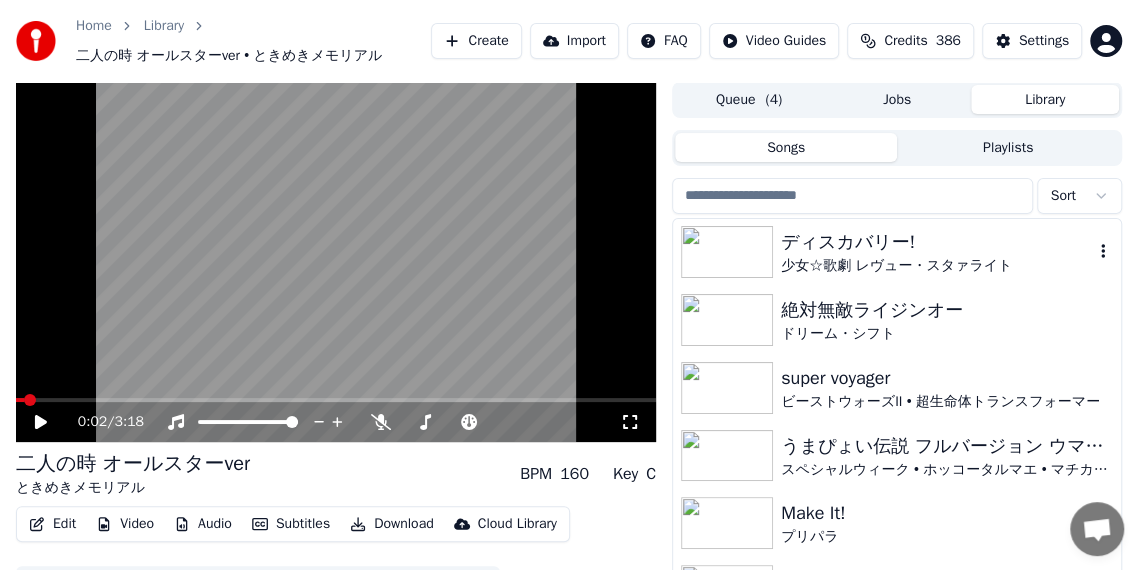 scroll, scrollTop: 1400, scrollLeft: 0, axis: vertical 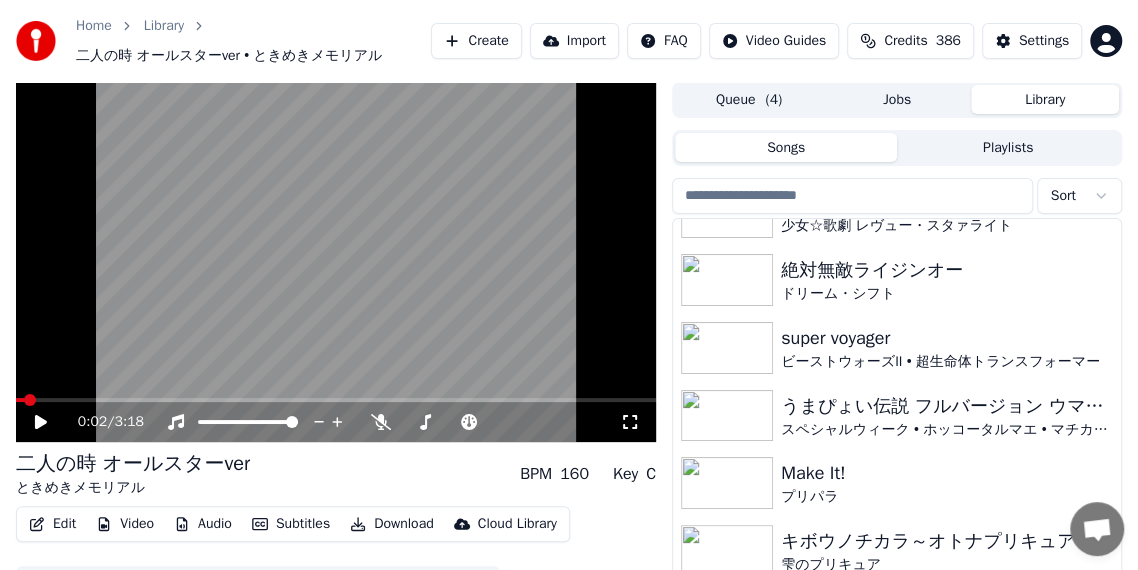 click on "Edit Video Audio Subtitles Download Cloud Library Manual Sync Download Video Open Dual Screen" at bounding box center [336, 562] 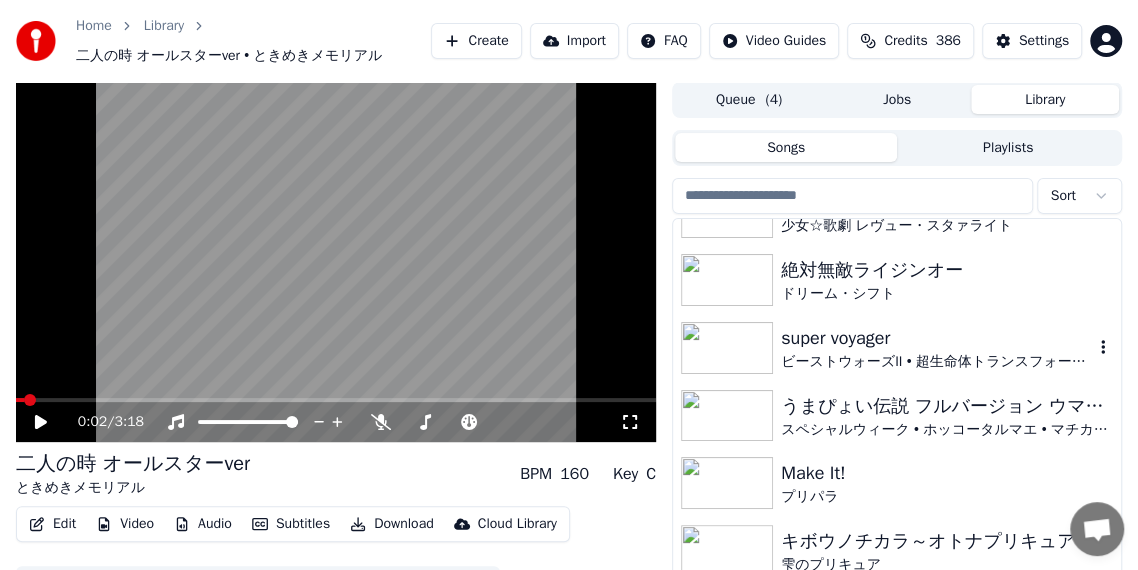 click at bounding box center [727, 348] 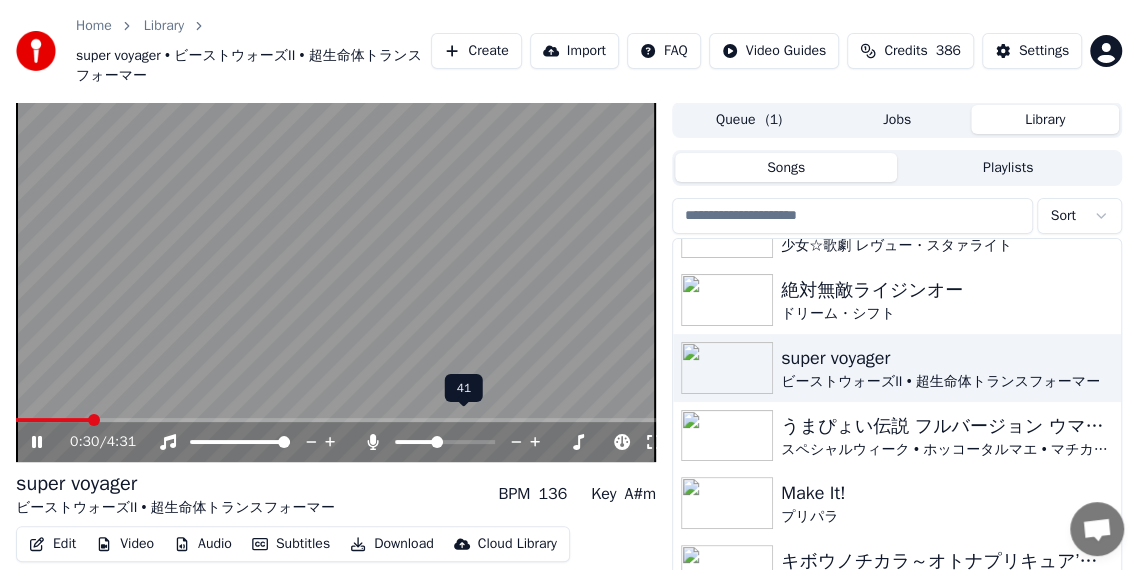 click at bounding box center (437, 442) 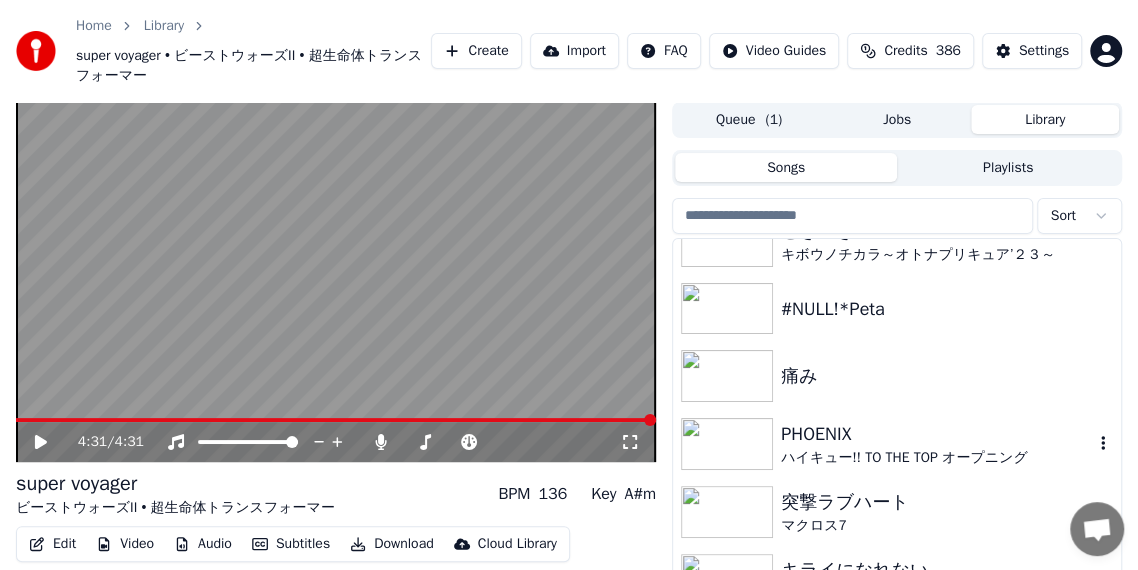 scroll, scrollTop: 2100, scrollLeft: 0, axis: vertical 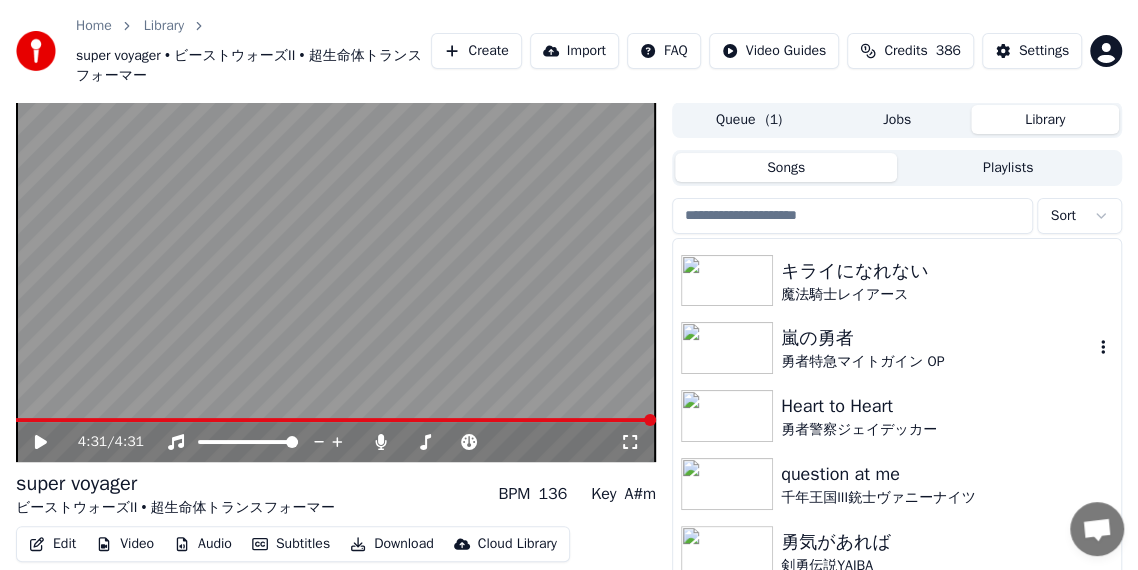 click on "嵐の勇者" at bounding box center (937, 338) 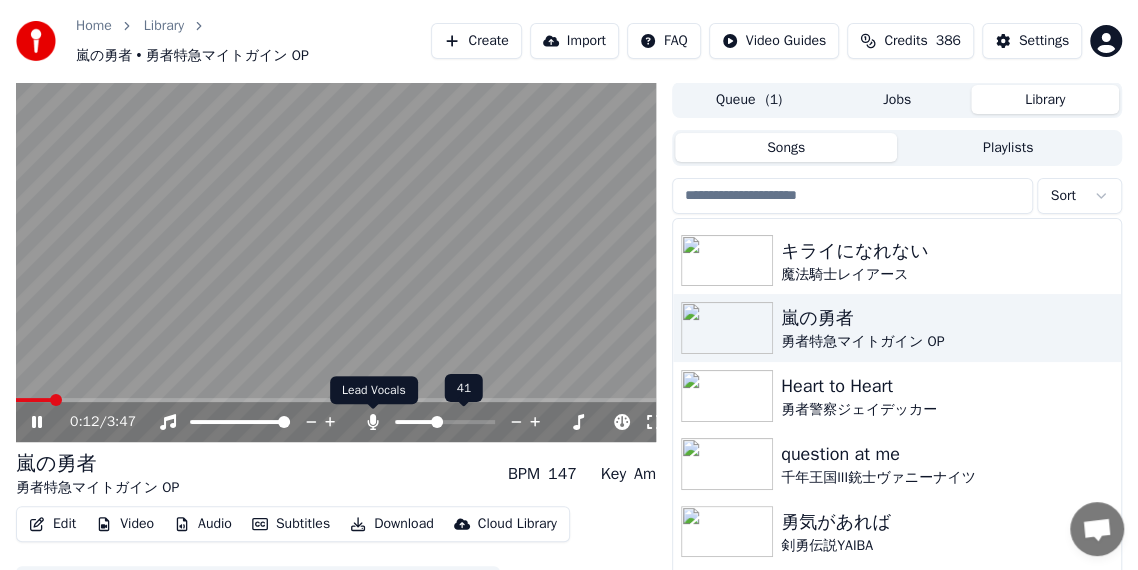 click 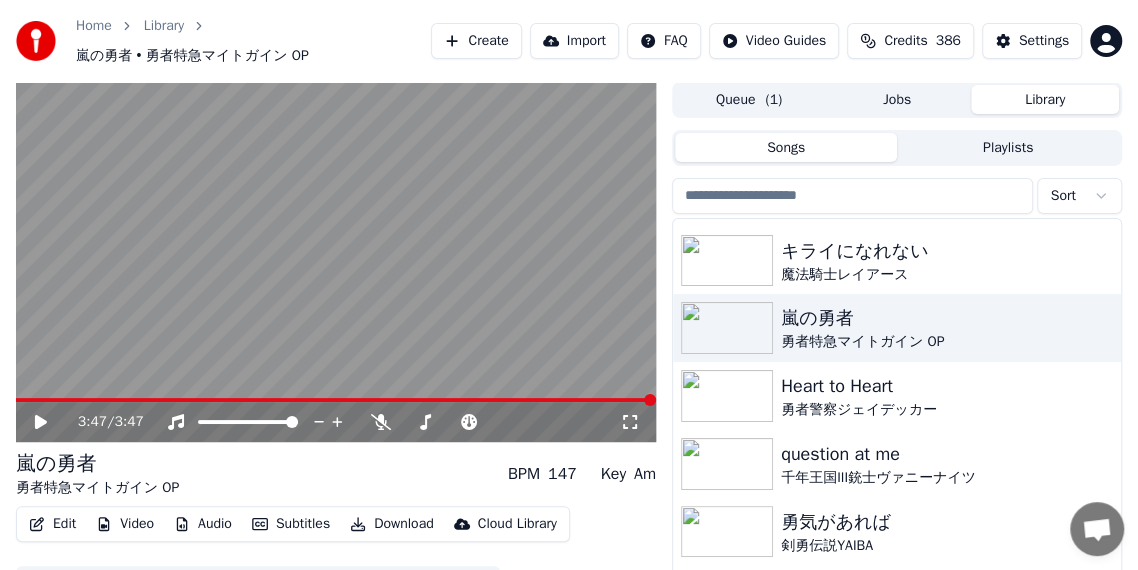 scroll, scrollTop: 75, scrollLeft: 0, axis: vertical 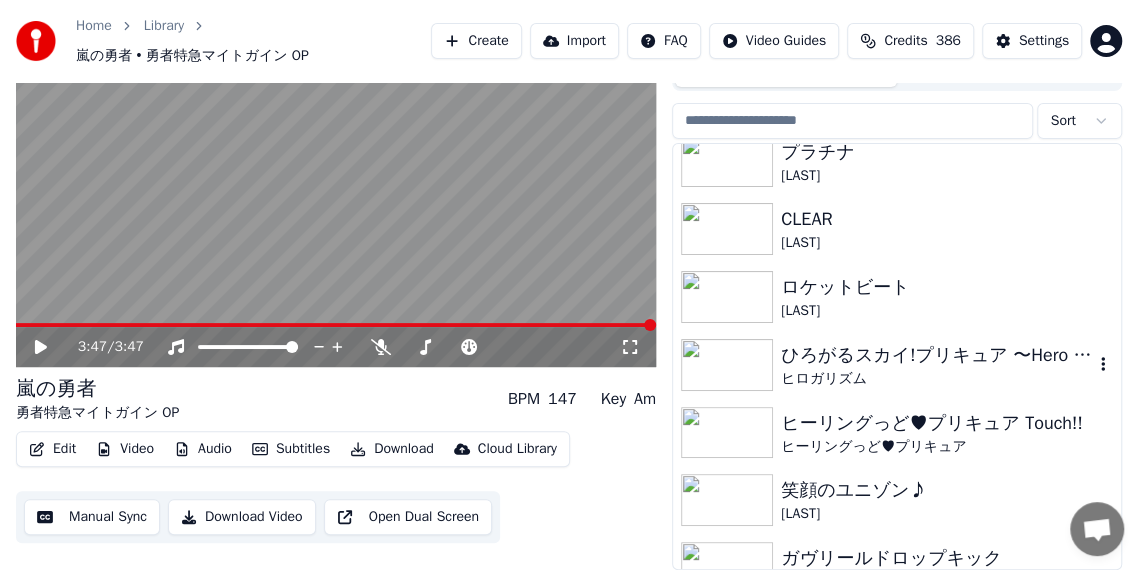 click on "ひろがるスカイ!プリキュア 〜Hero Girls〜" at bounding box center (937, 355) 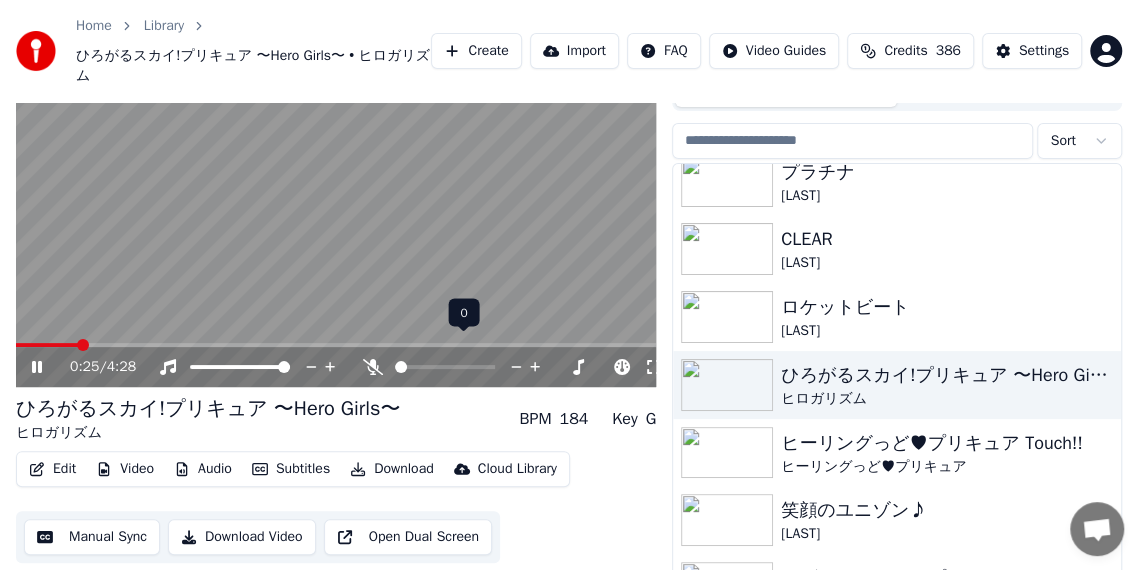 click at bounding box center [463, 367] 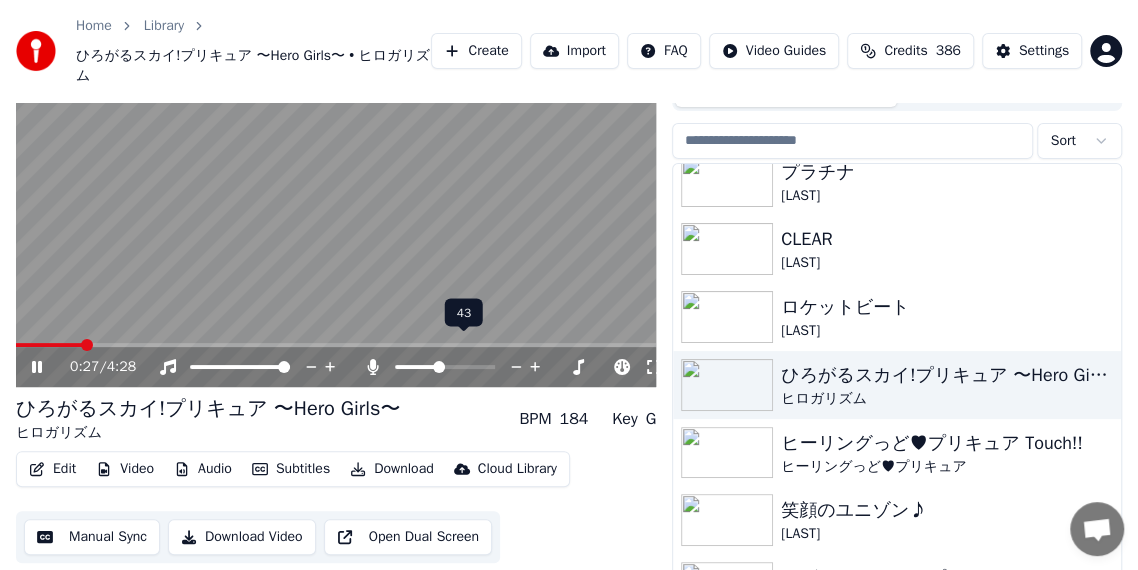 click at bounding box center [445, 367] 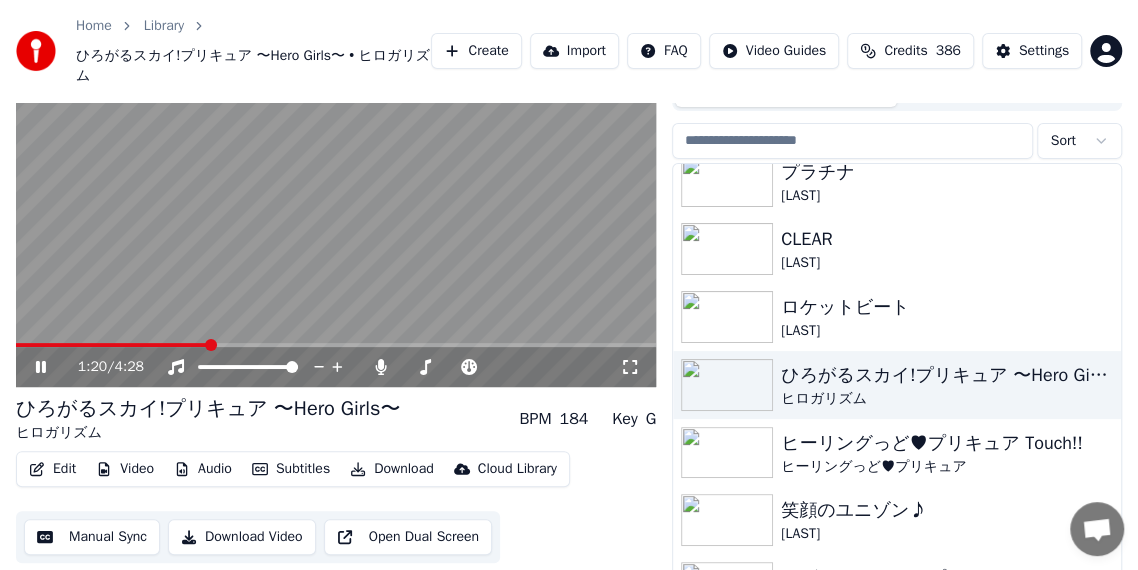 click at bounding box center [336, 207] 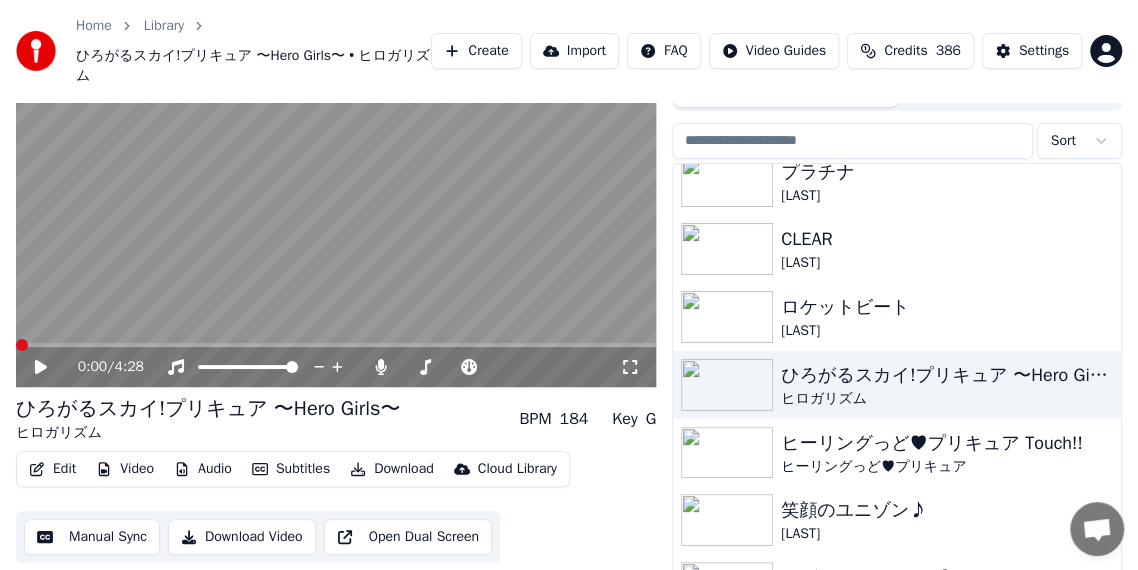click at bounding box center [22, 345] 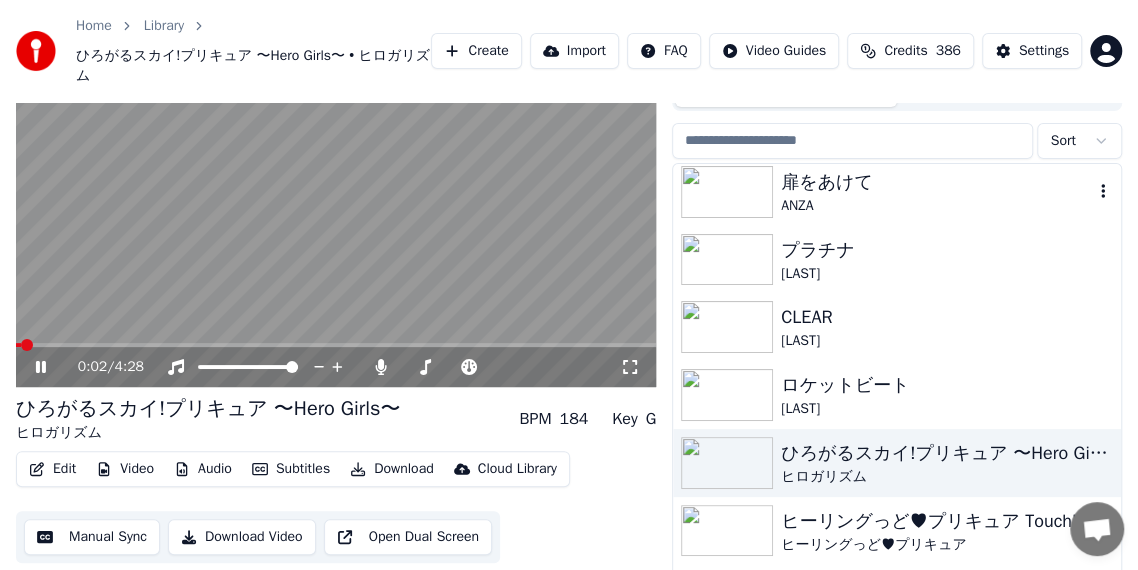 scroll, scrollTop: 4200, scrollLeft: 0, axis: vertical 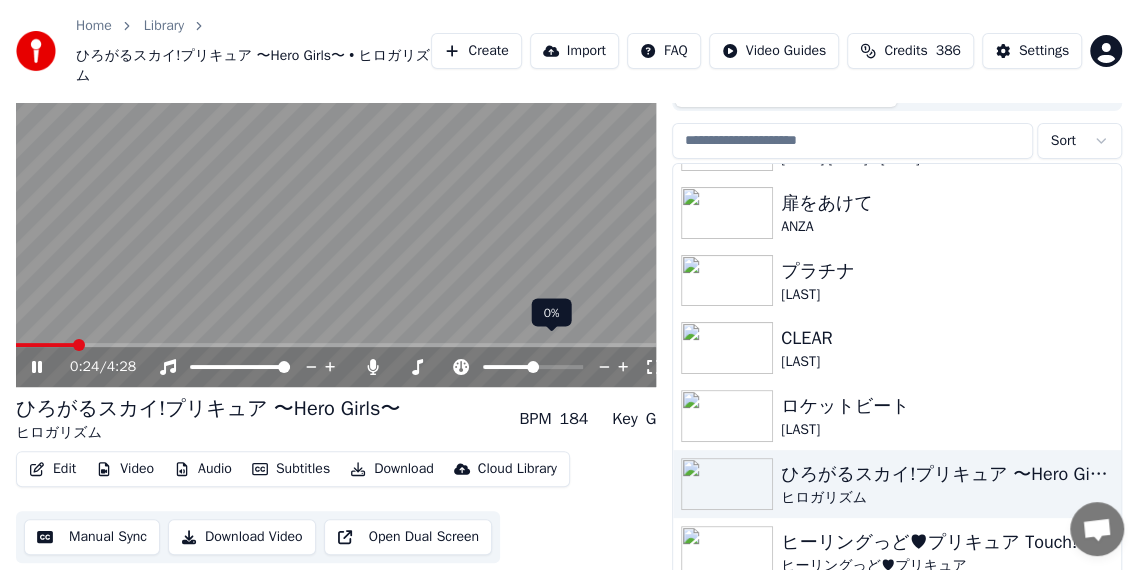 click at bounding box center [551, 367] 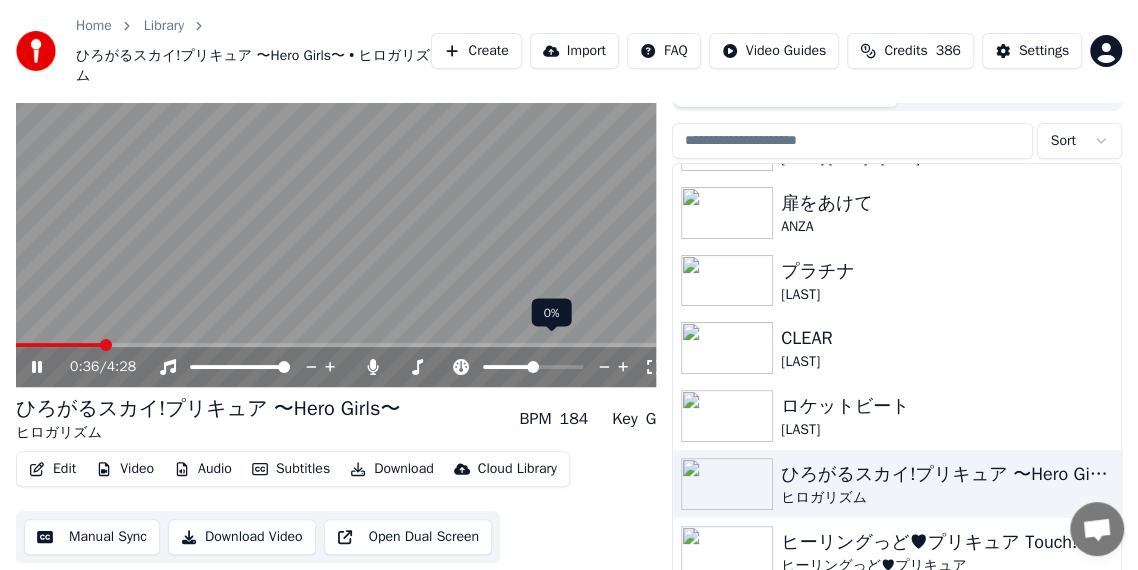 click at bounding box center (508, 367) 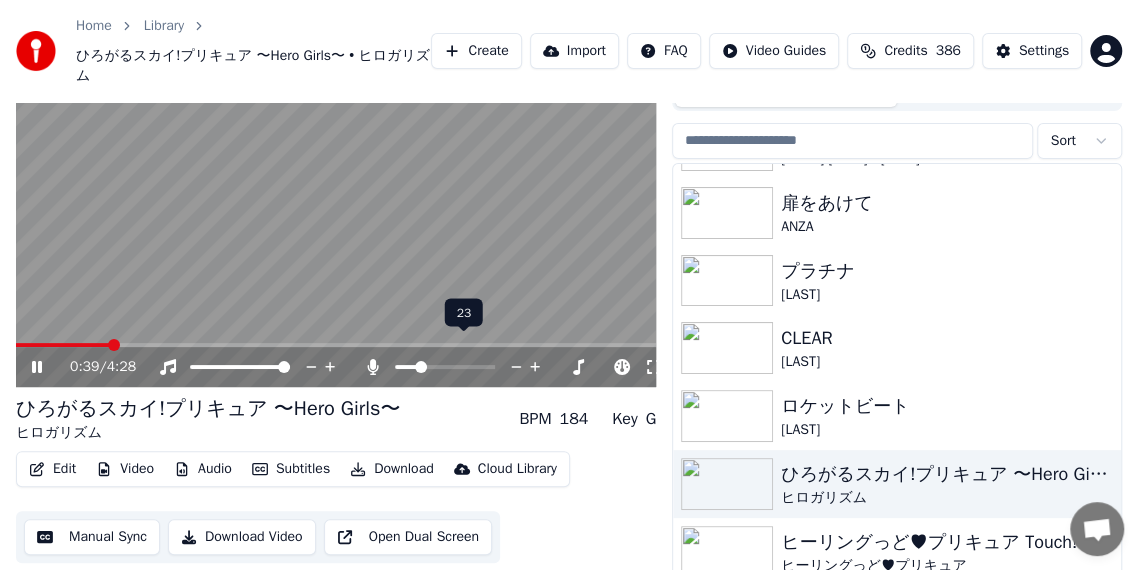 click at bounding box center [406, 367] 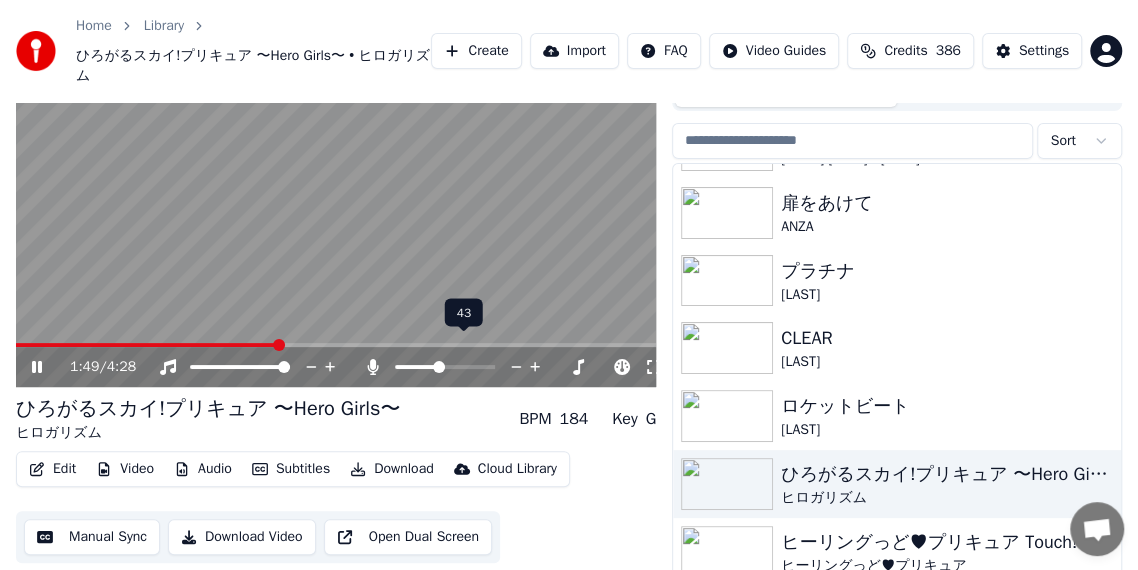 click at bounding box center [445, 367] 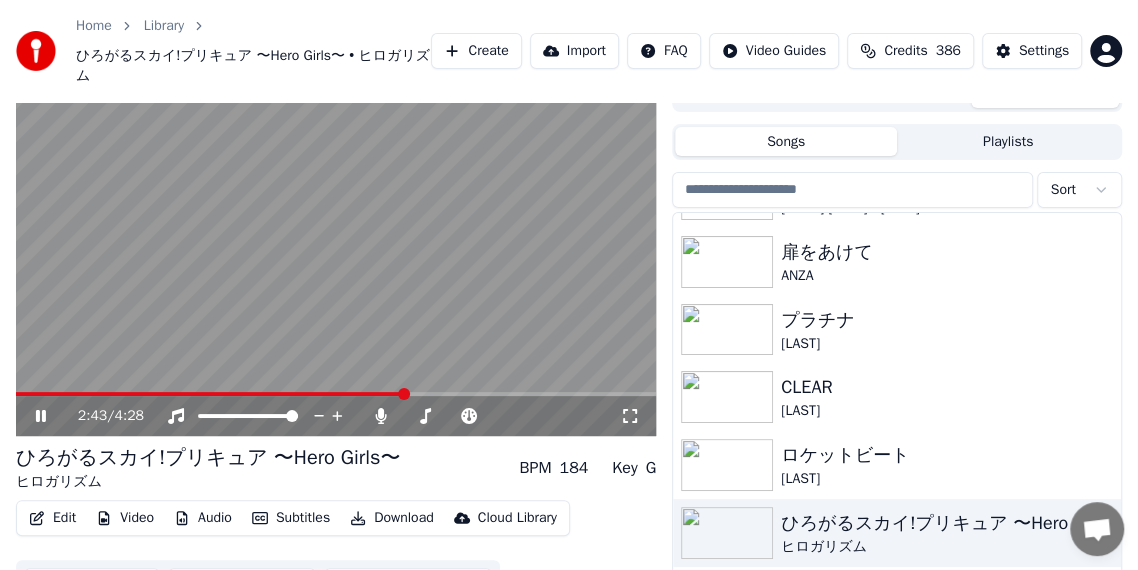 scroll, scrollTop: 0, scrollLeft: 0, axis: both 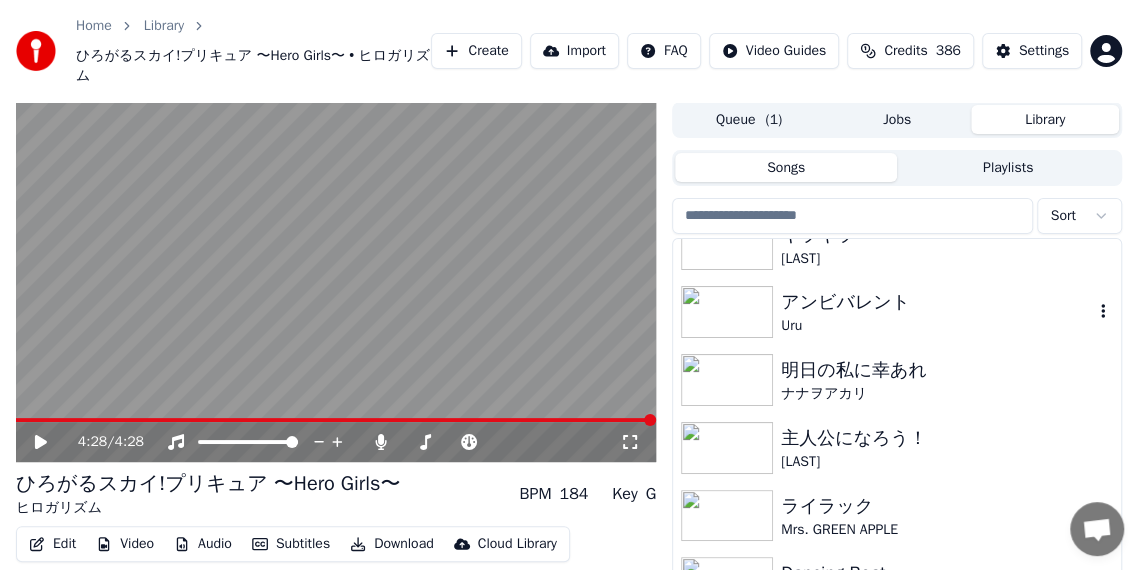 click on "アンビバレント" at bounding box center (937, 302) 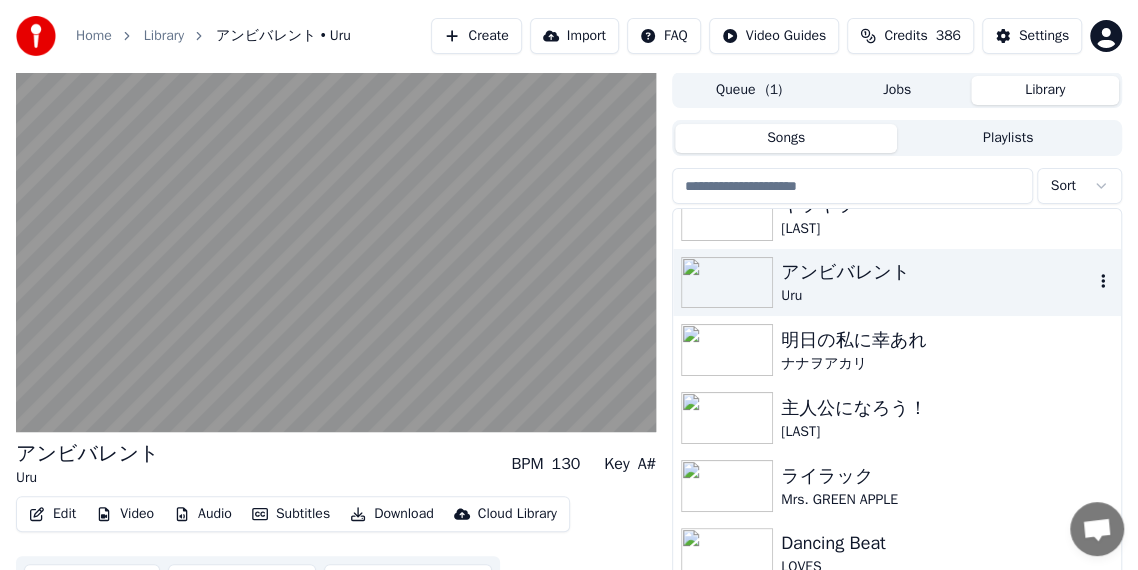 click on "Uru" at bounding box center [937, 296] 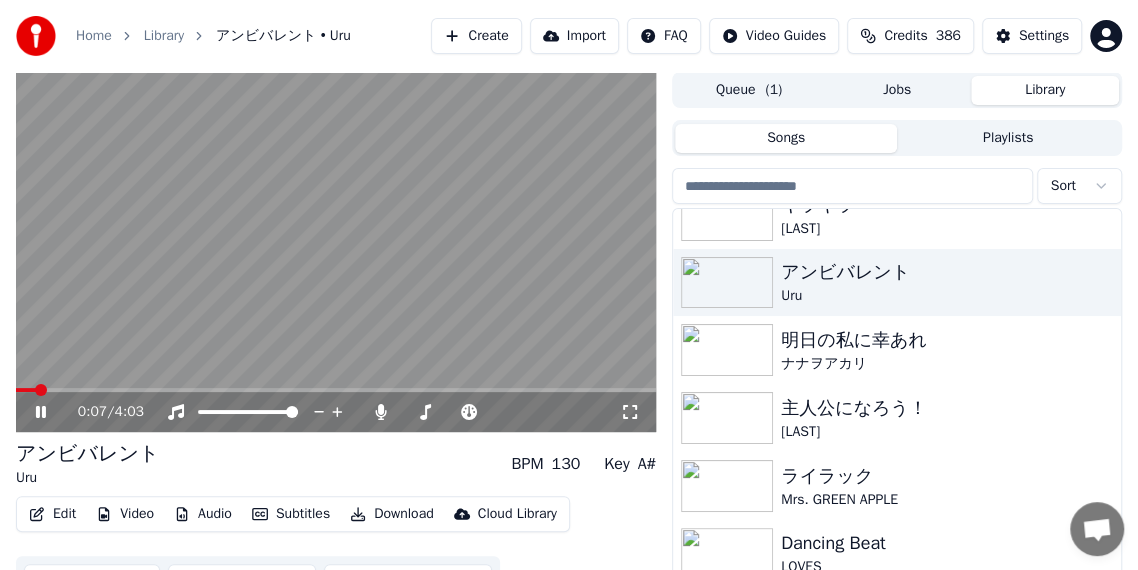 click 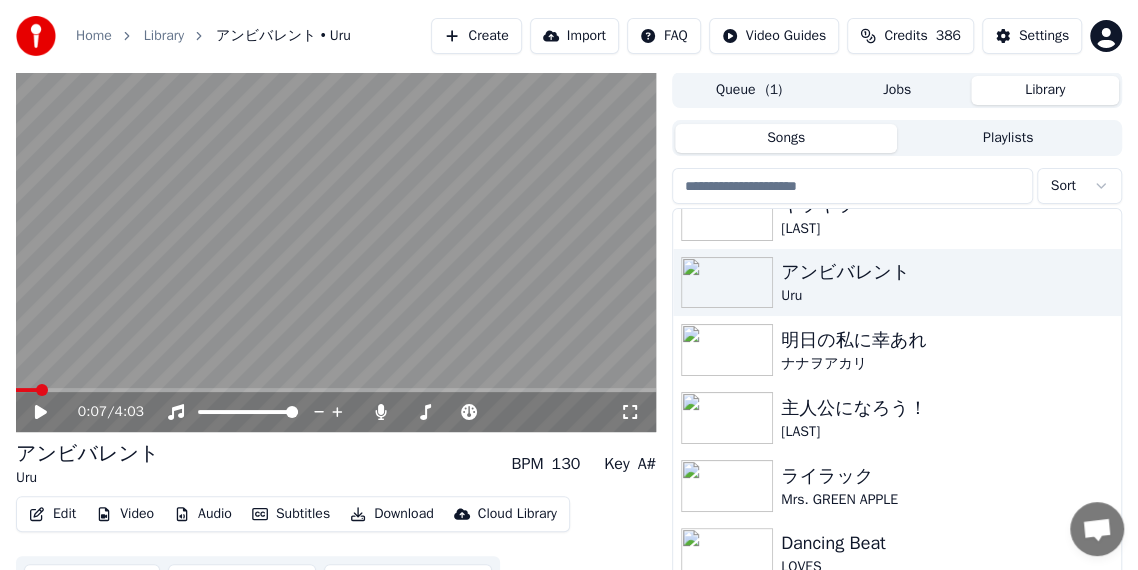click 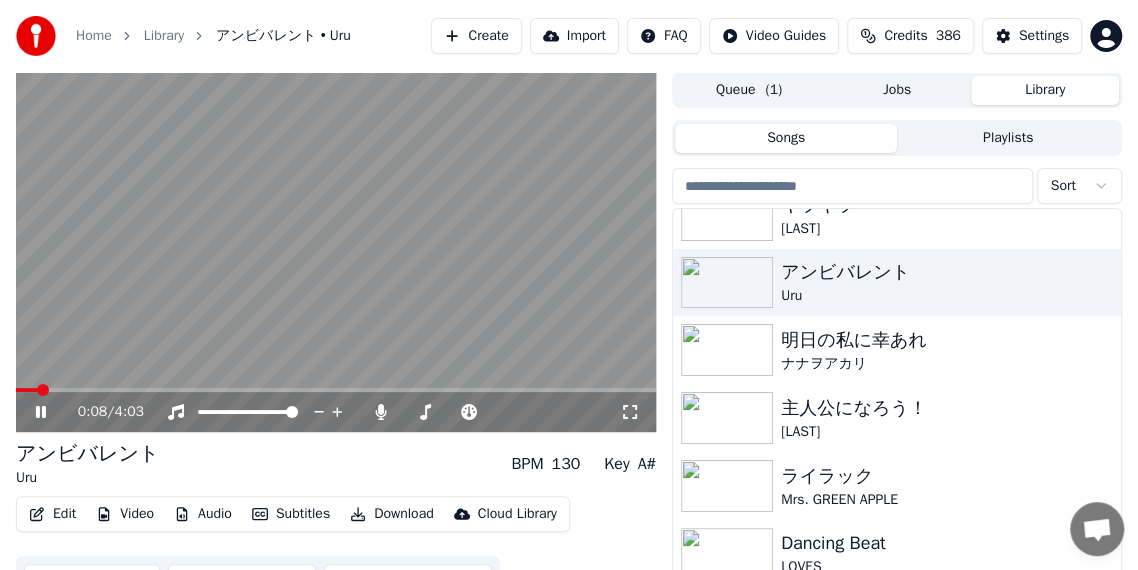 click 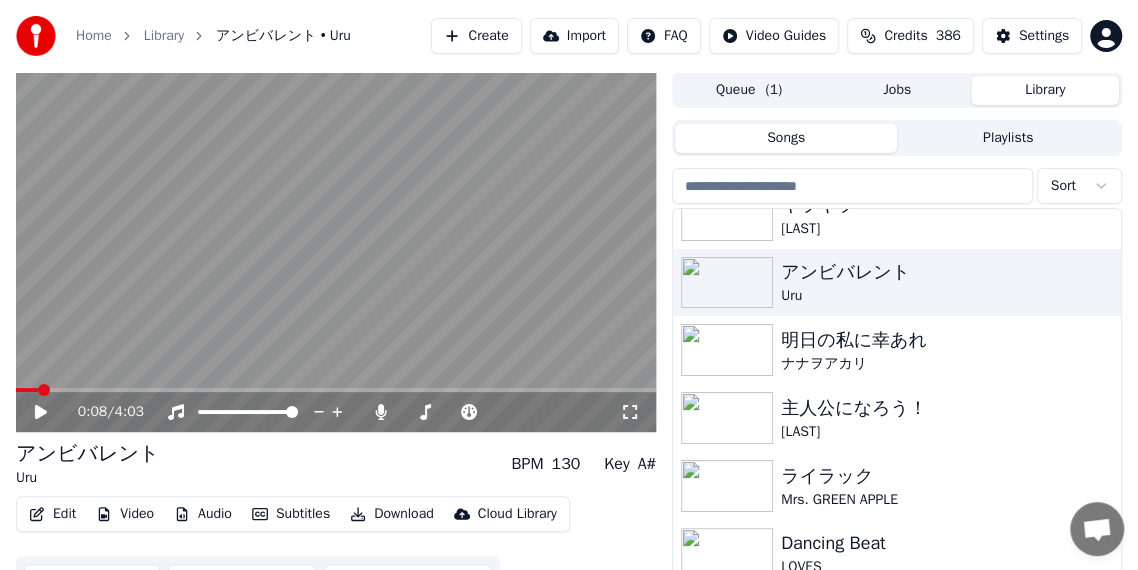 click 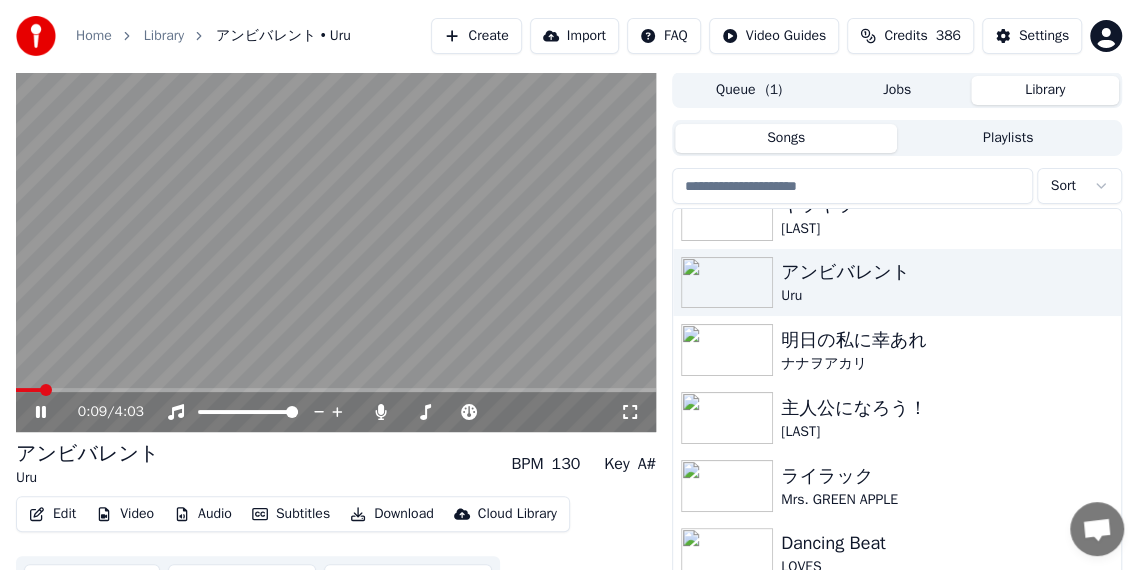 click 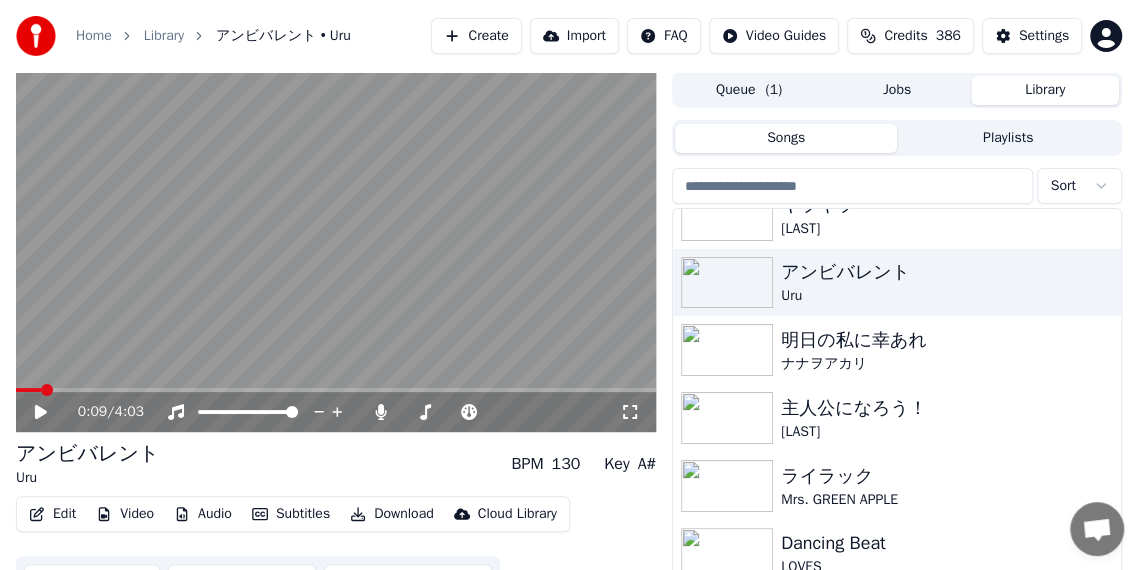 click 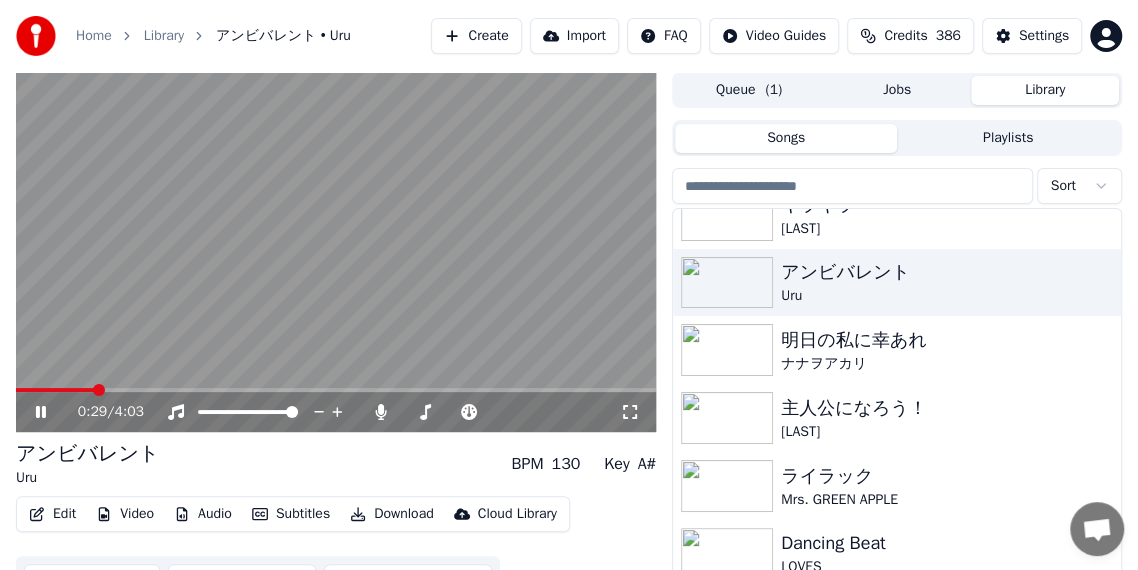 click at bounding box center (336, 252) 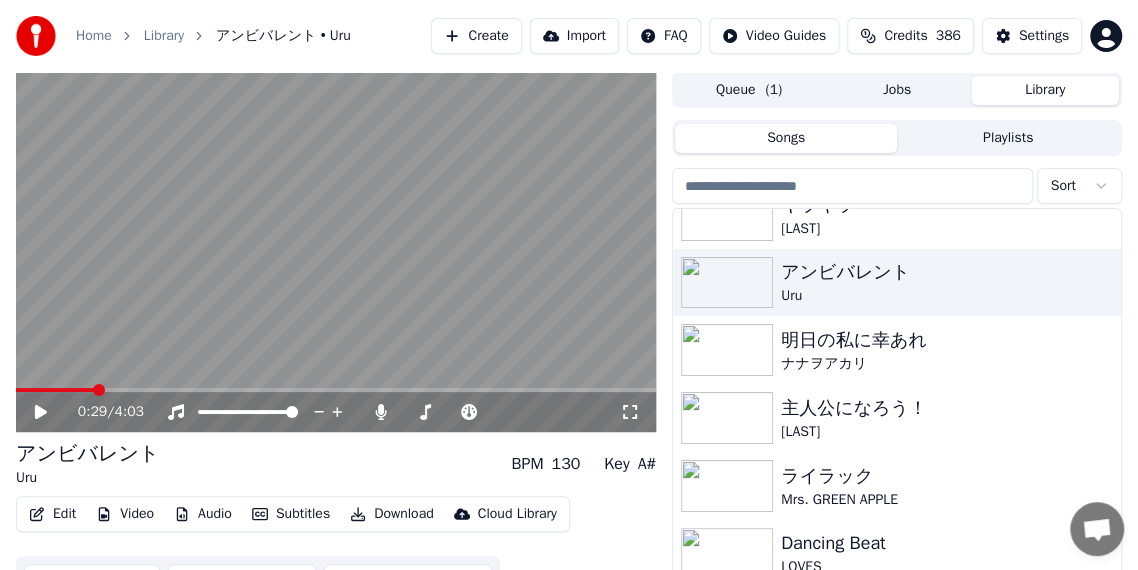 click 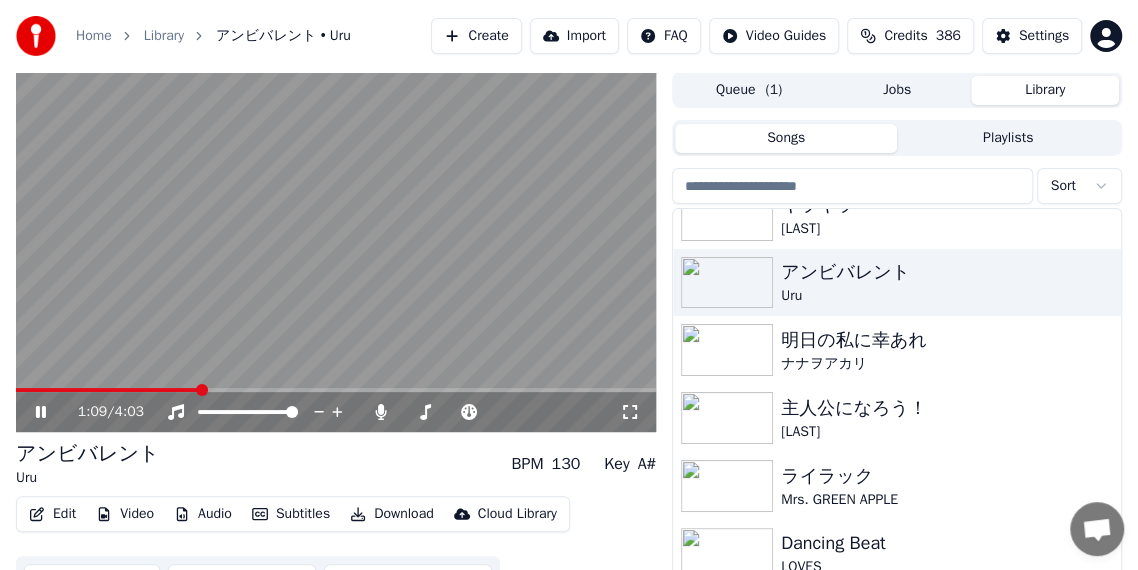 click at bounding box center (336, 252) 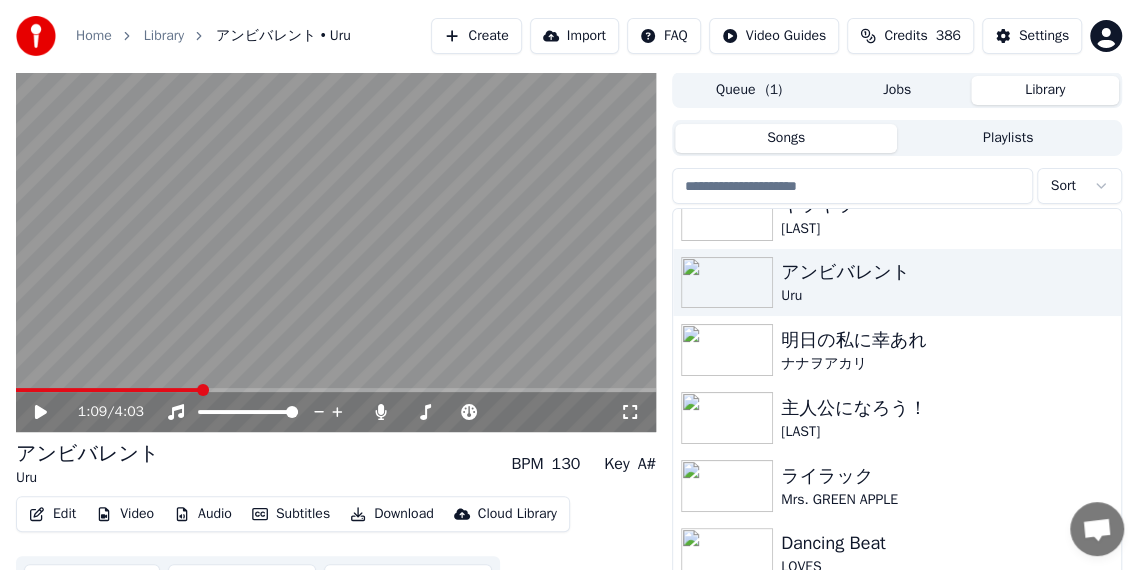 click at bounding box center (336, 252) 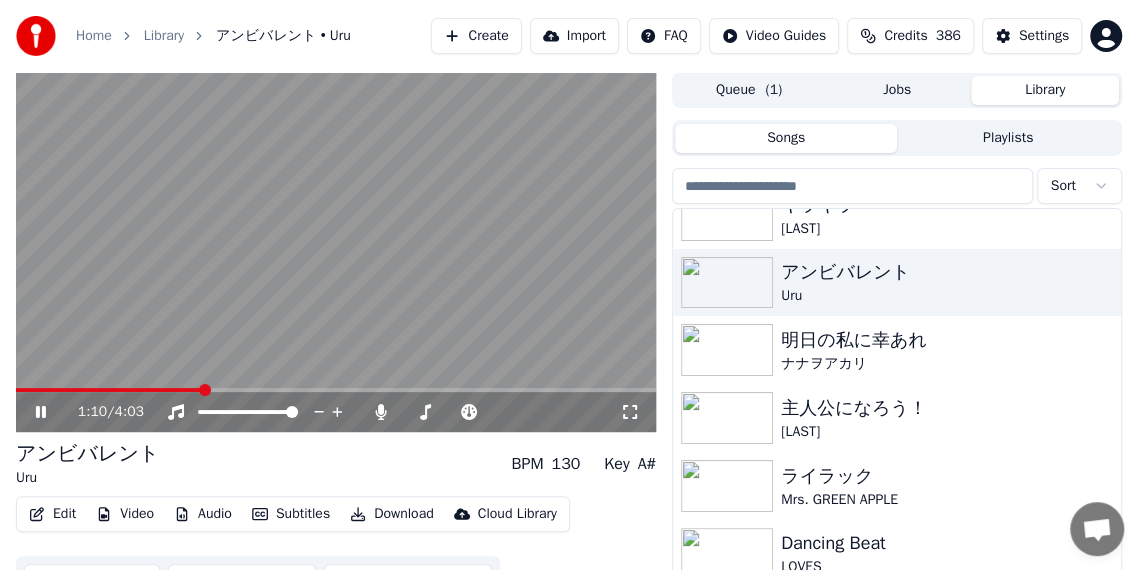 click at bounding box center [336, 390] 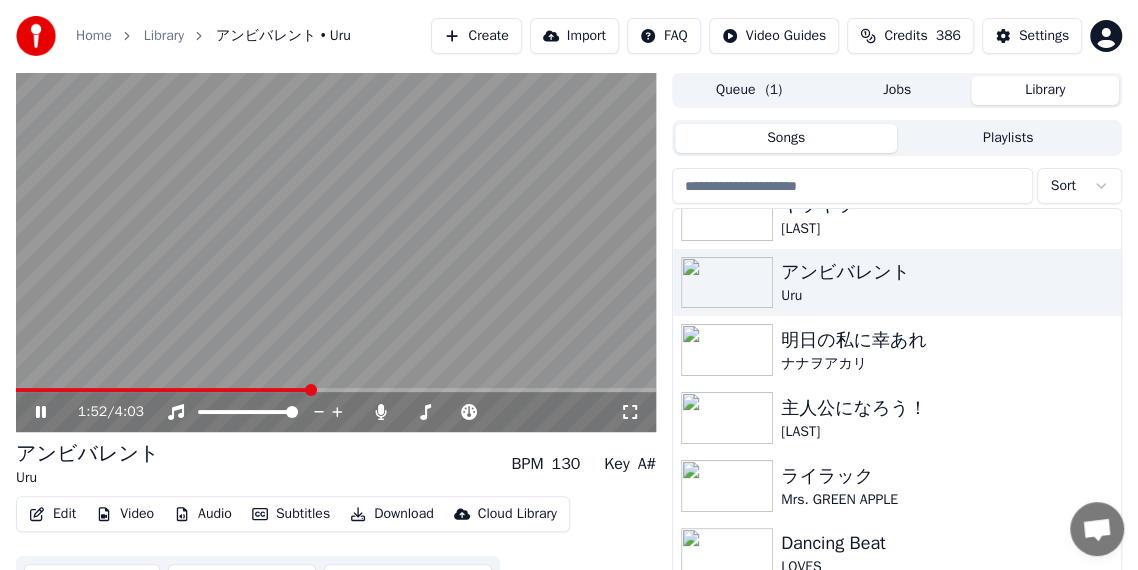 click at bounding box center (336, 390) 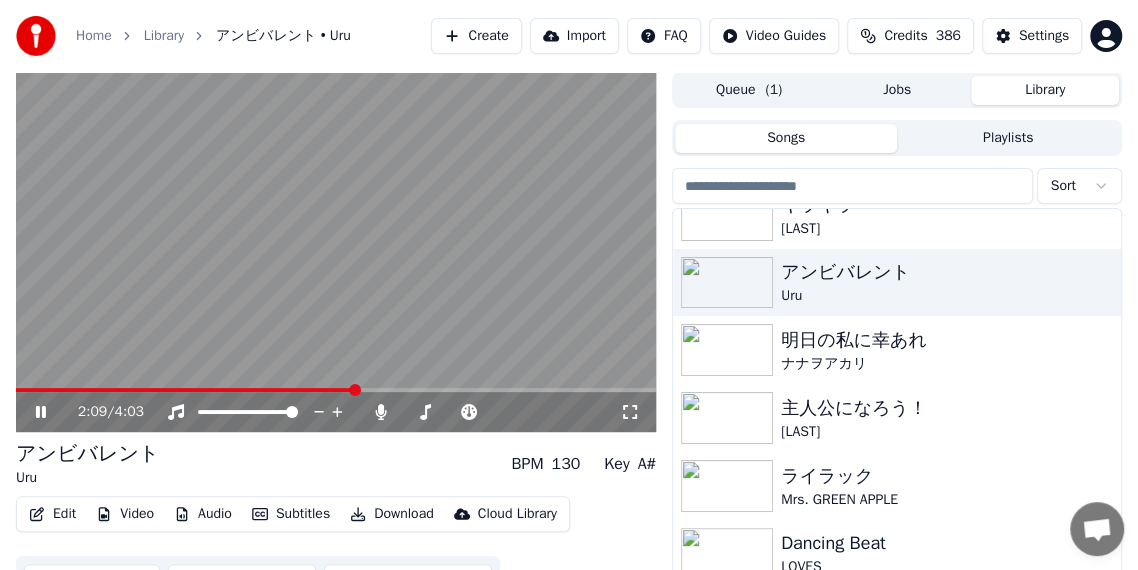 click at bounding box center (336, 390) 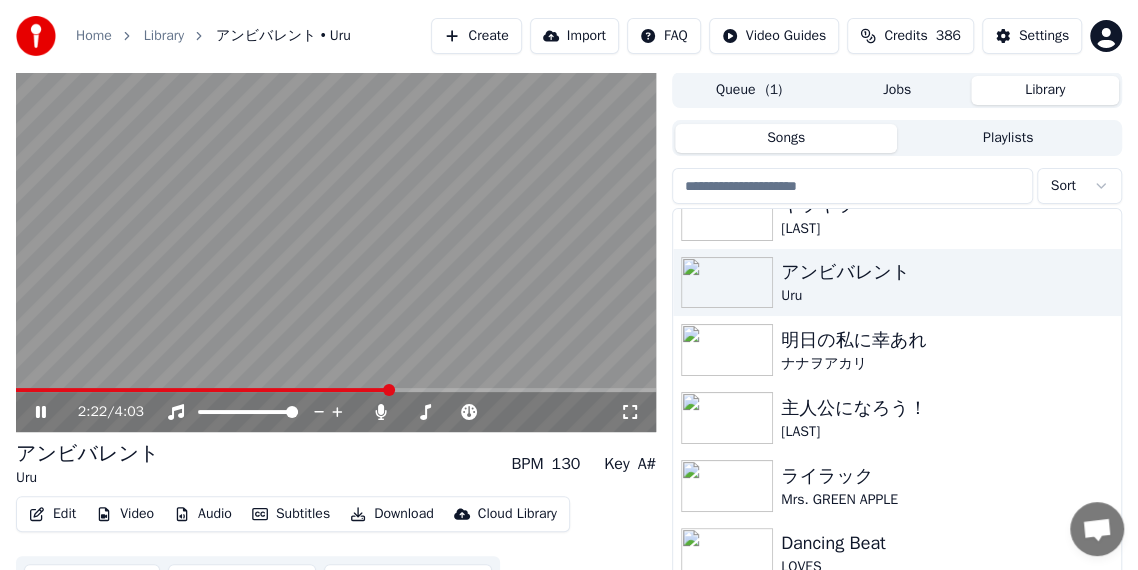 click at bounding box center [336, 390] 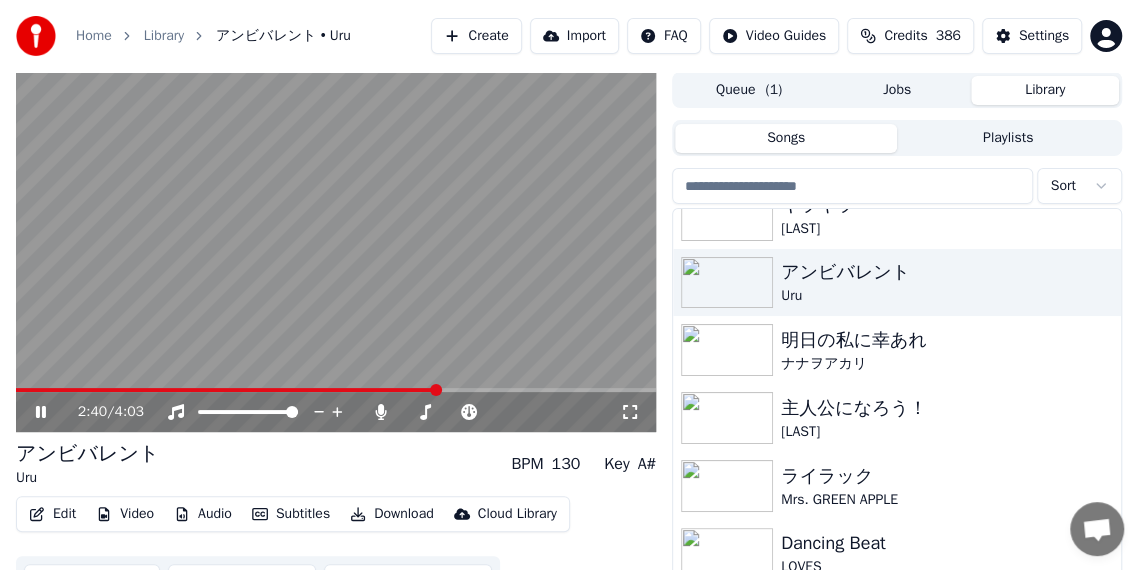 click at bounding box center (336, 390) 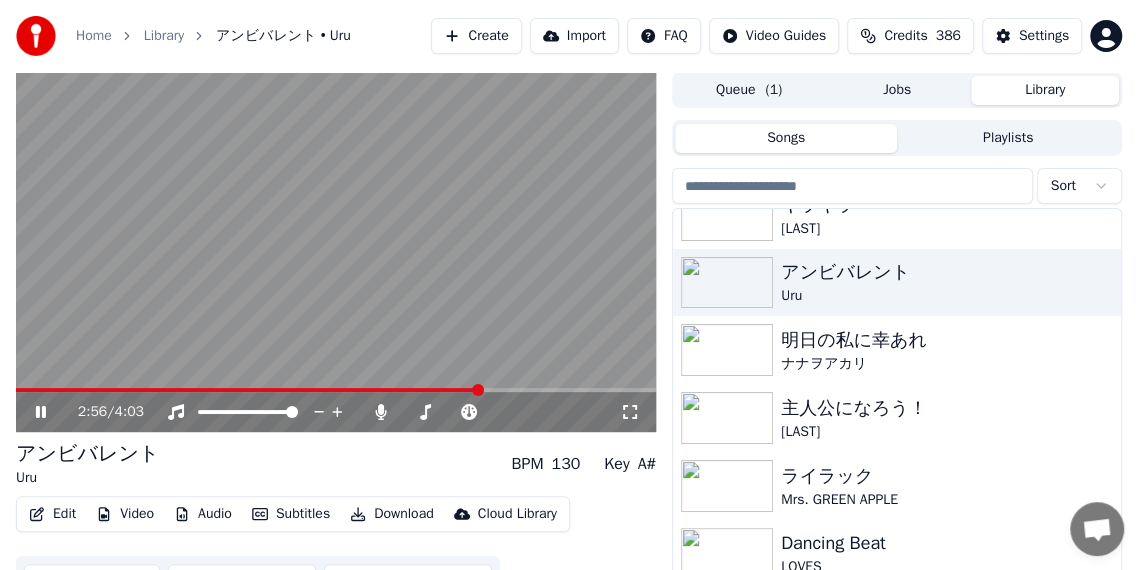 click at bounding box center [336, 252] 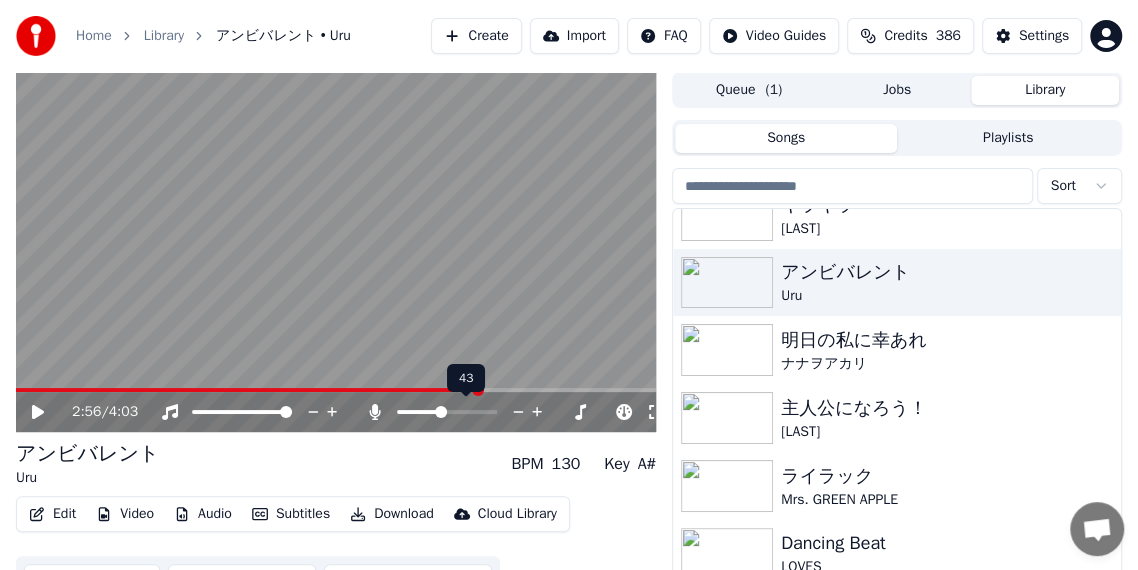 click at bounding box center (418, 412) 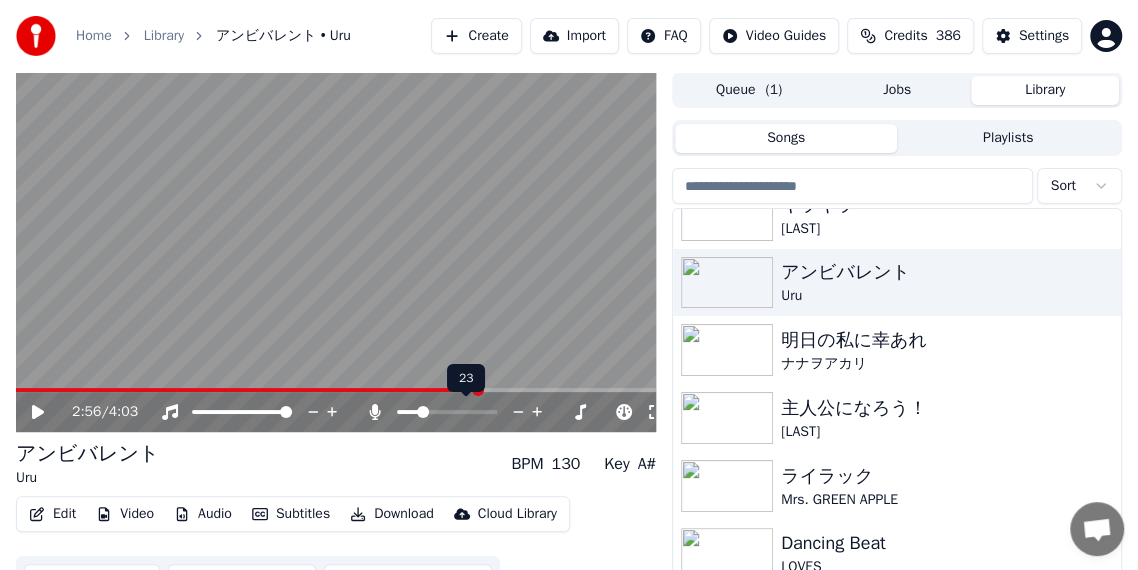 click at bounding box center (423, 412) 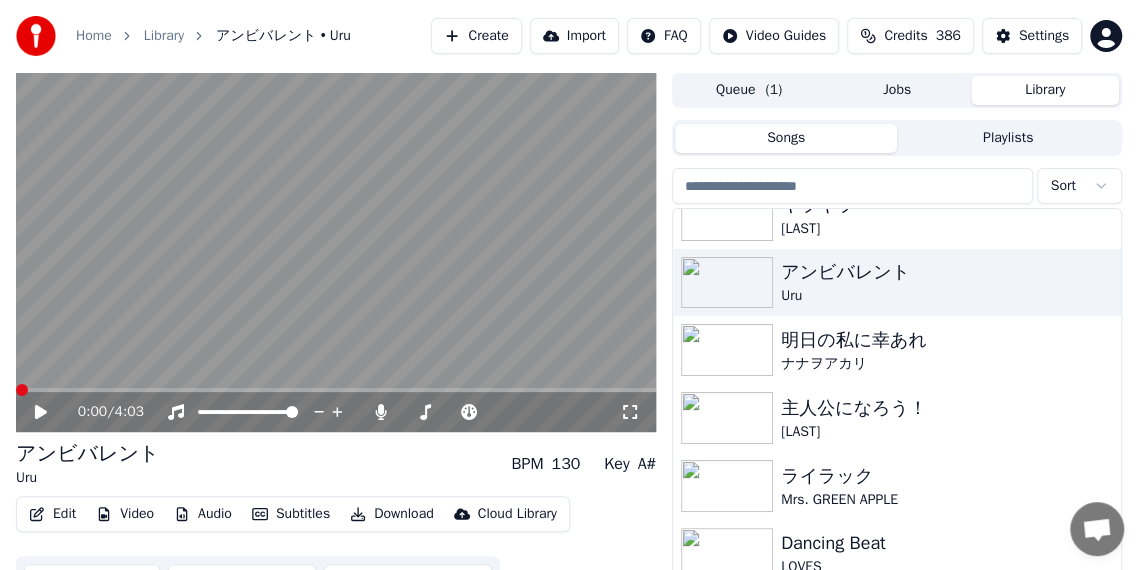 click at bounding box center (16, 390) 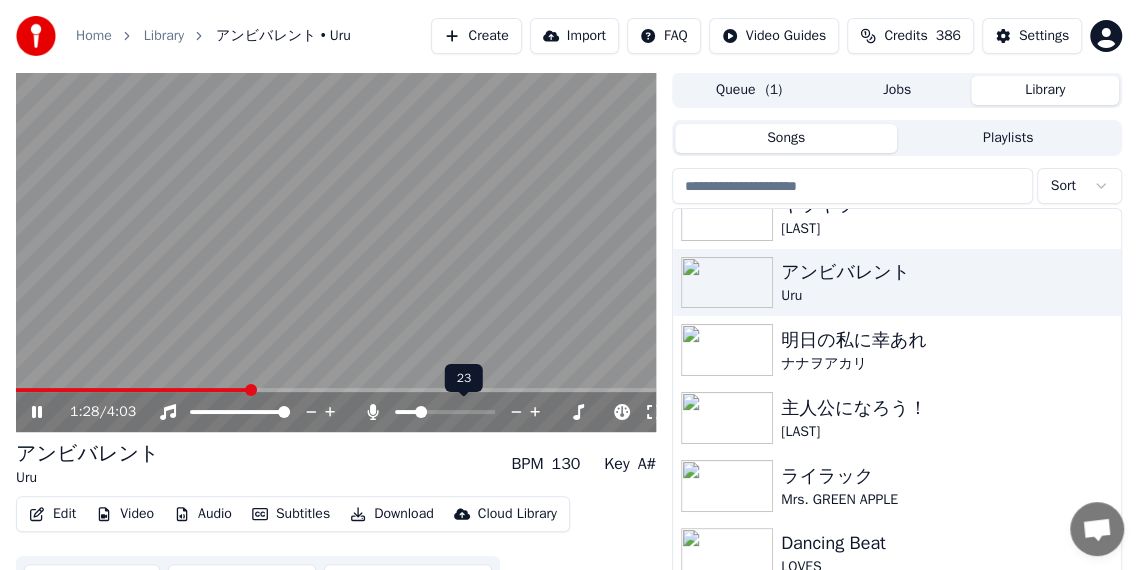 click at bounding box center [421, 412] 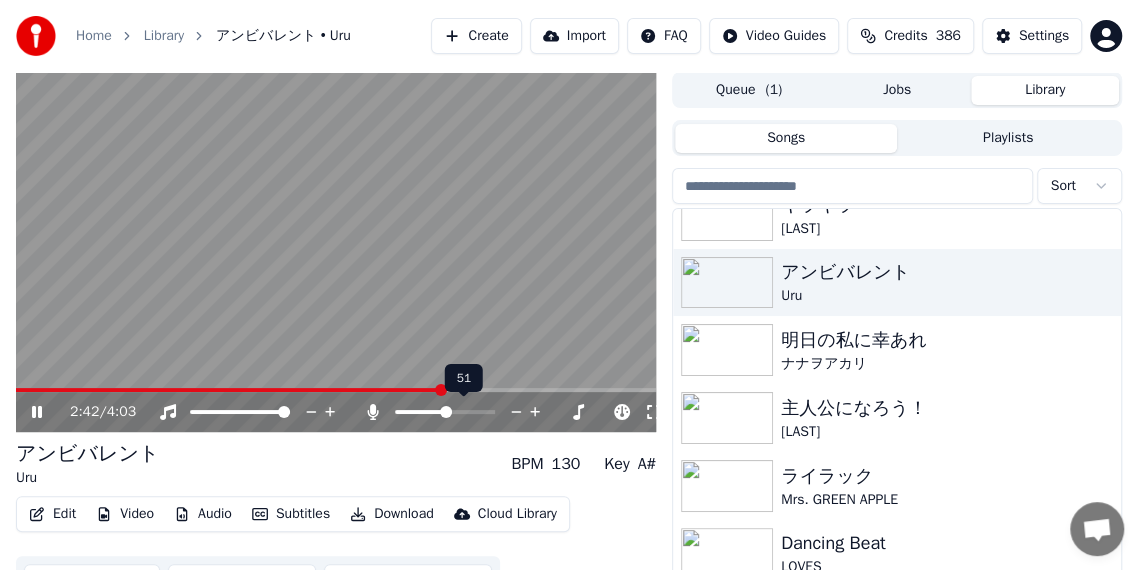 click at bounding box center [446, 412] 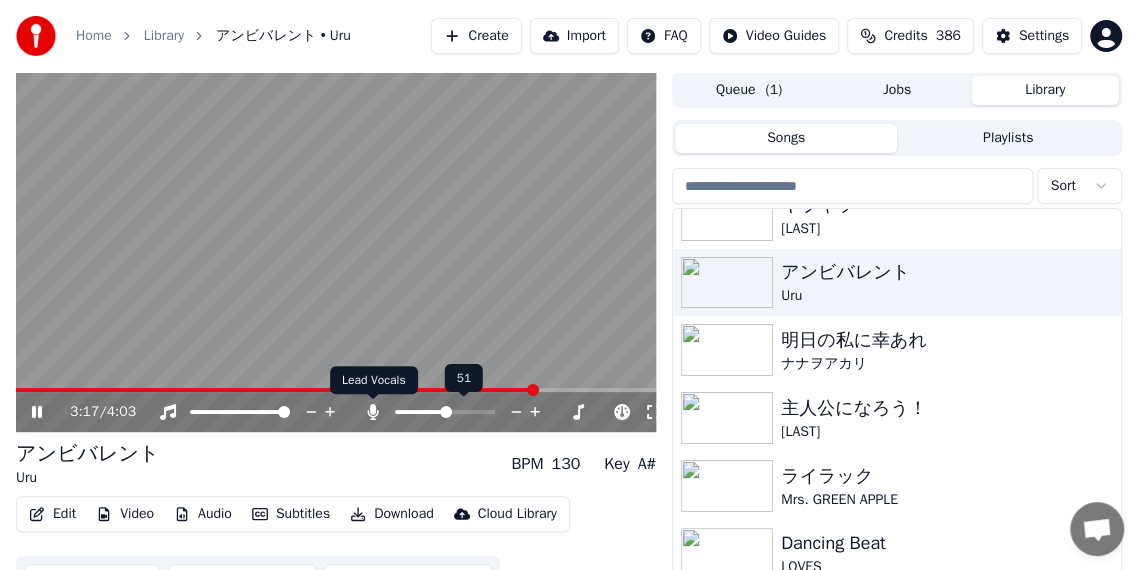 click 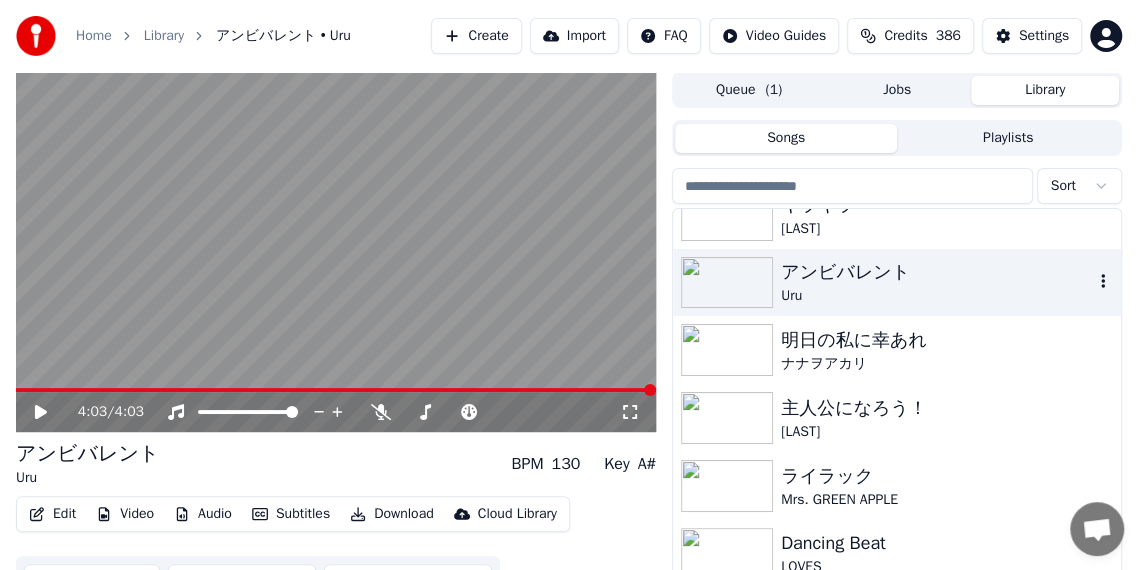 scroll, scrollTop: 5500, scrollLeft: 0, axis: vertical 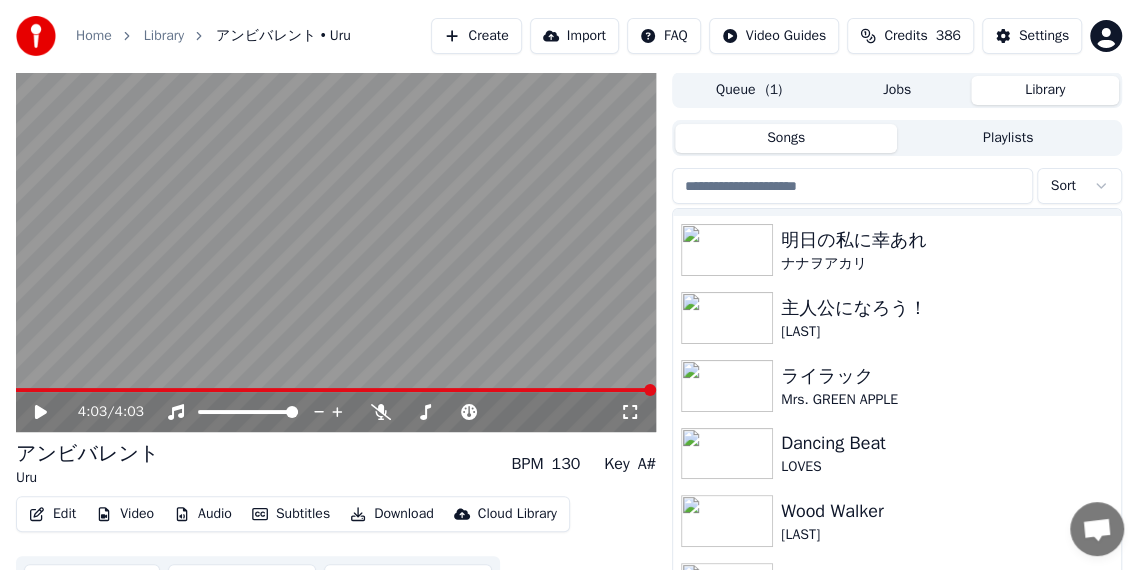 click on "4:03  /  4:03 アンビバレント [LAST] BPM 130 Key A# Edit Video Audio Subtitles Download Cloud Library Manual Sync Download Video Open Dual Screen Queue ( 1 ) Jobs Library Songs Playlists Sort Eternal Truth キラキラ [LAST] アンビバレント [LAST] 明日の私に幸あれ [LAST] 主人公になろう！ [LAST] ライラック [BRAND] Dancing Beat LOVES Wood Walker [LAST] バトルアスリーテス大運動会 OP [LAST] ギザギザMAKE A MOTION 突撃!パッパラ隊" at bounding box center [569, 354] 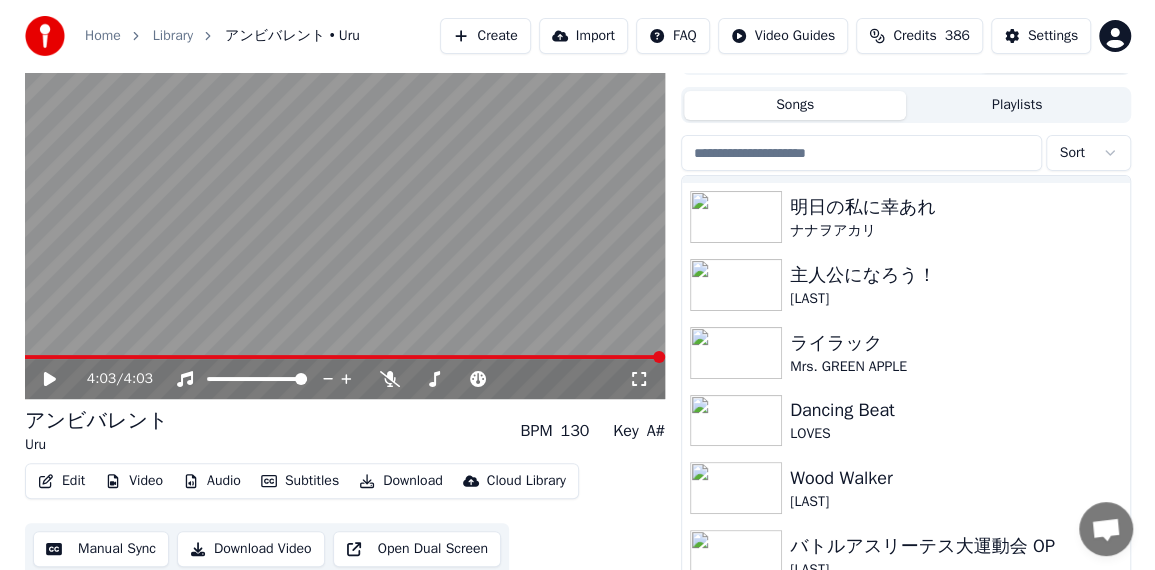 scroll, scrollTop: 65, scrollLeft: 0, axis: vertical 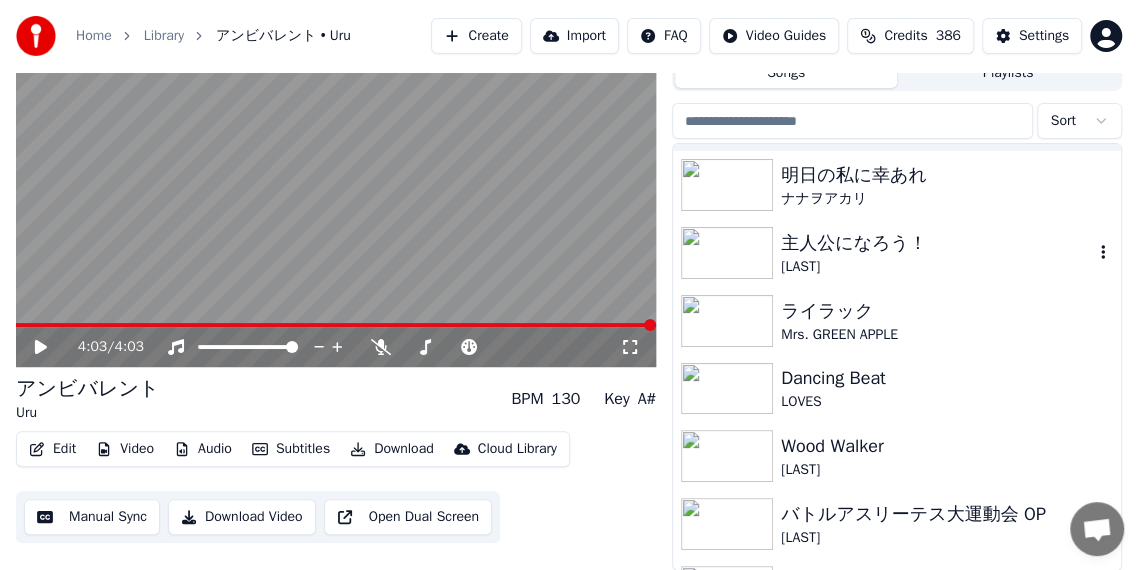 click on "[LAST]" at bounding box center [937, 267] 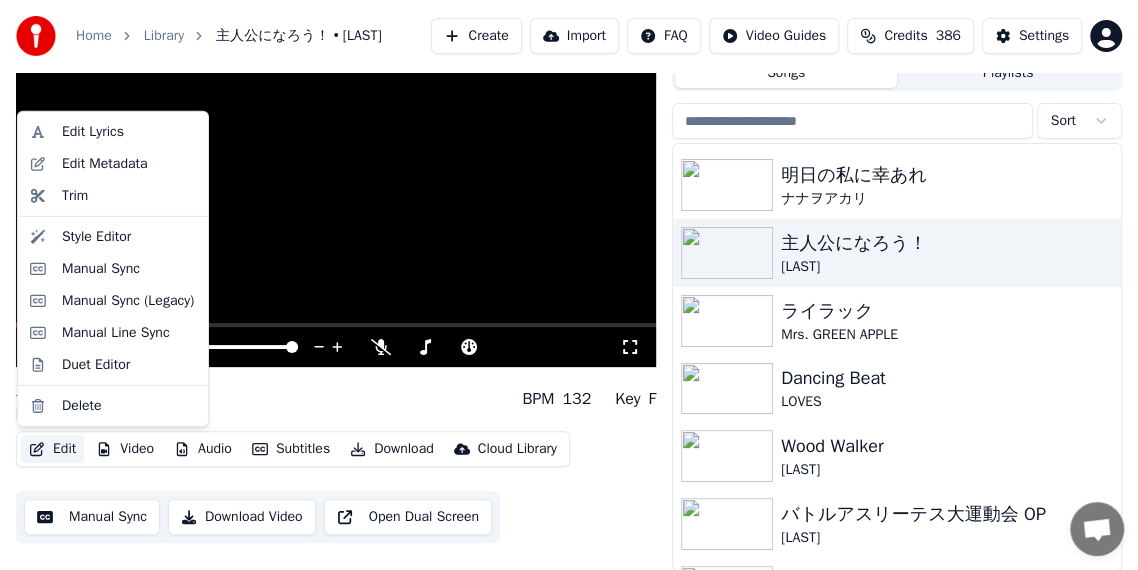 click on "Edit" at bounding box center (52, 449) 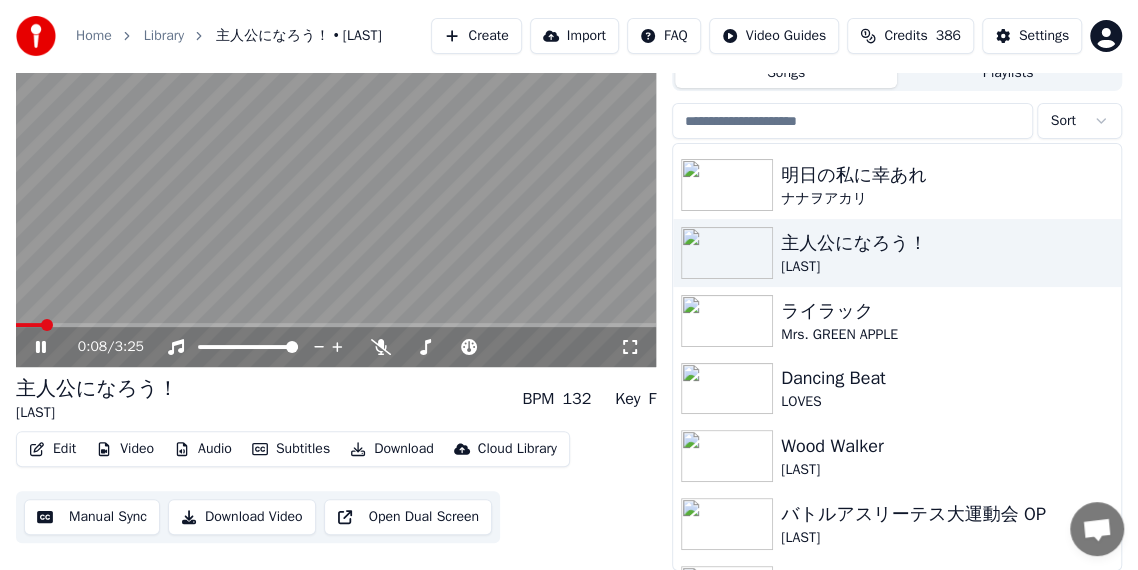 click at bounding box center [336, 187] 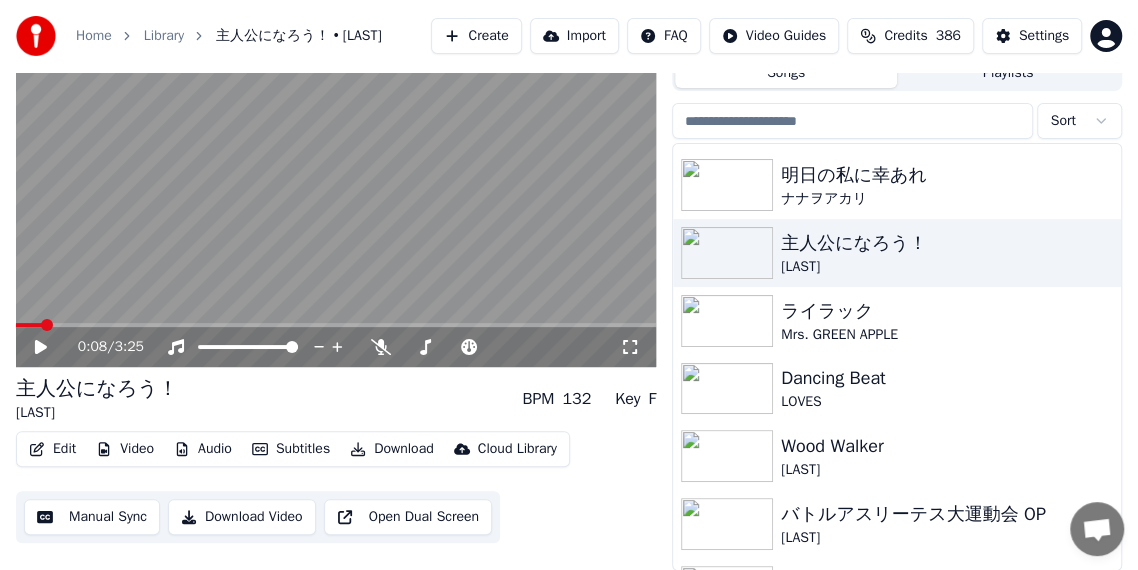 click on "Edit" at bounding box center [52, 449] 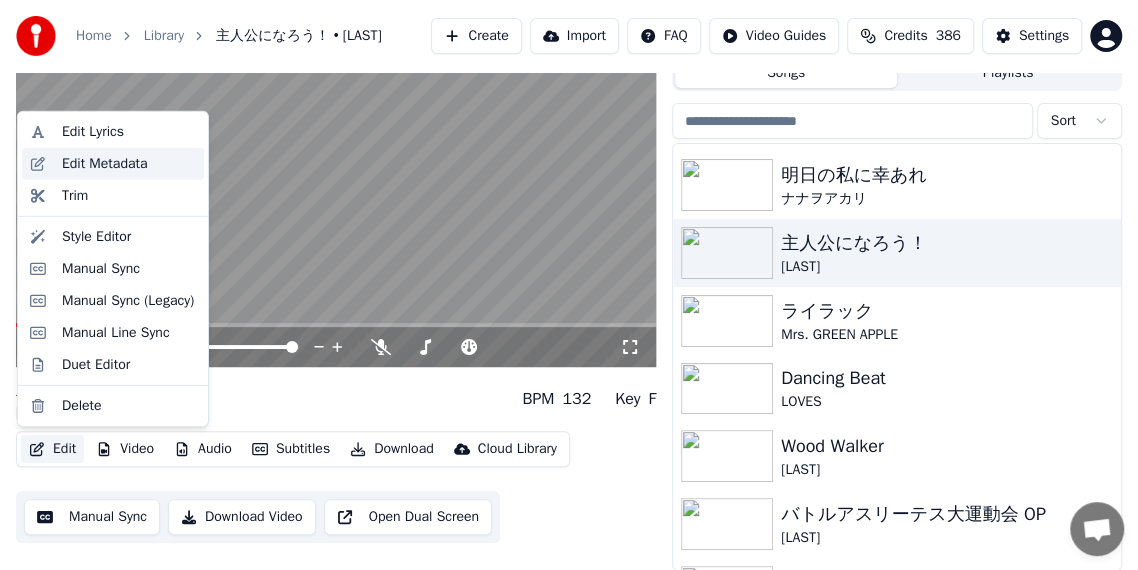 click on "Edit Metadata" at bounding box center (105, 164) 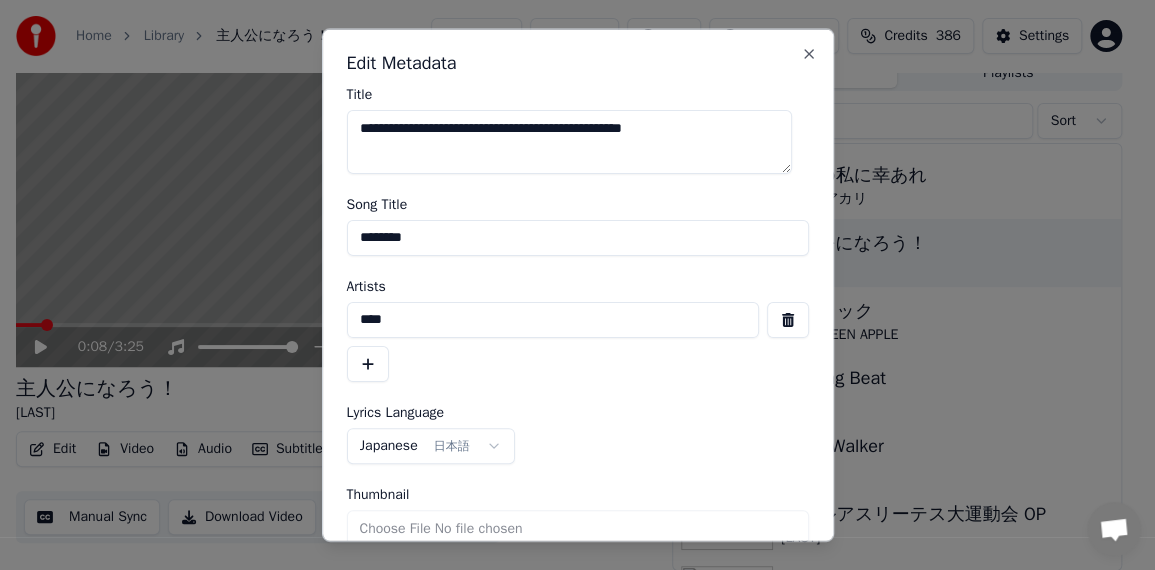drag, startPoint x: 463, startPoint y: 317, endPoint x: 262, endPoint y: 290, distance: 202.80533 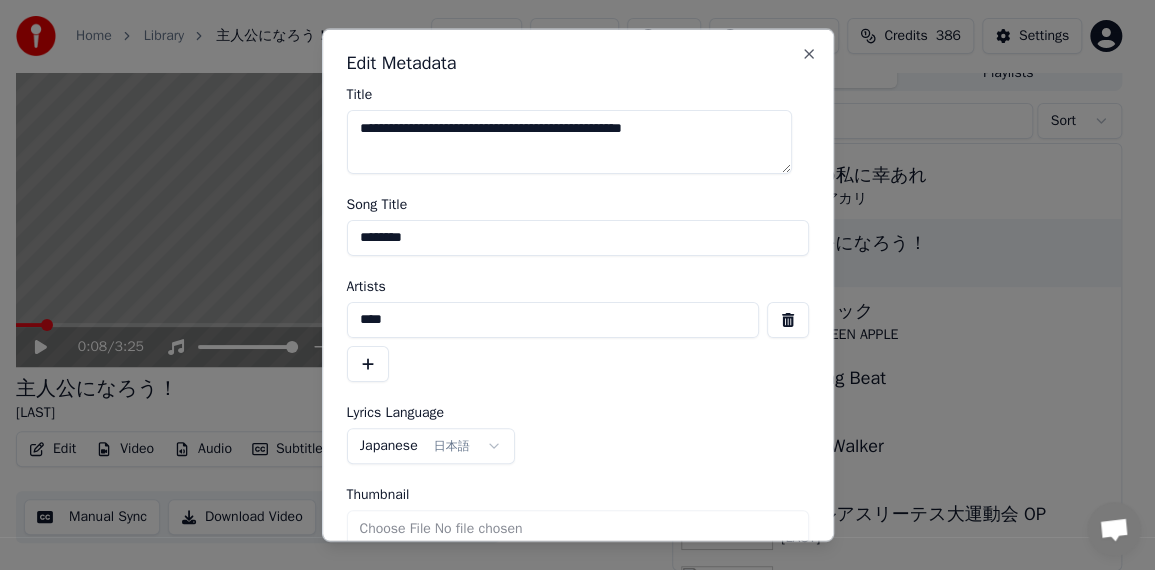 paste on "*****" 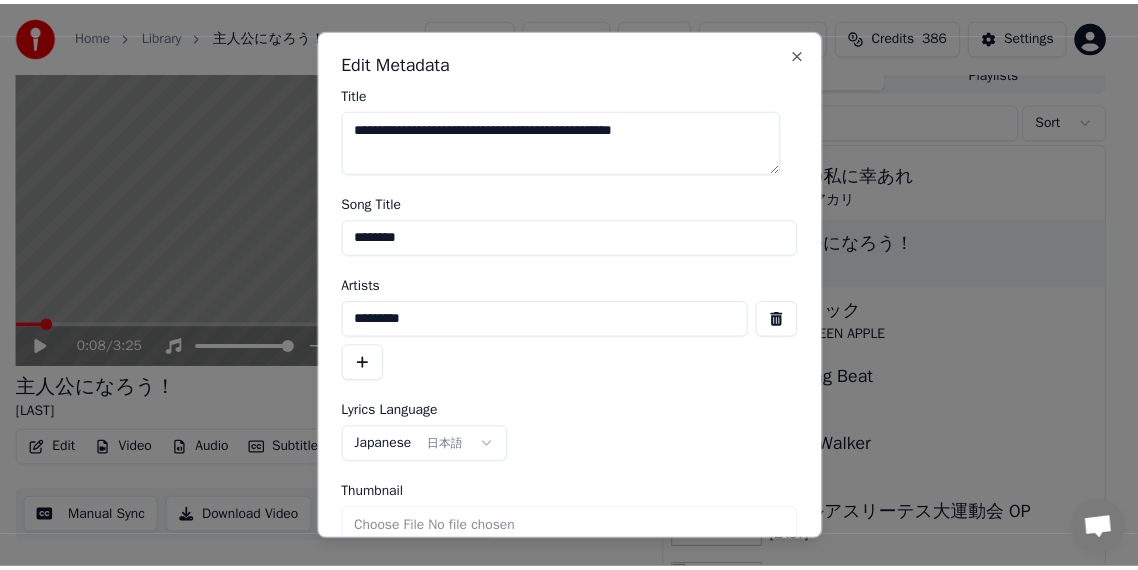scroll, scrollTop: 88, scrollLeft: 0, axis: vertical 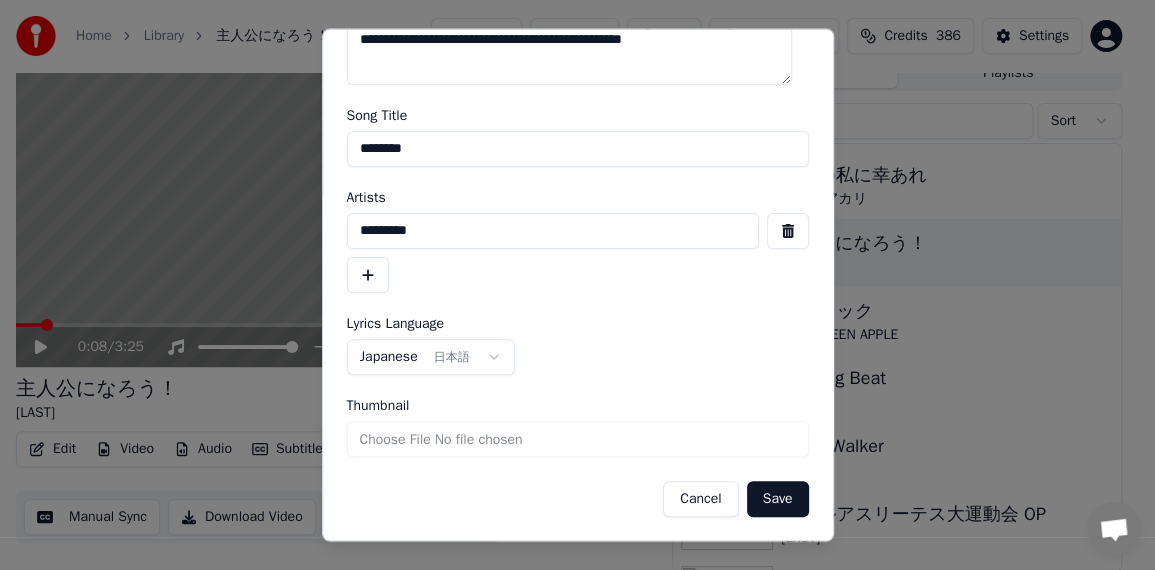 type on "*********" 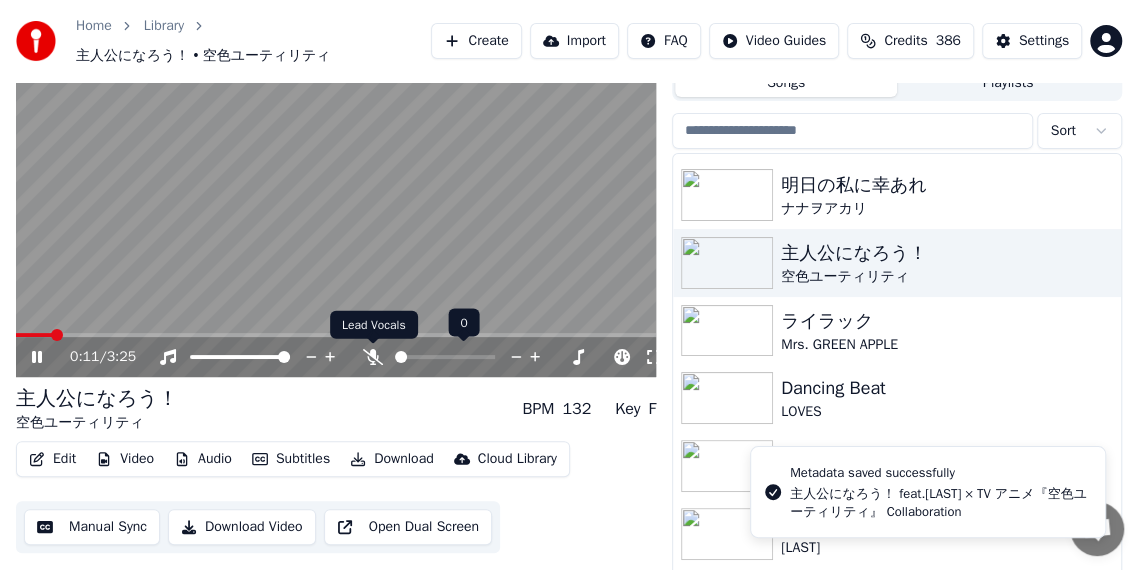 click 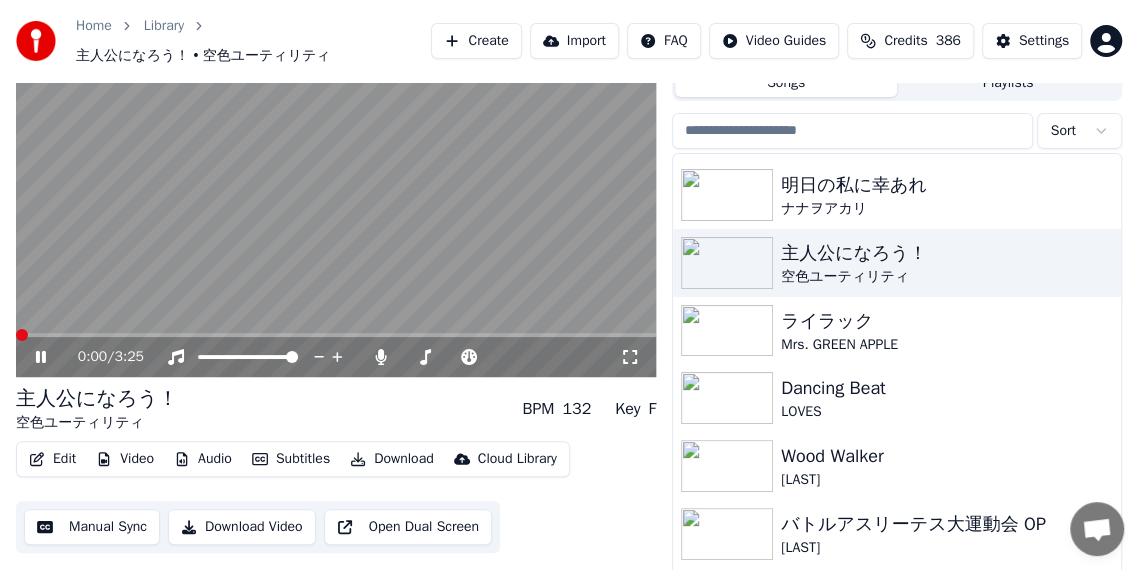 click at bounding box center (22, 335) 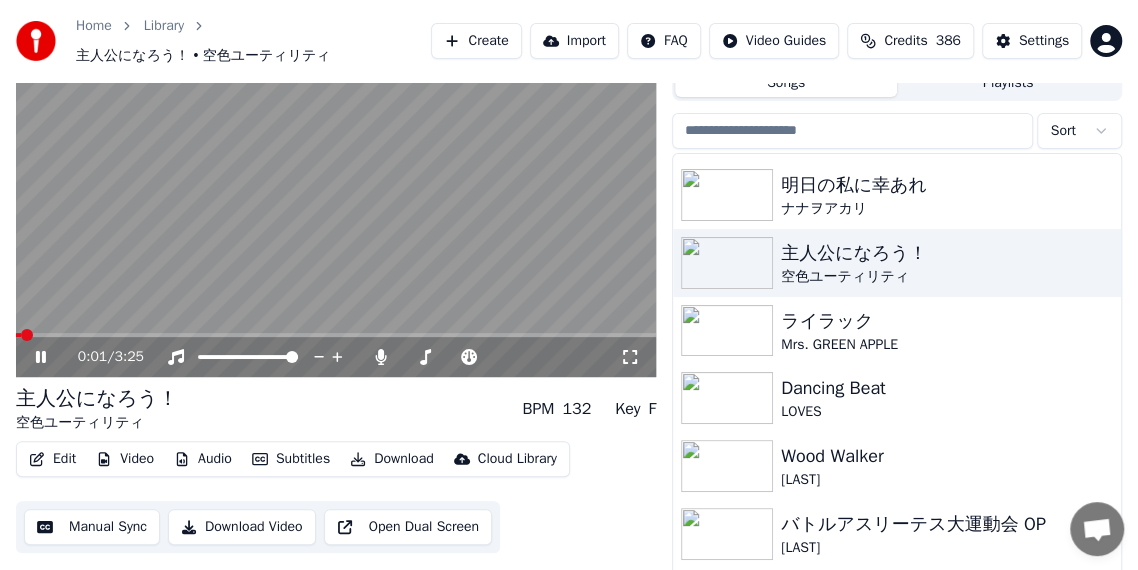 click 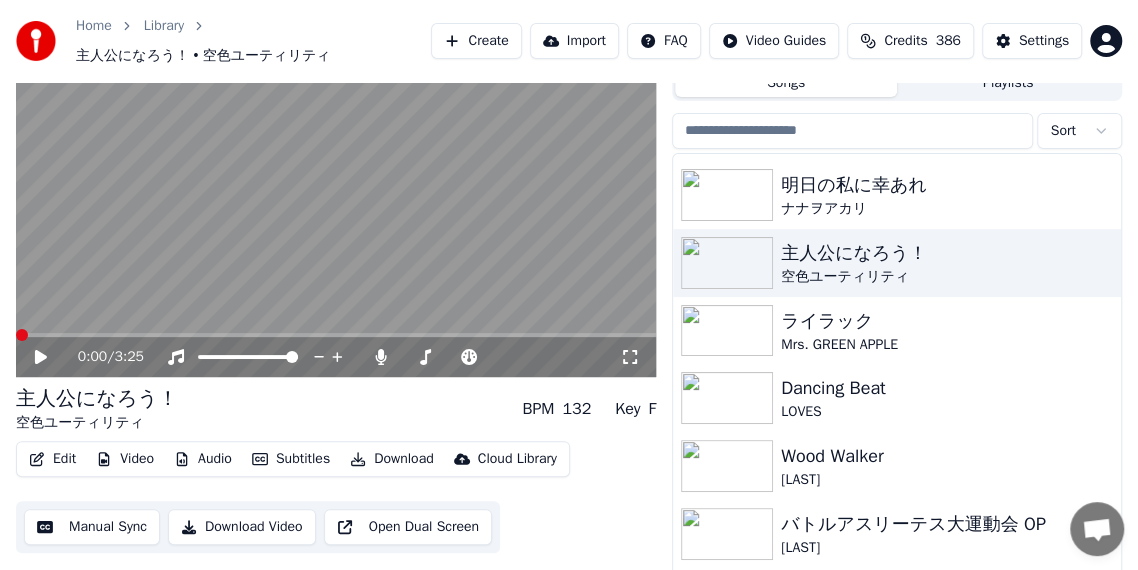 click at bounding box center (22, 335) 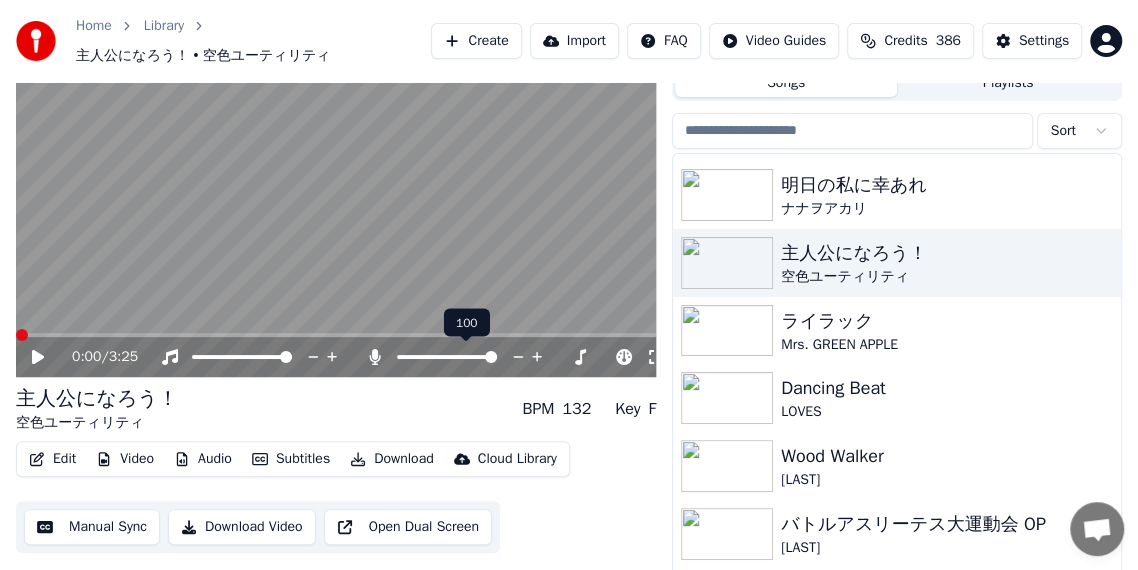 click at bounding box center (465, 357) 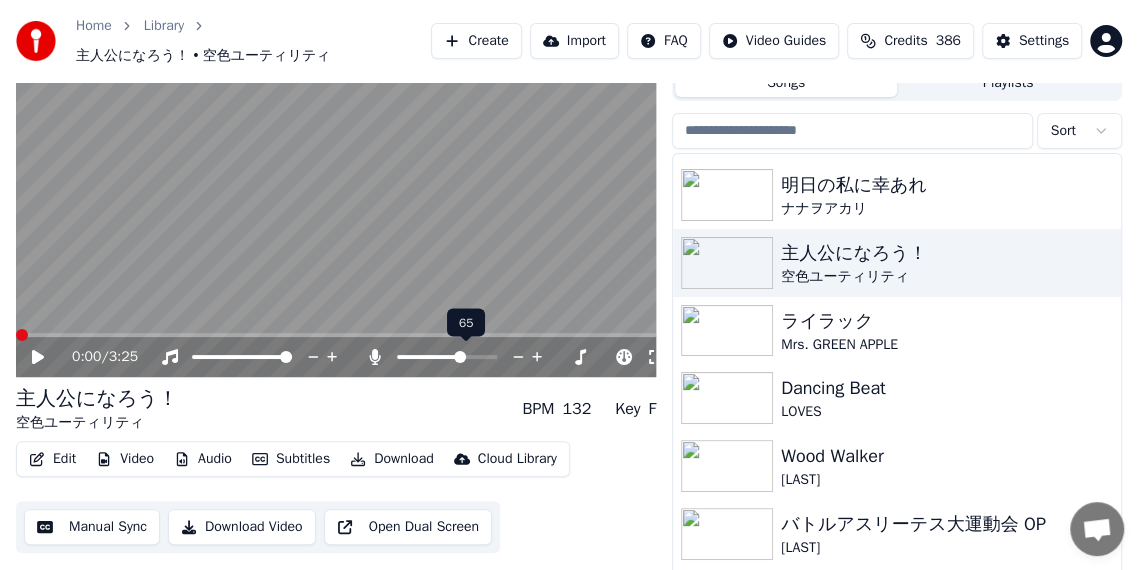 click at bounding box center (429, 357) 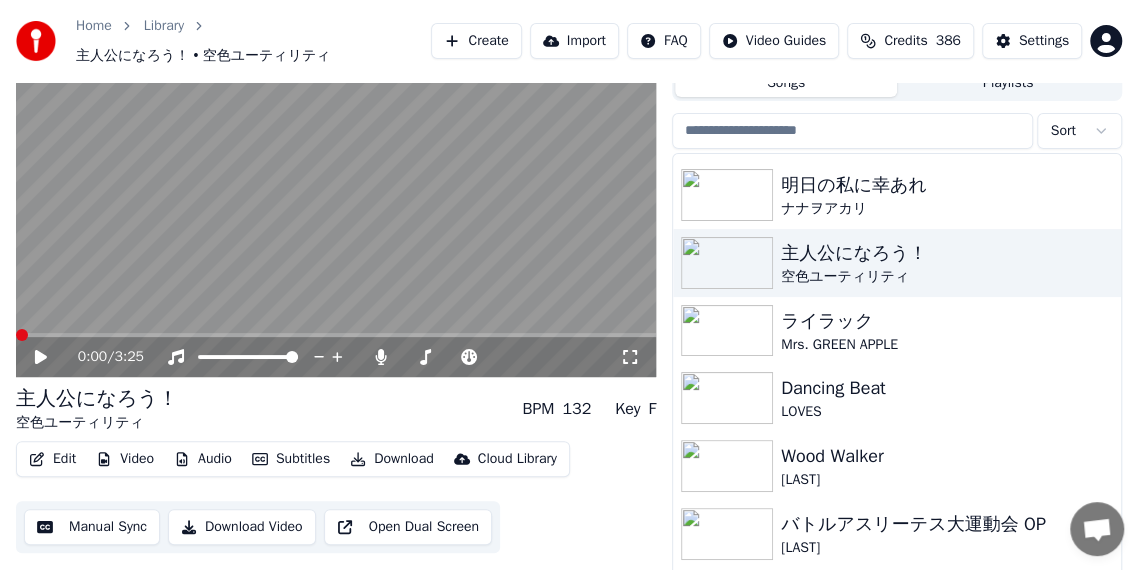 click 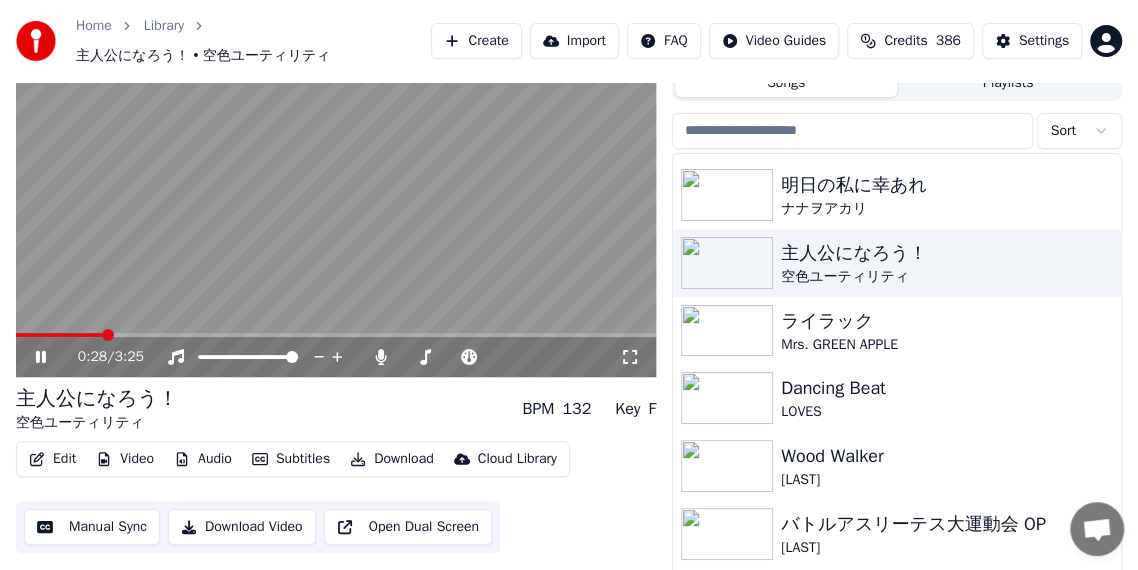 click at bounding box center (336, 197) 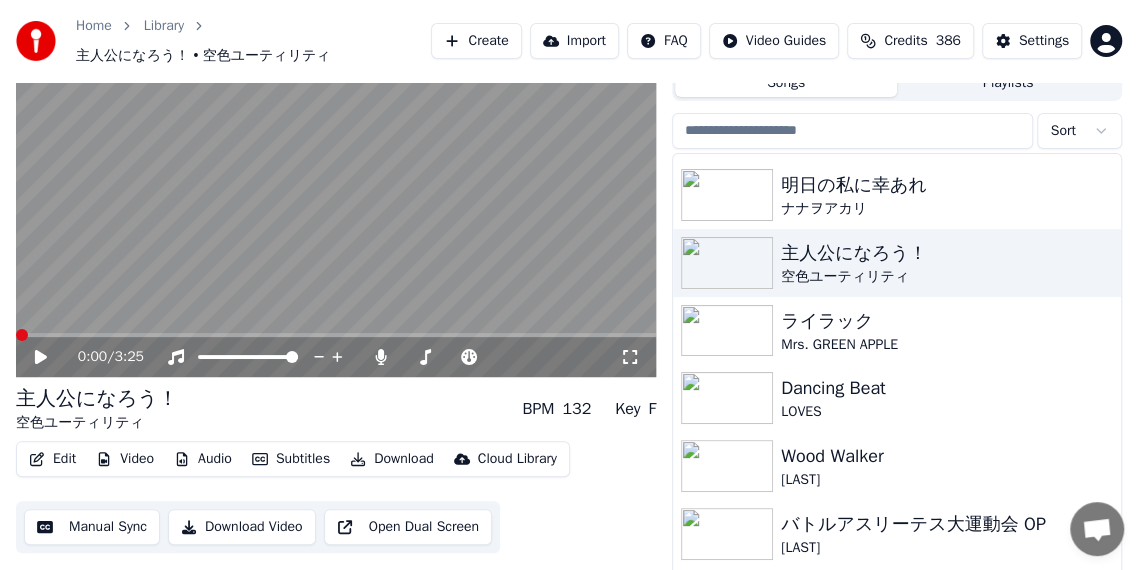 click at bounding box center (22, 335) 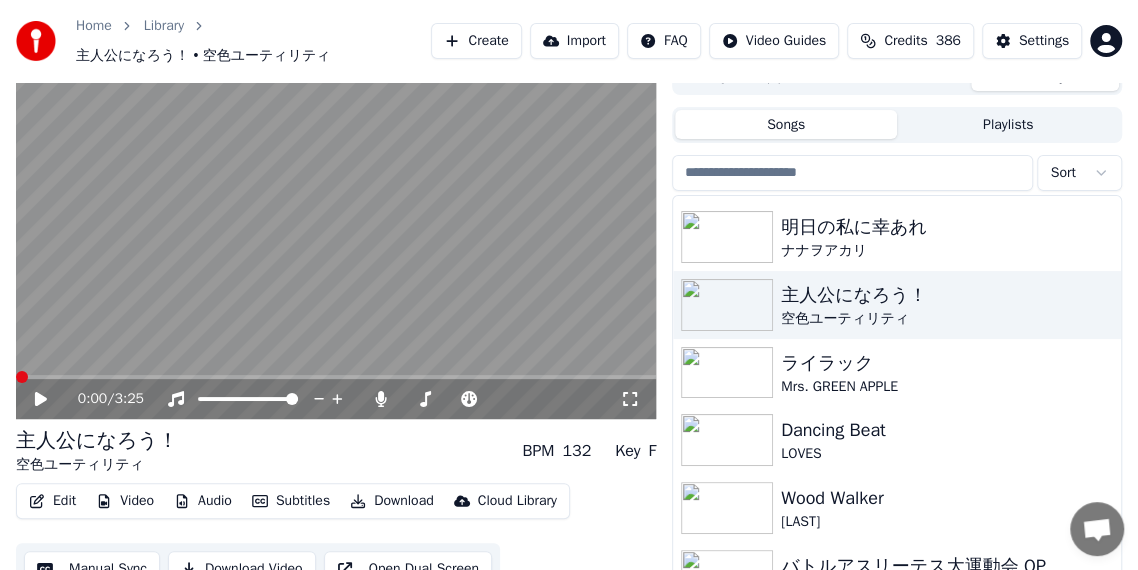 scroll, scrollTop: 0, scrollLeft: 0, axis: both 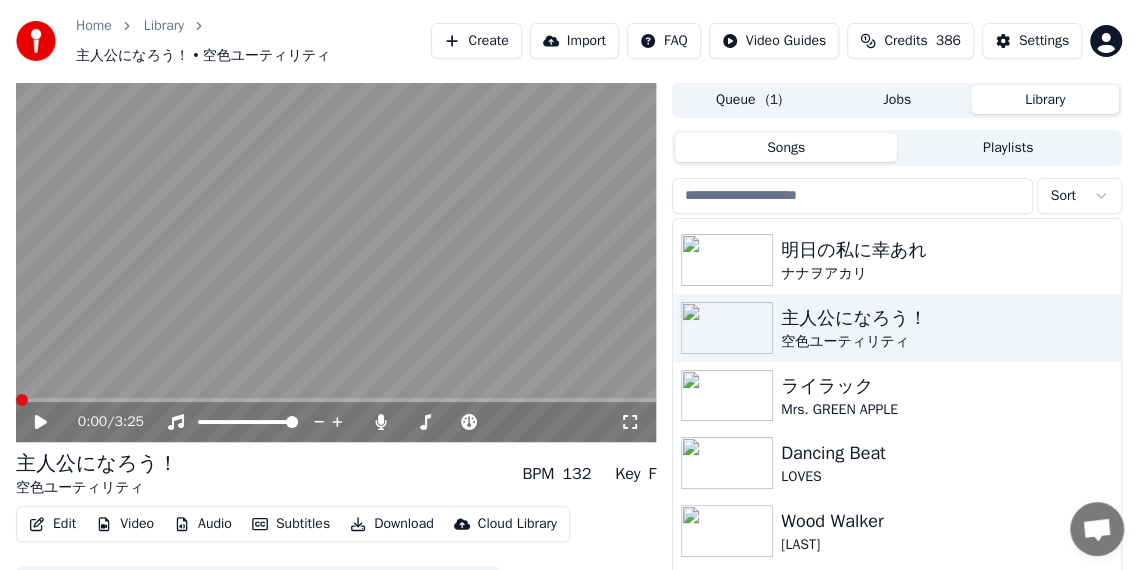 click 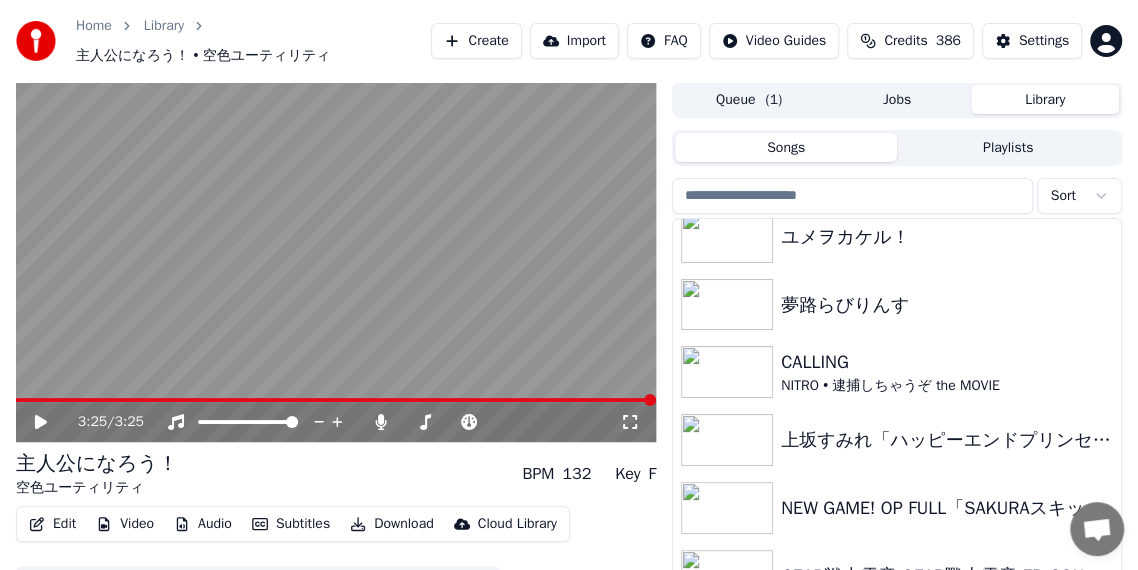 scroll, scrollTop: 6900, scrollLeft: 0, axis: vertical 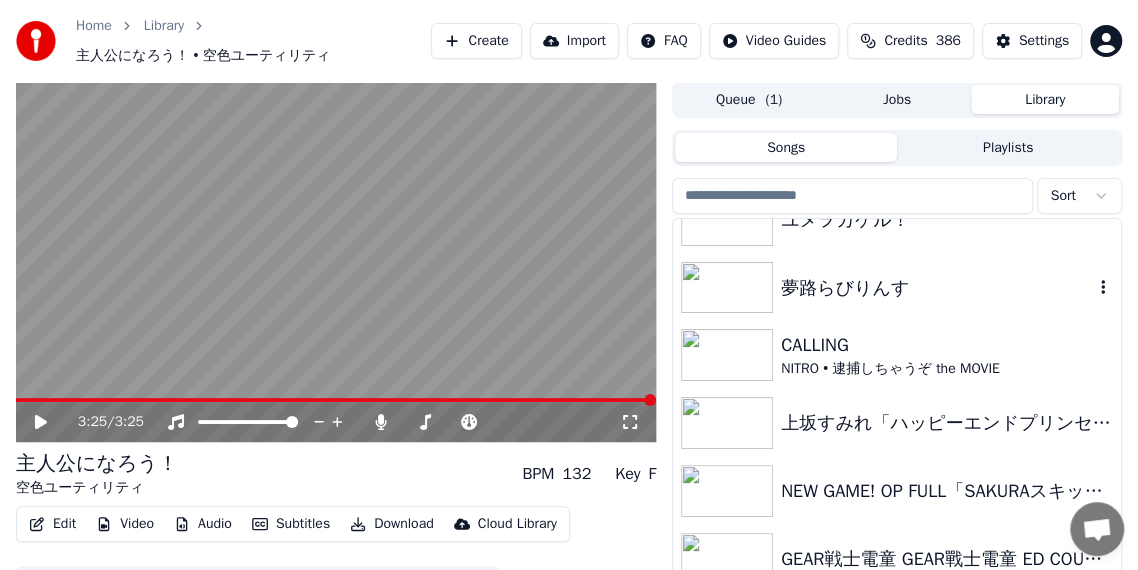click on "夢路らびりんす" at bounding box center (937, 288) 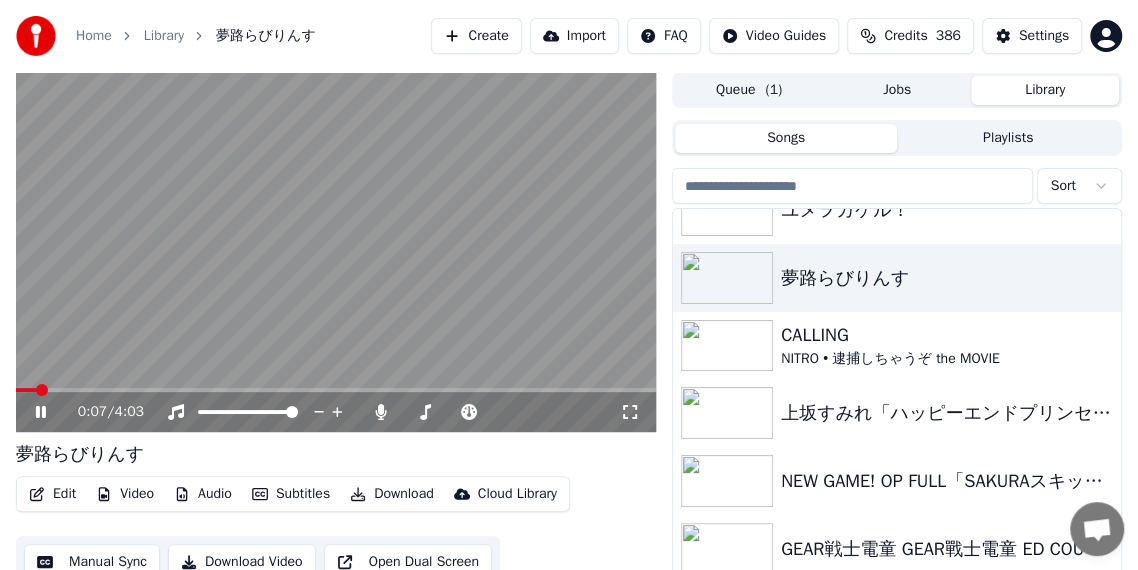 click 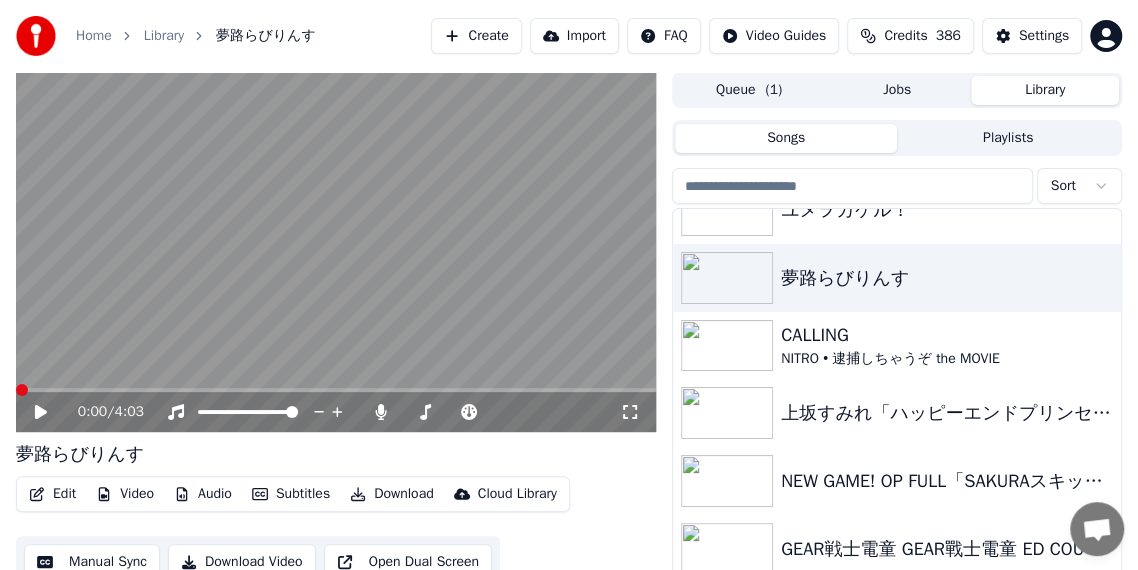 click at bounding box center [22, 390] 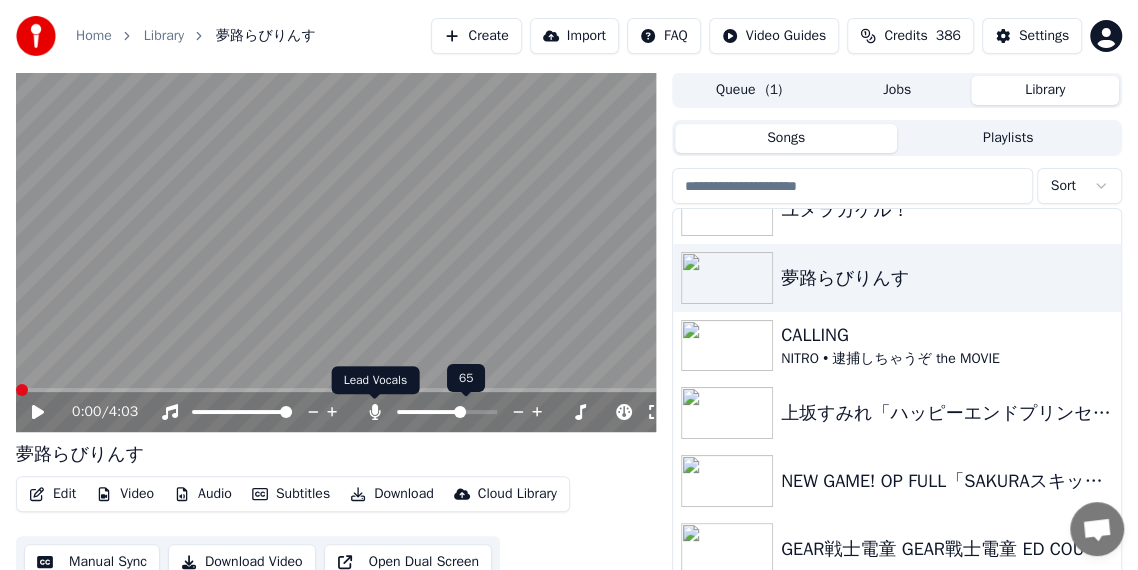 click 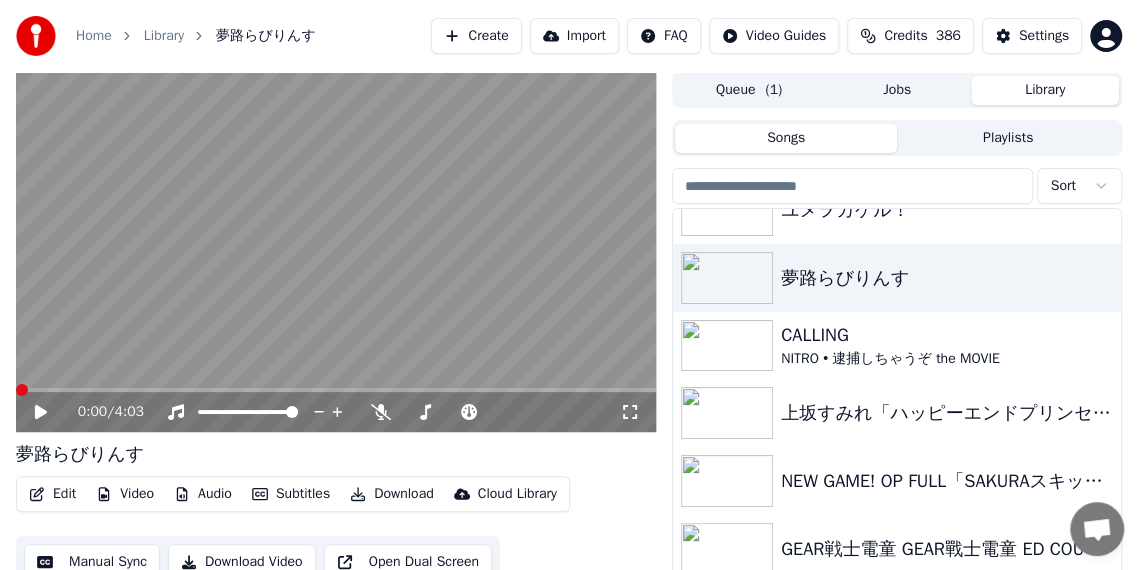 click 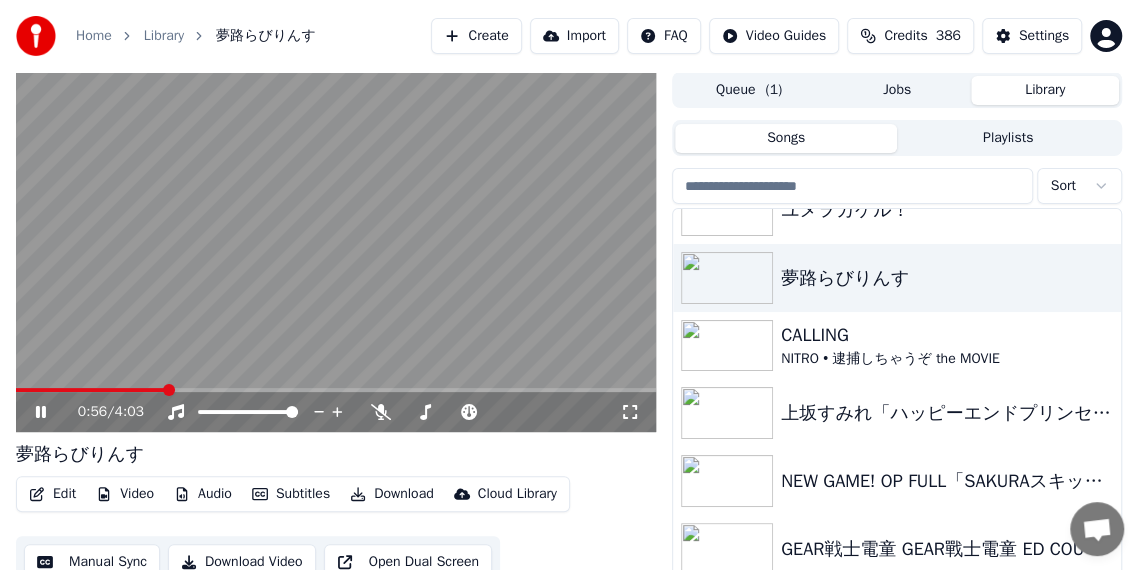 click at bounding box center [336, 252] 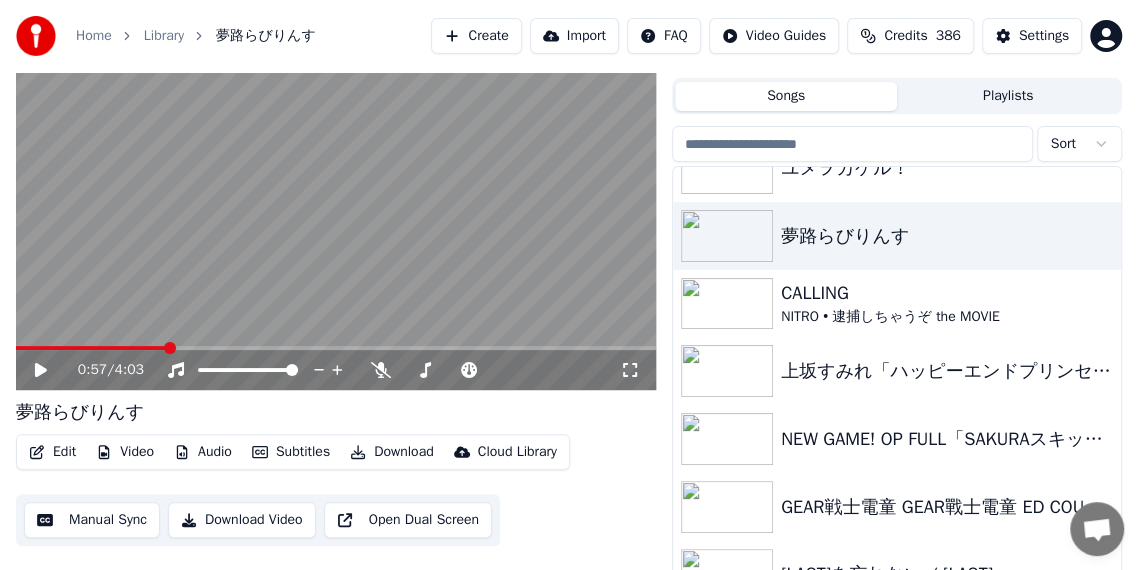 scroll, scrollTop: 65, scrollLeft: 0, axis: vertical 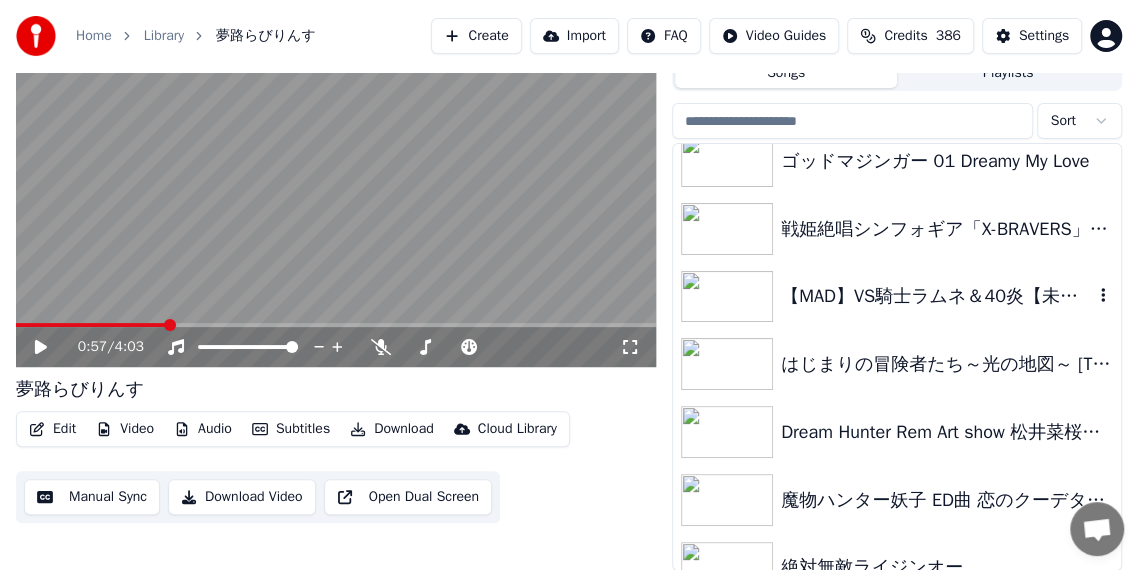 click on "【MAD】VS騎士ラムネ＆40炎【未来形アイドル】" at bounding box center [937, 296] 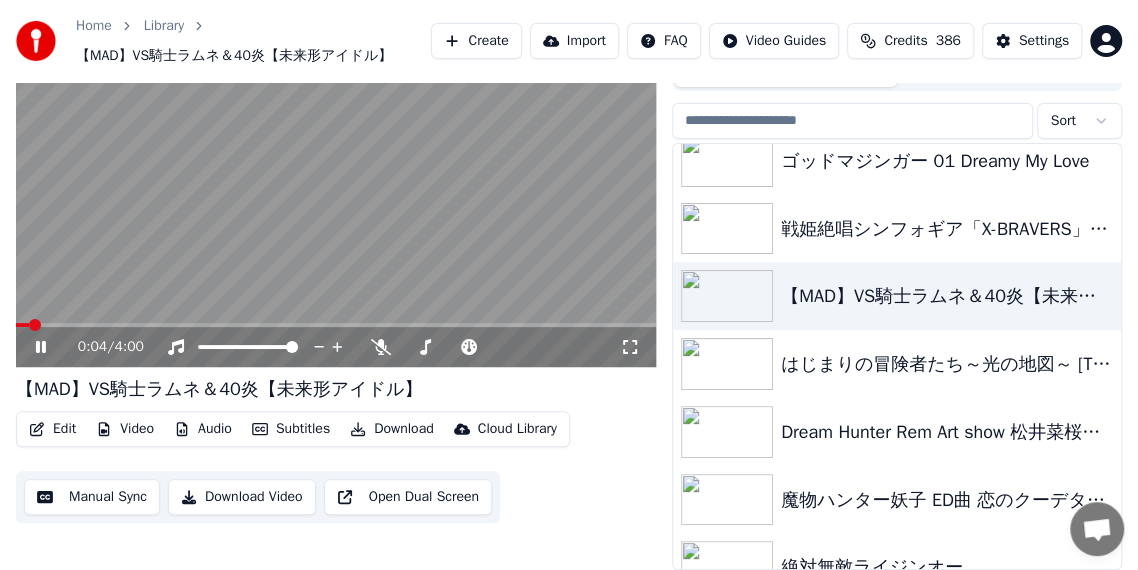 scroll, scrollTop: 0, scrollLeft: 0, axis: both 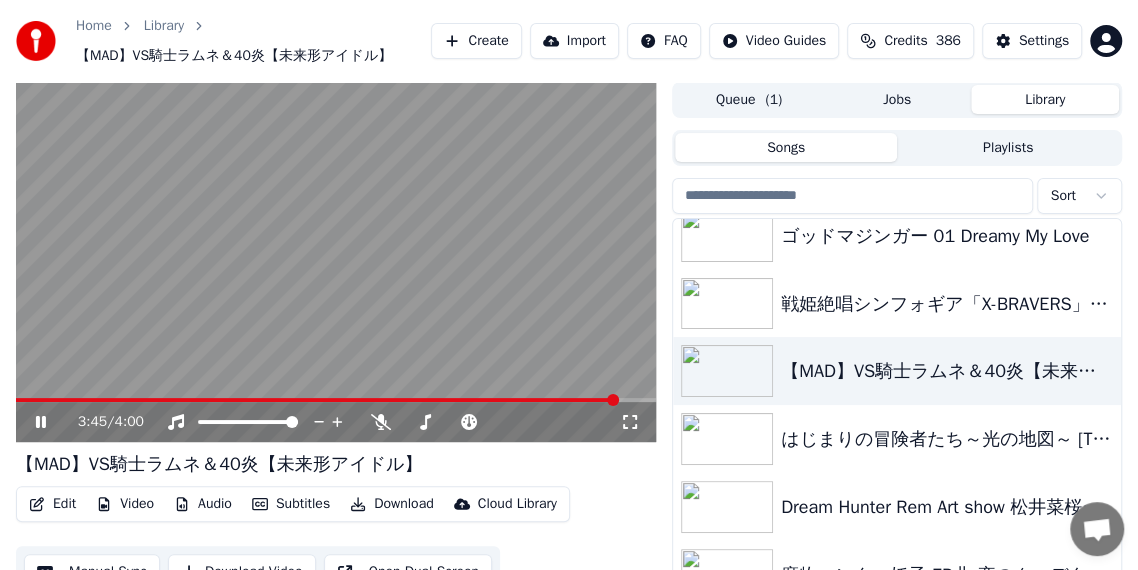 click 